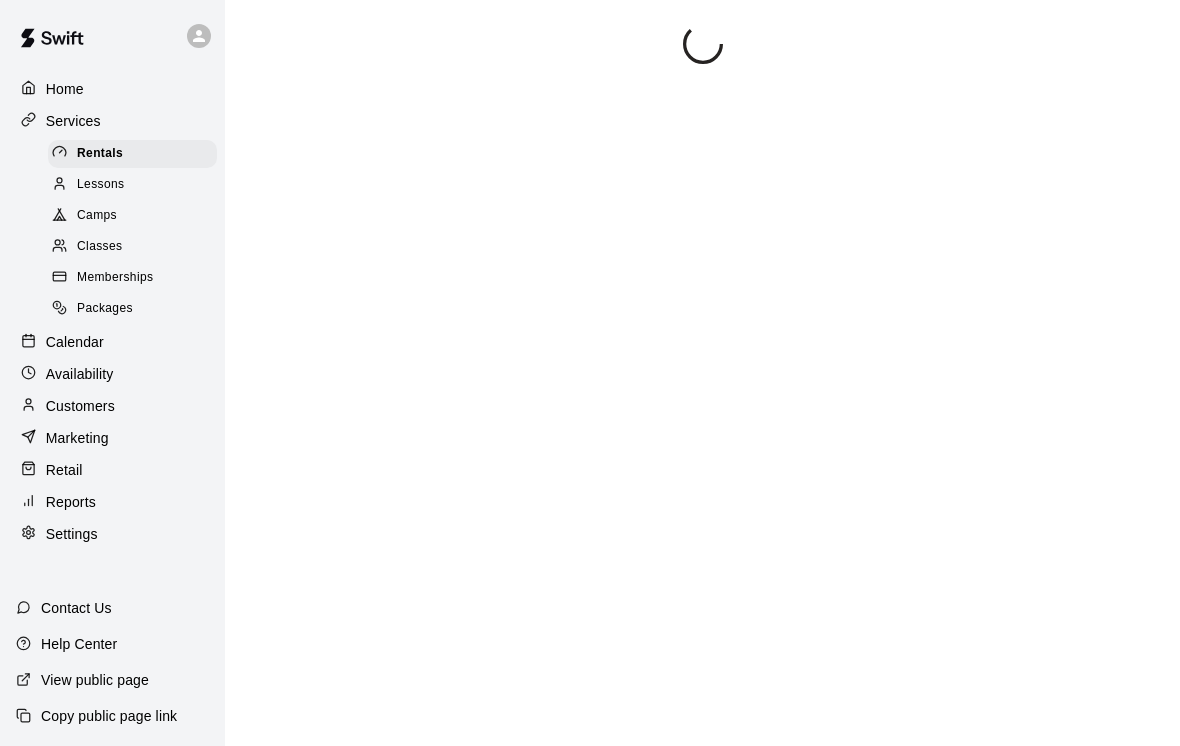 scroll, scrollTop: 0, scrollLeft: 0, axis: both 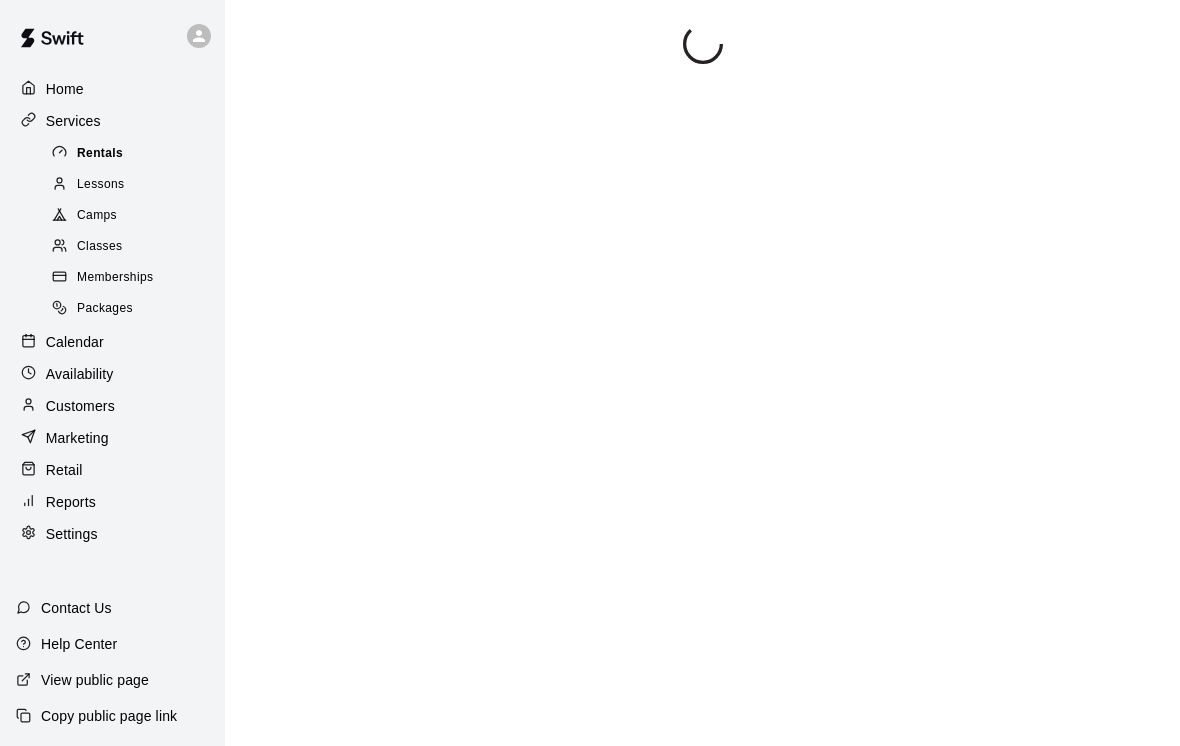 click on "Rentals" at bounding box center [132, 154] 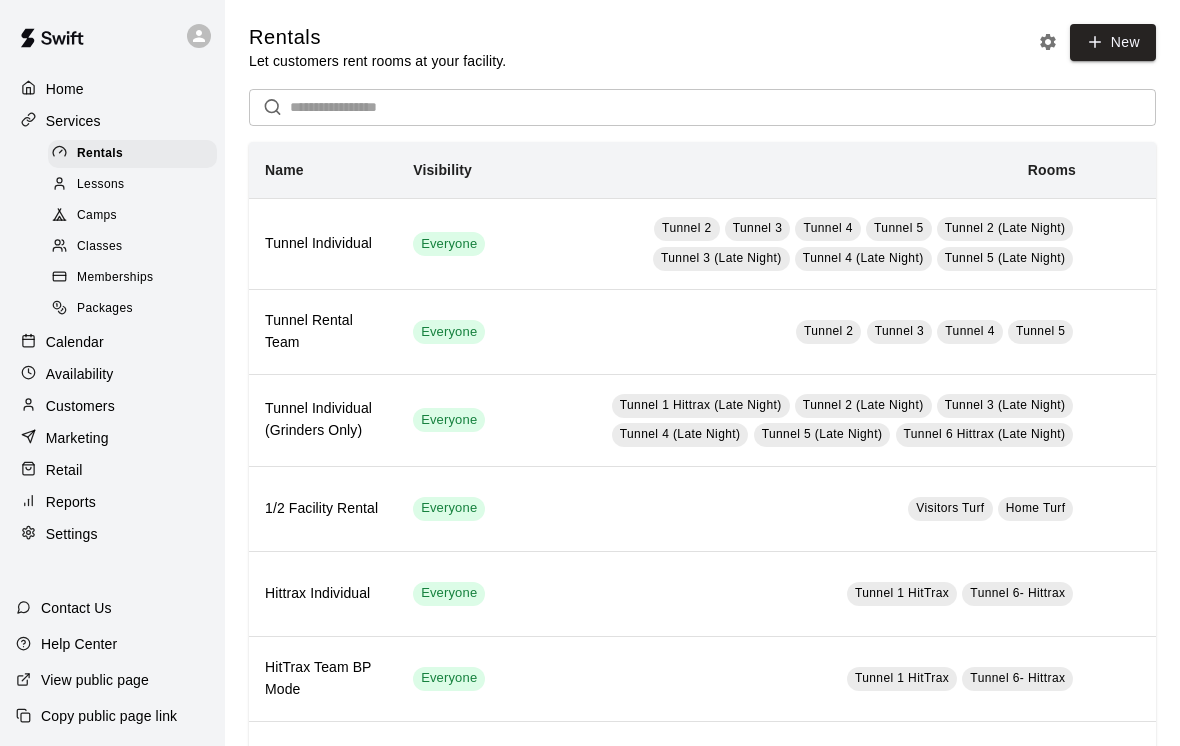 click on "Calendar" at bounding box center (112, 342) 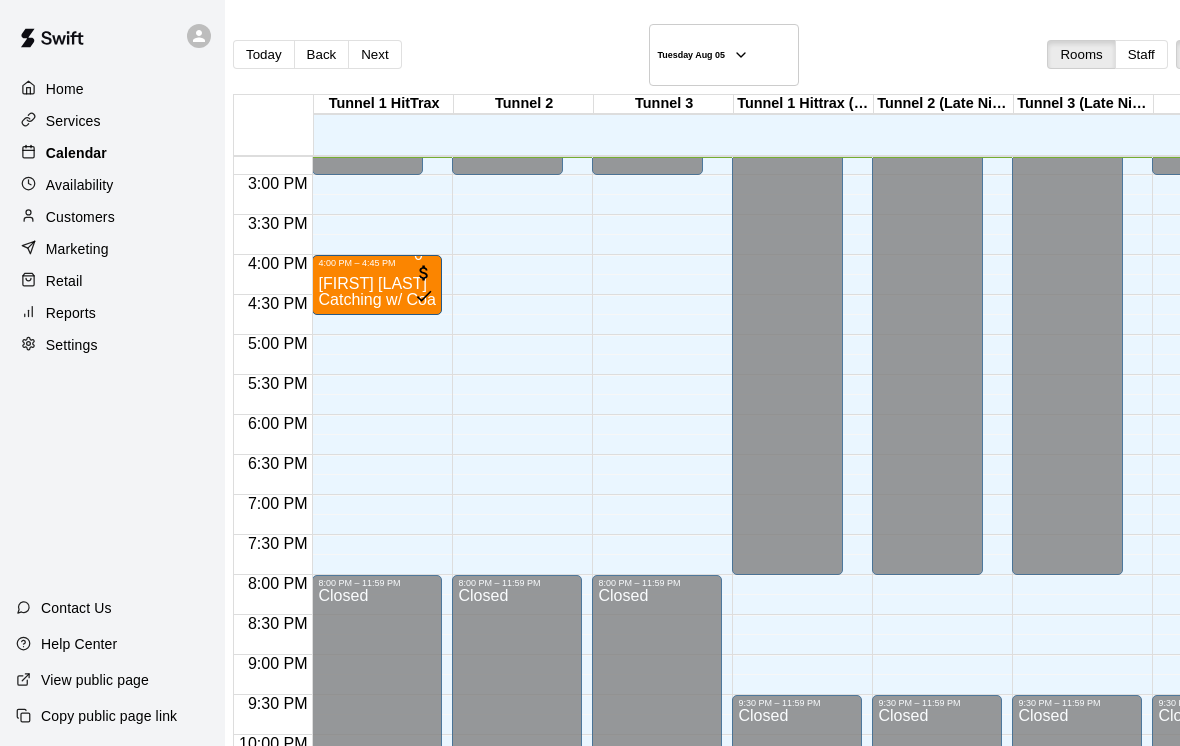 scroll, scrollTop: 1169, scrollLeft: 229, axis: both 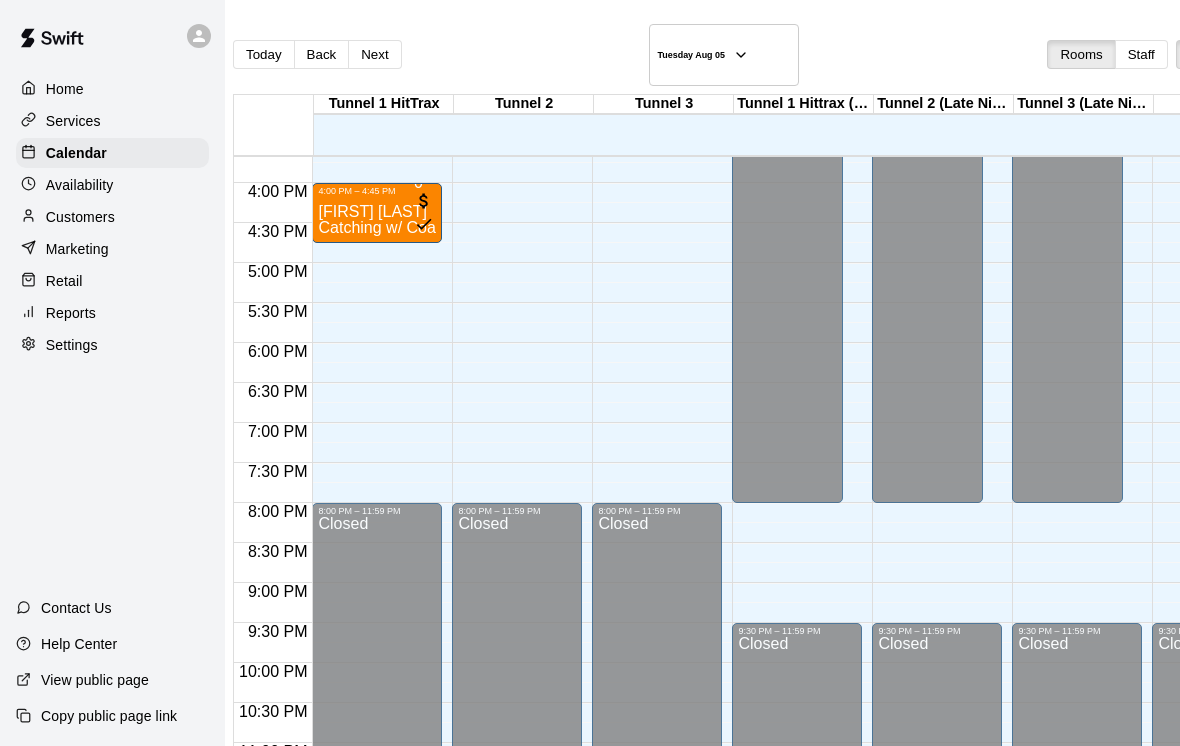 click on "Customers" at bounding box center (112, 217) 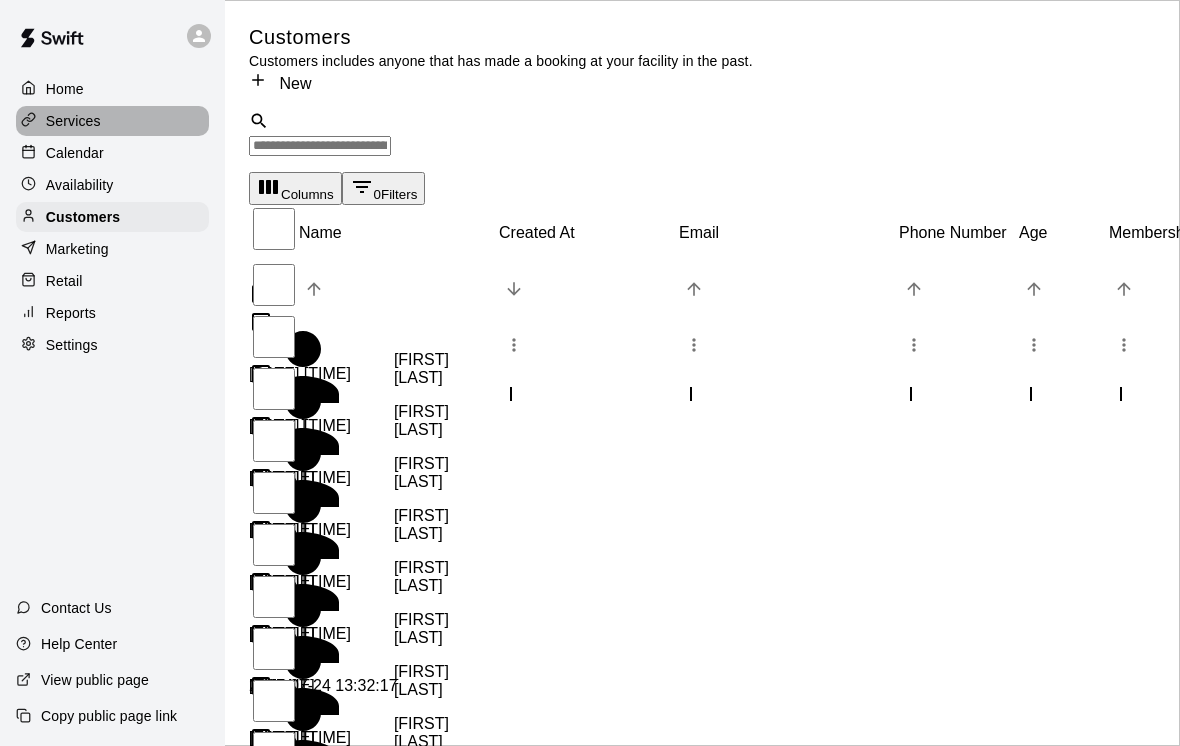 click on "Services" at bounding box center [112, 121] 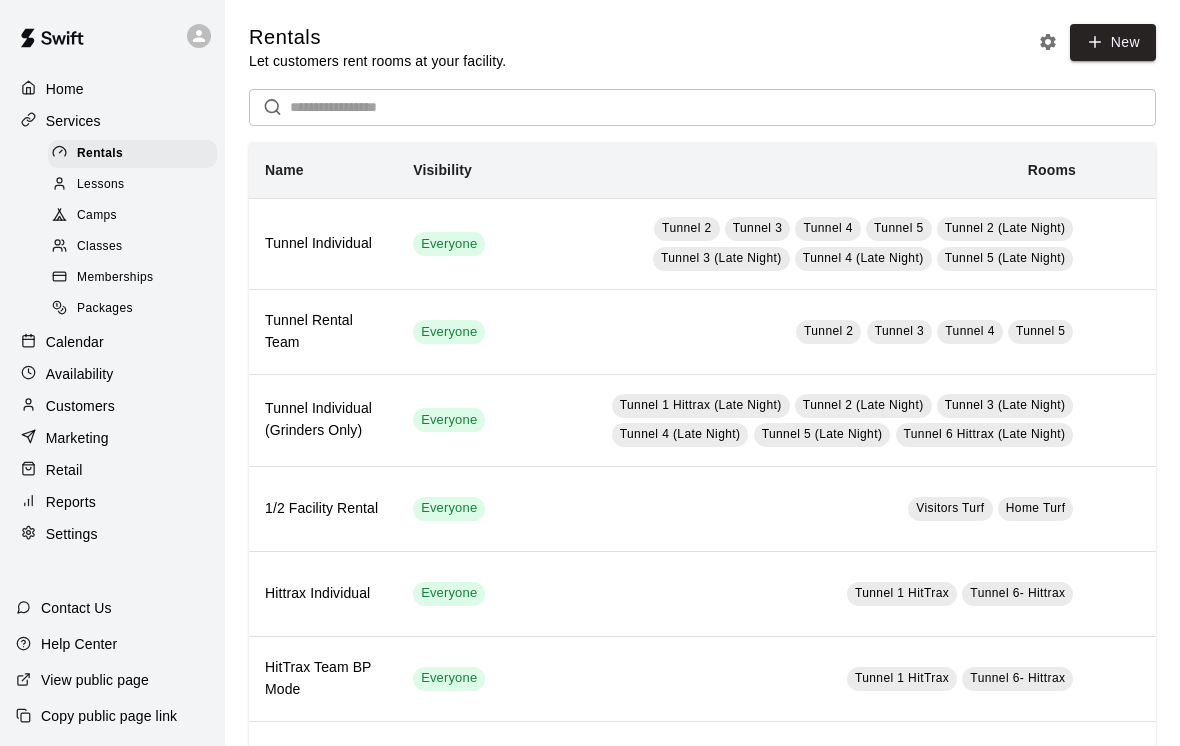 click on "Lessons" at bounding box center (132, 185) 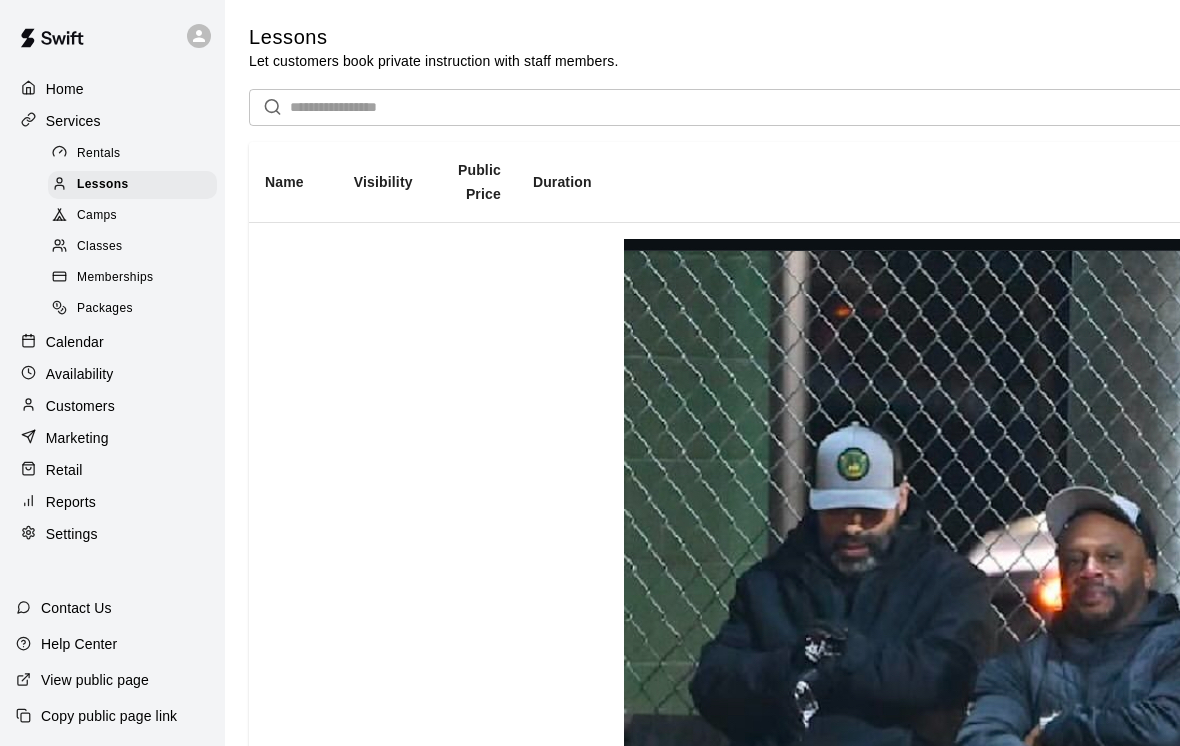 click on "$60" at bounding box center [479, 2810] 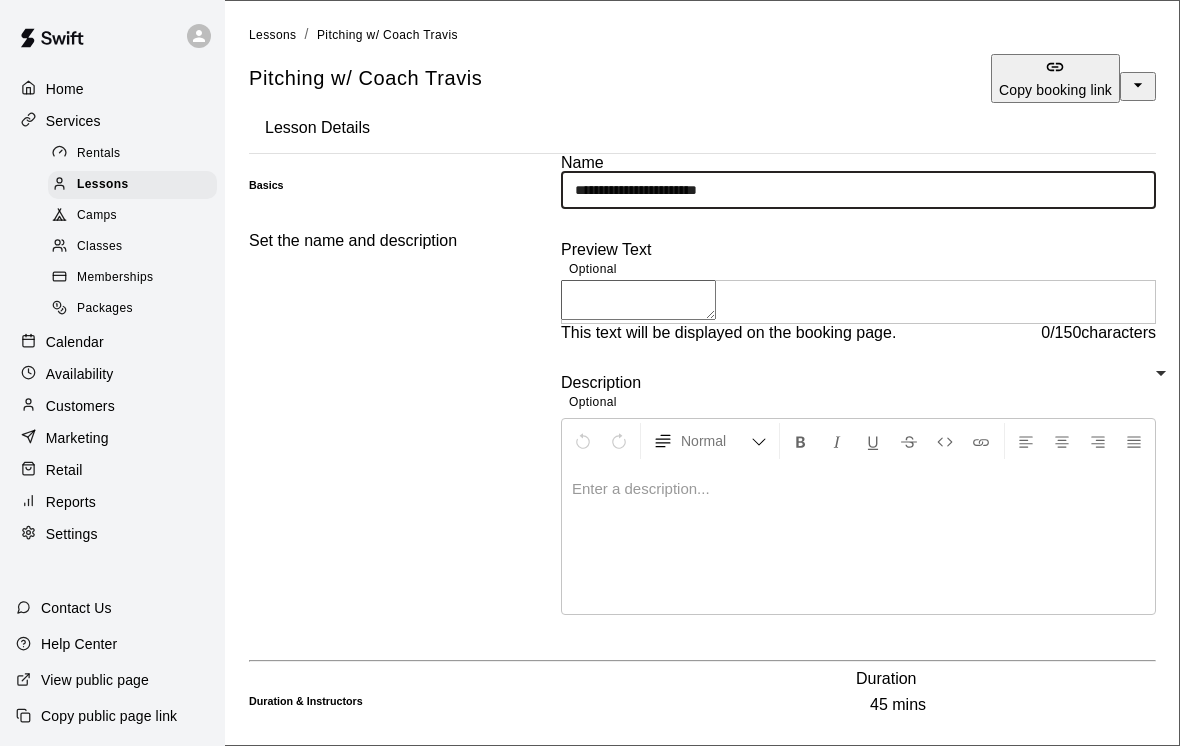 click at bounding box center (638, 300) 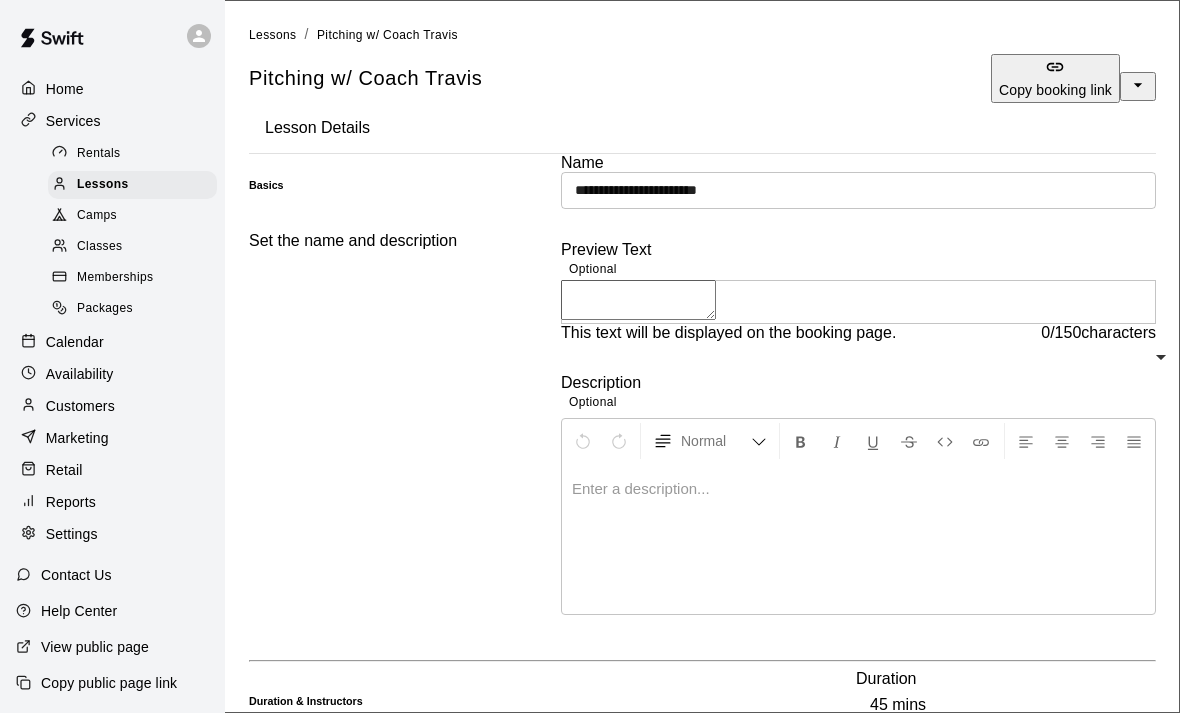 click at bounding box center [638, 300] 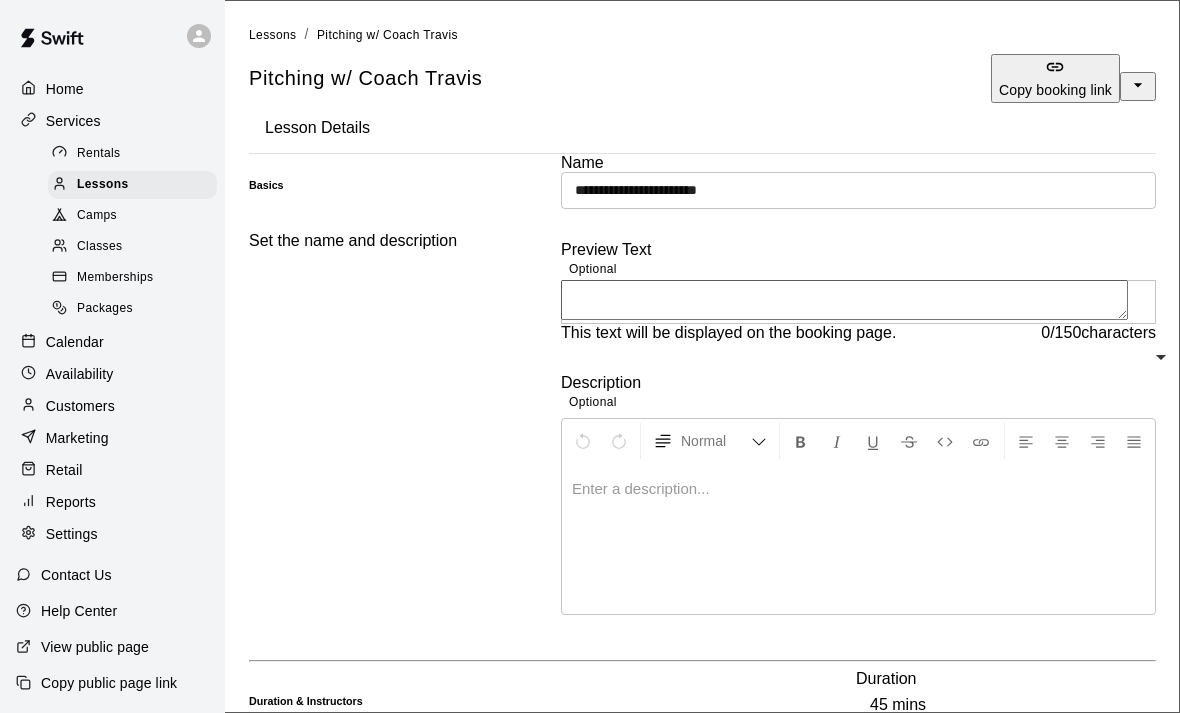 click on "**********" at bounding box center [590, 2308] 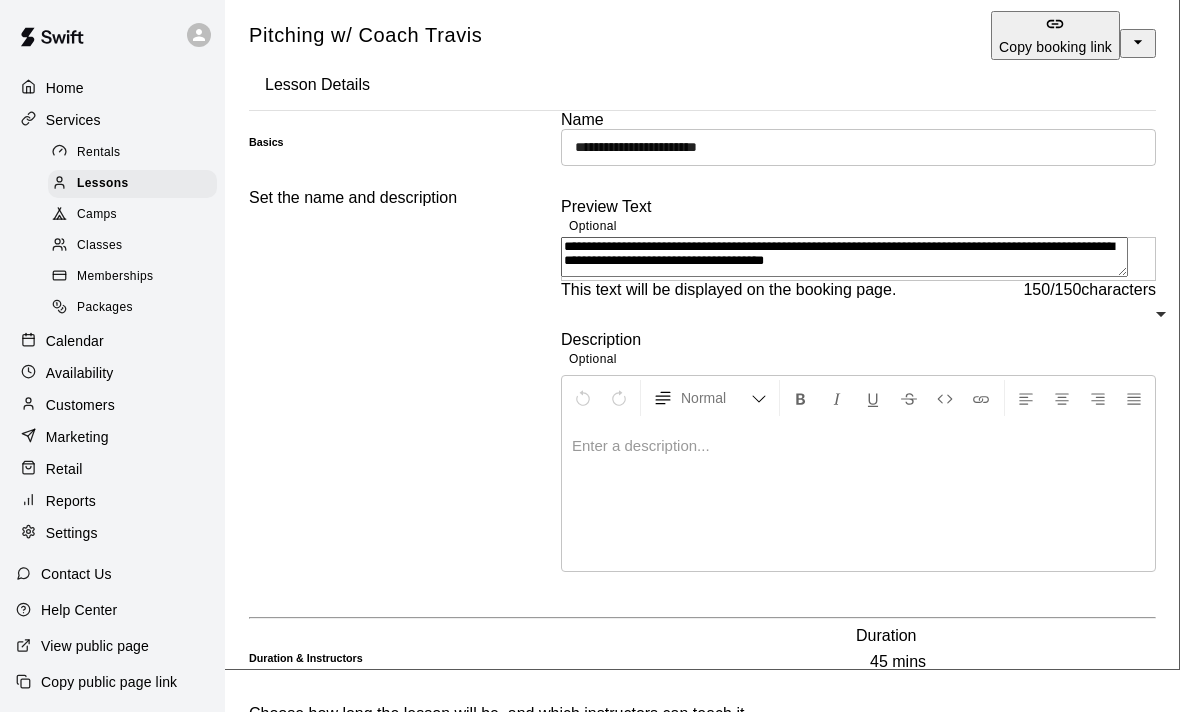 scroll, scrollTop: 43, scrollLeft: 0, axis: vertical 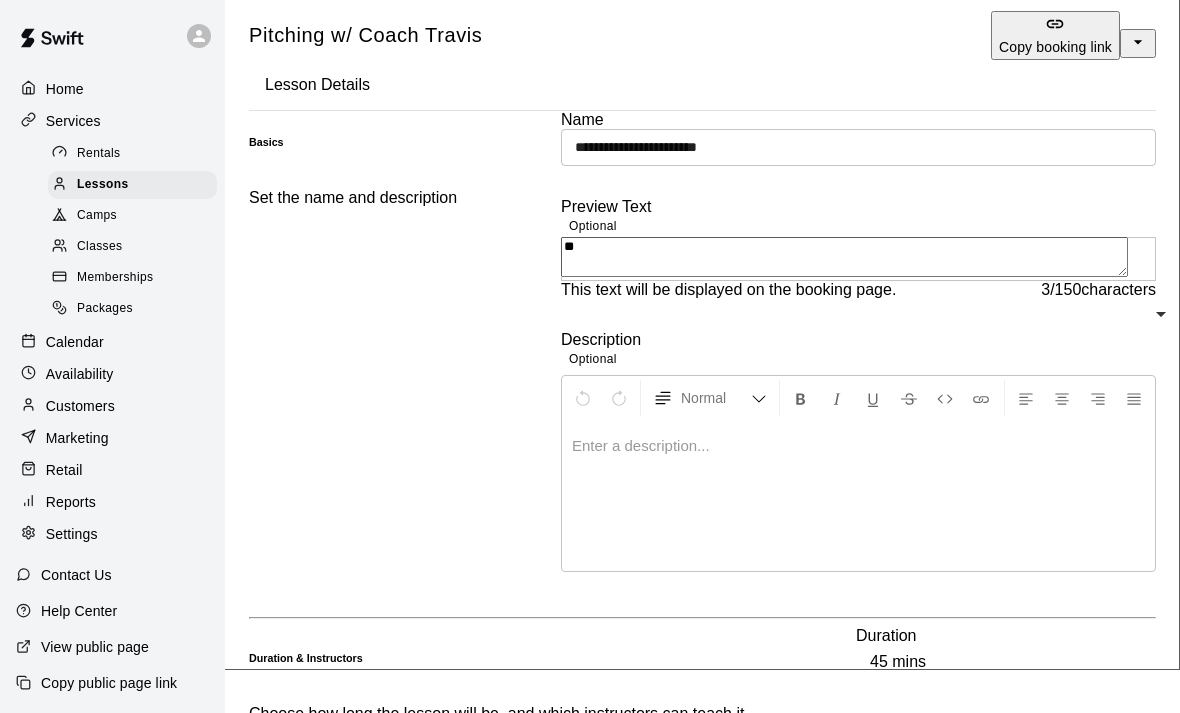 type on "*" 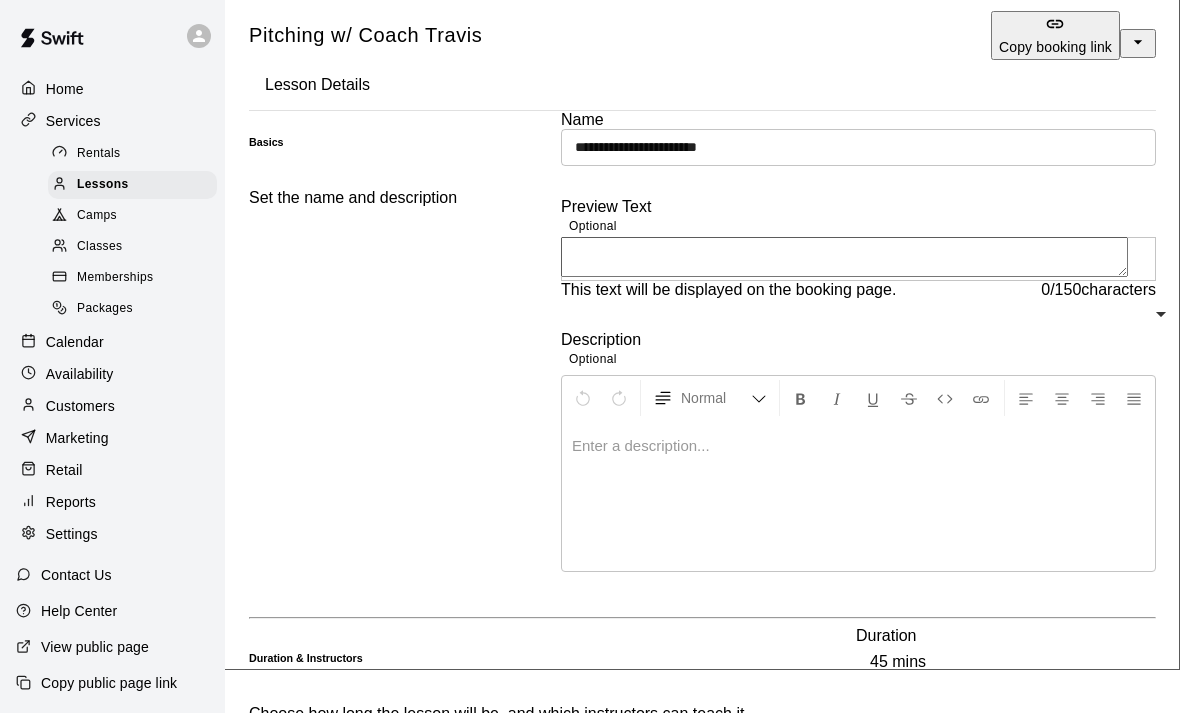 click at bounding box center (844, 257) 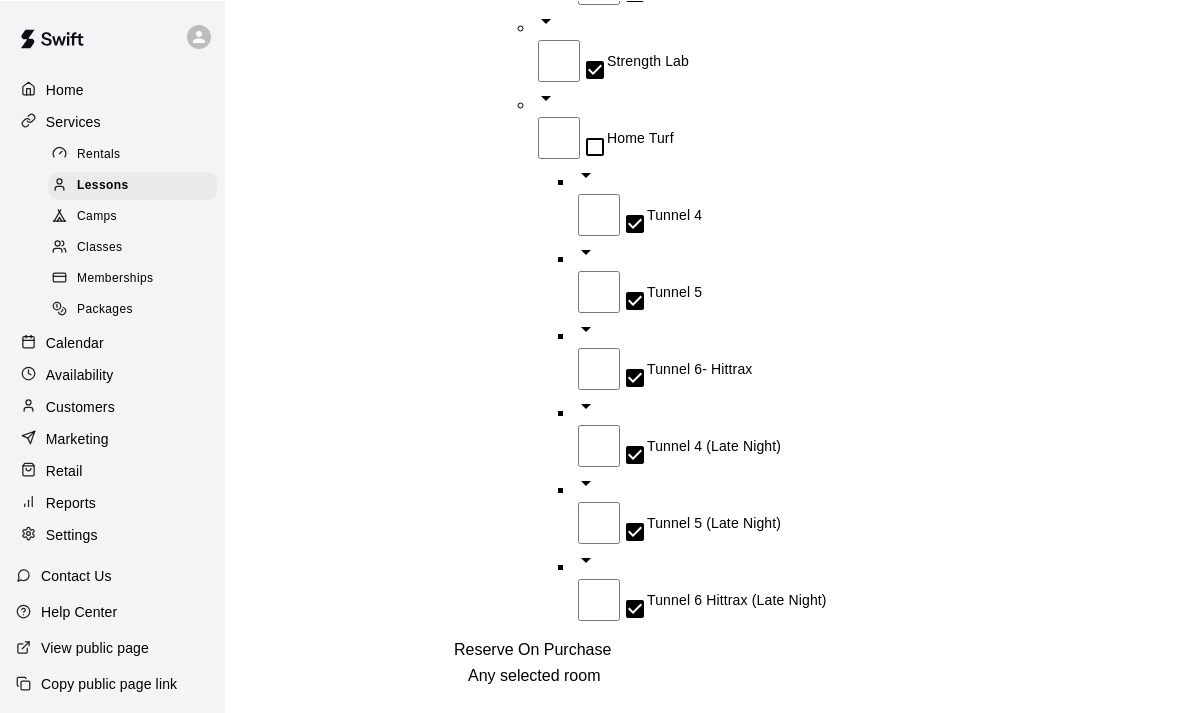 scroll, scrollTop: 1780, scrollLeft: 0, axis: vertical 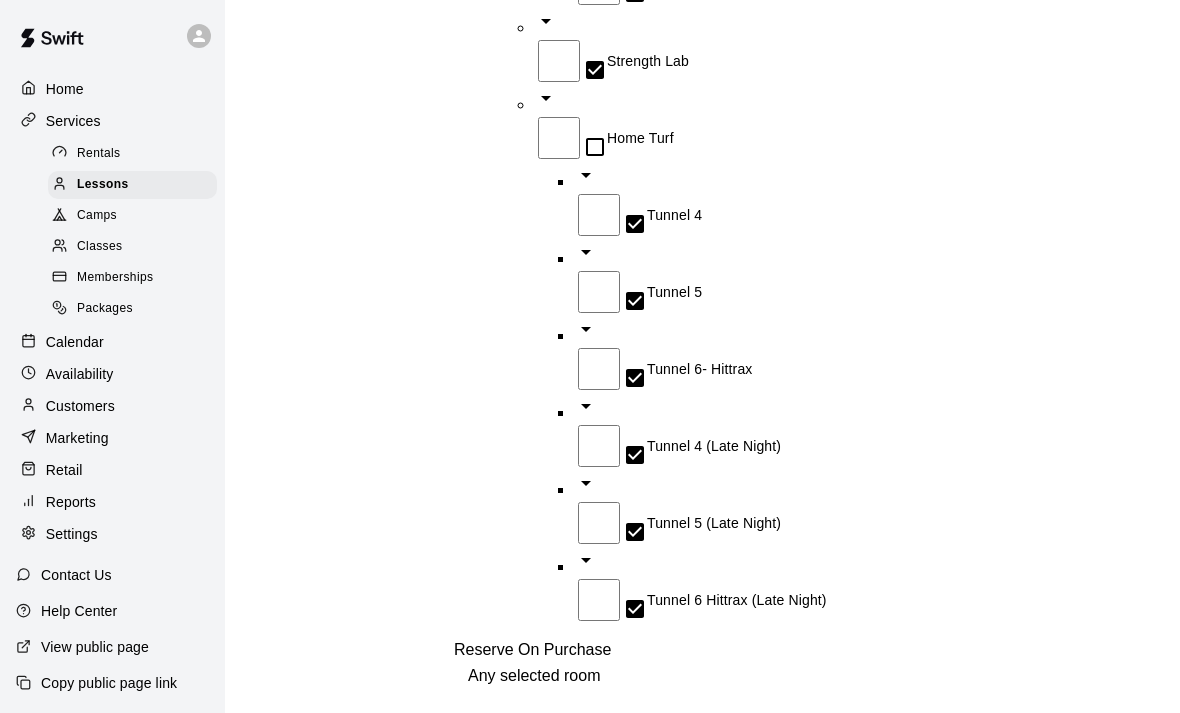type on "**********" 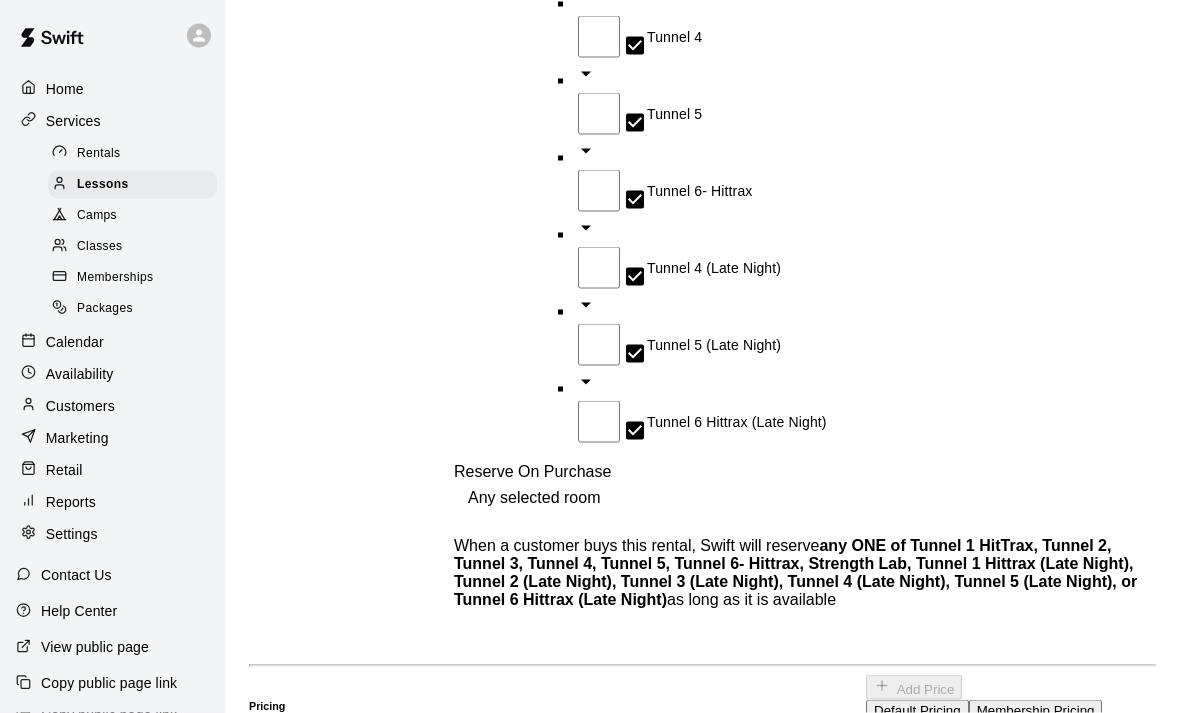 scroll, scrollTop: 1959, scrollLeft: 0, axis: vertical 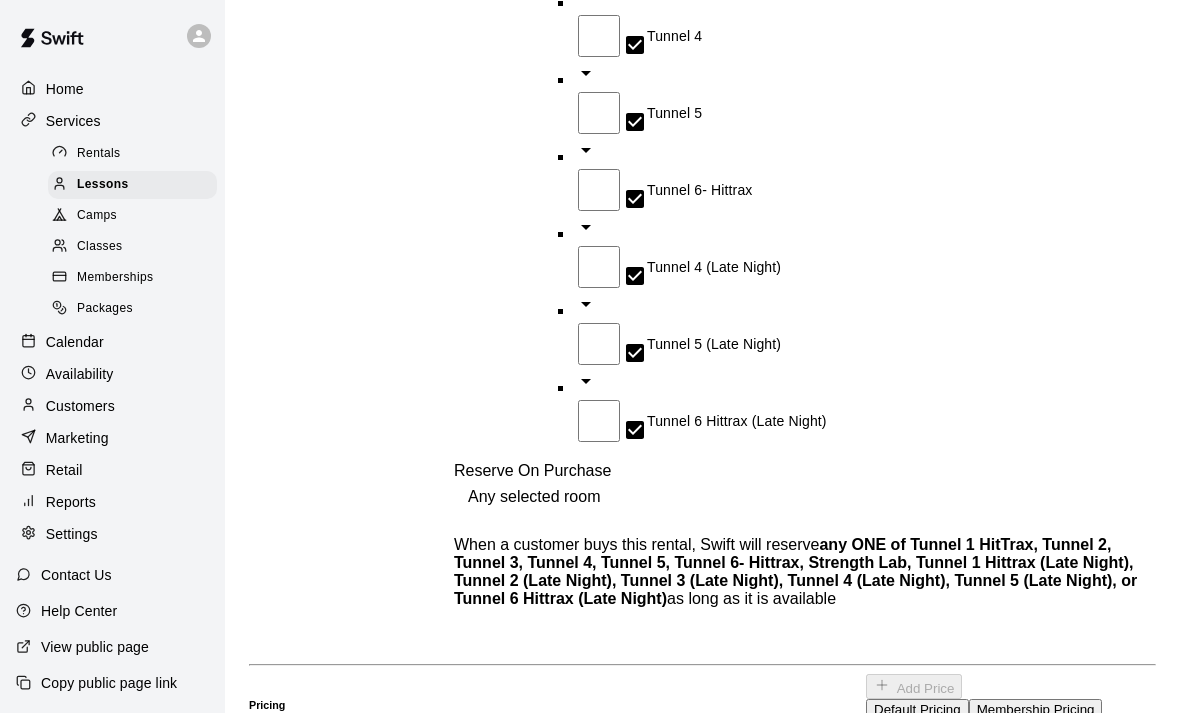 click on "Load More" at bounding box center (703, 2638) 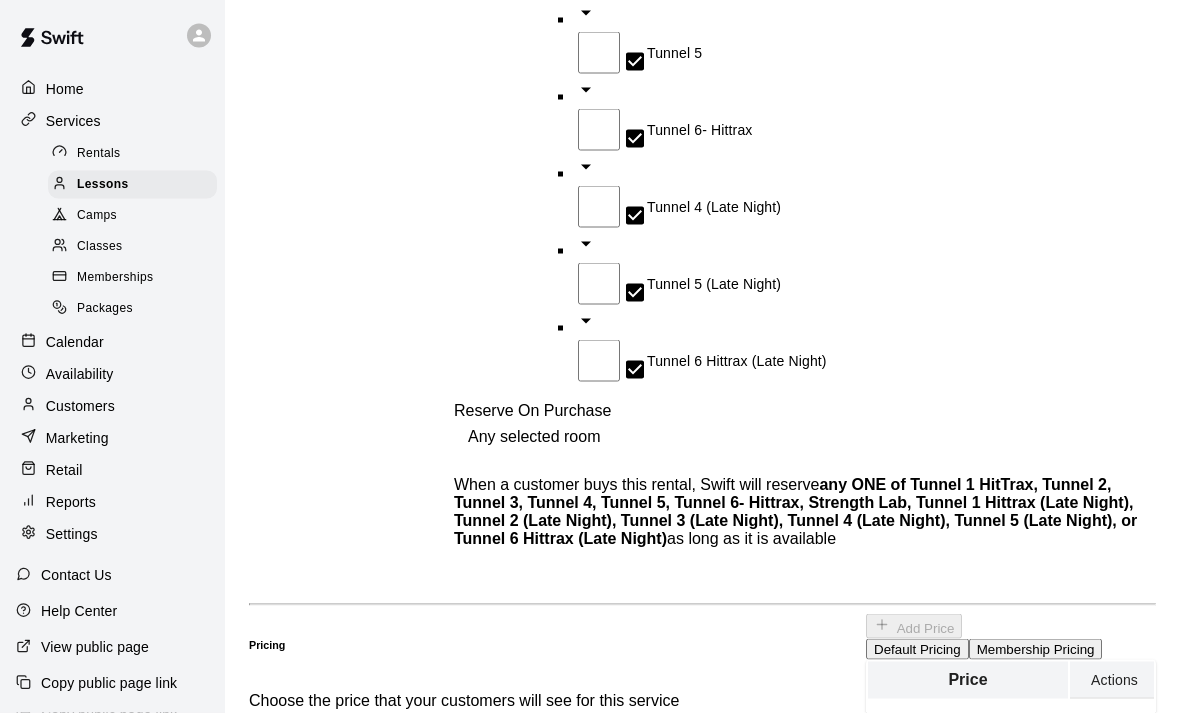 scroll, scrollTop: 2002, scrollLeft: 0, axis: vertical 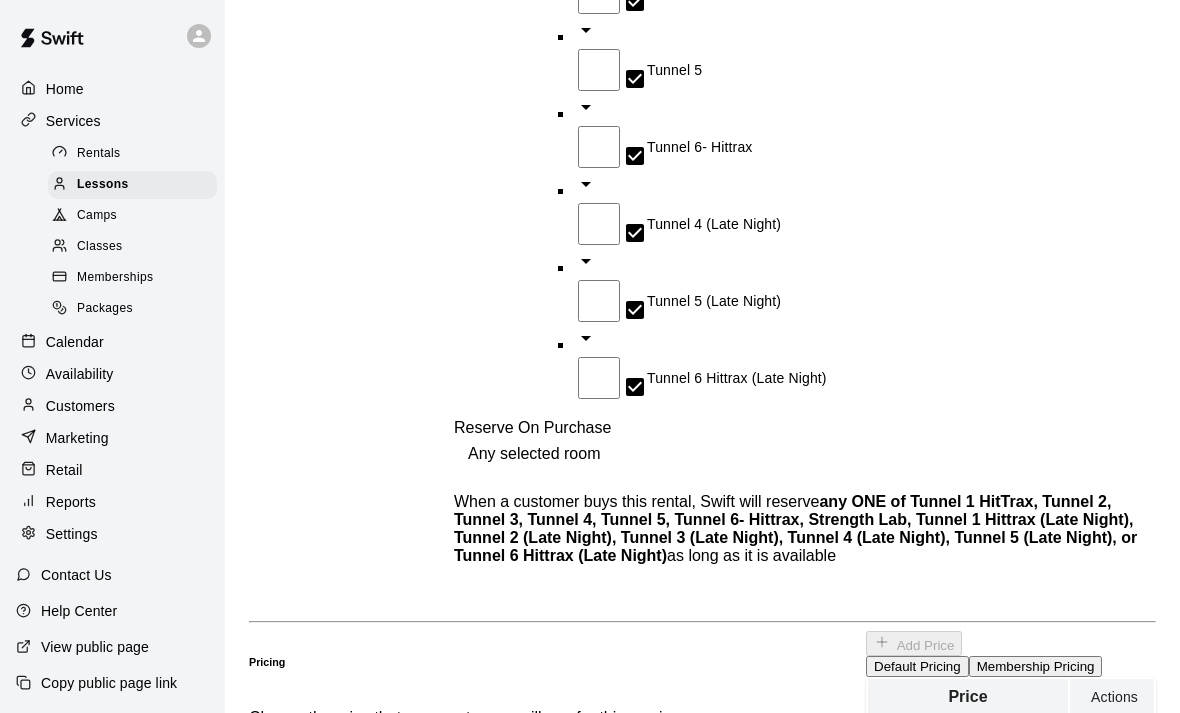 click on "Save" at bounding box center [282, 1005] 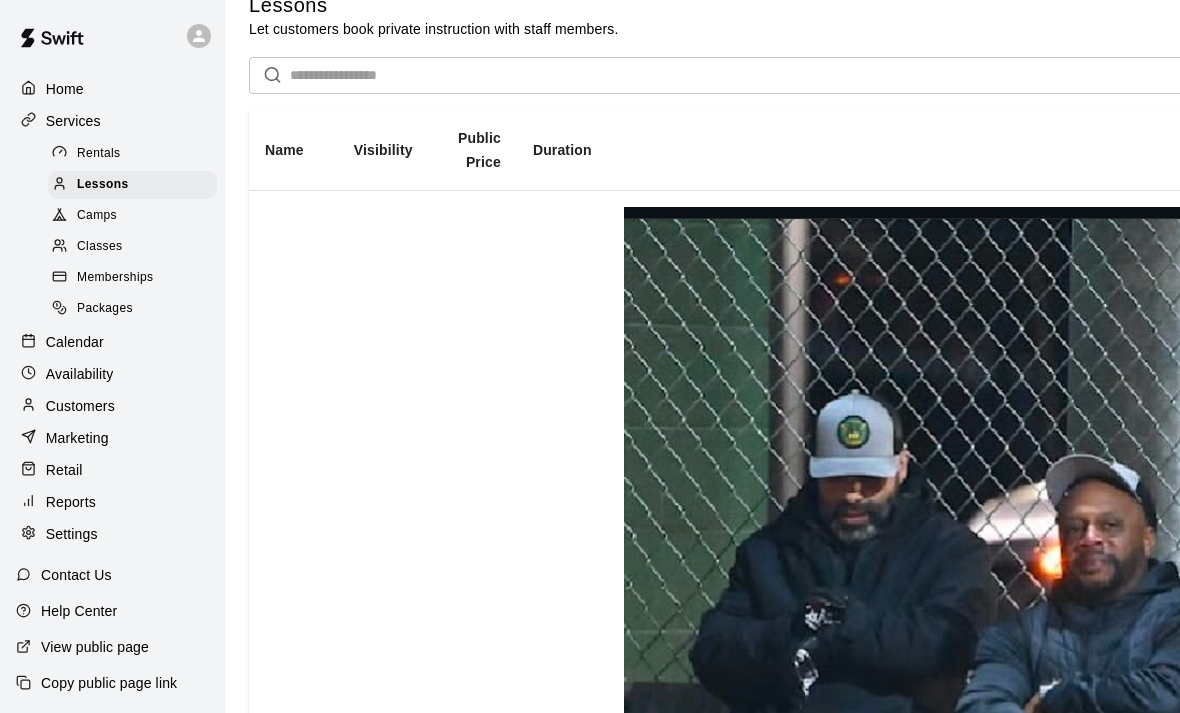 click on "Marketing" at bounding box center [77, 438] 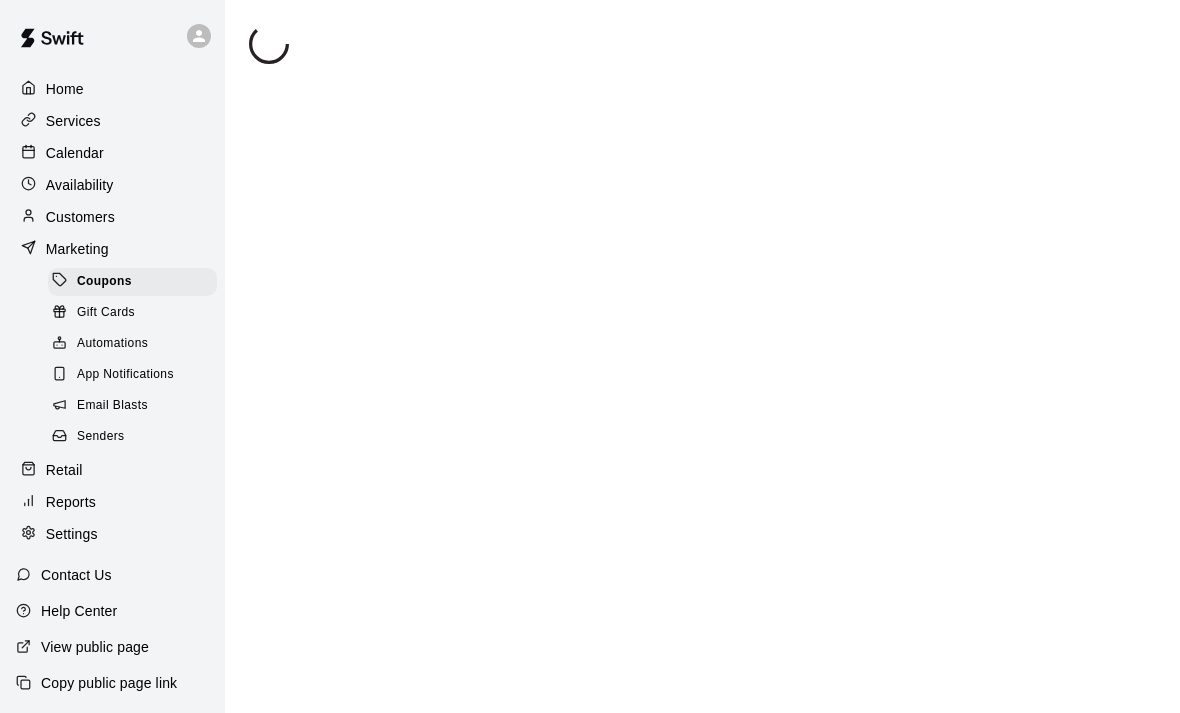 scroll, scrollTop: 0, scrollLeft: 0, axis: both 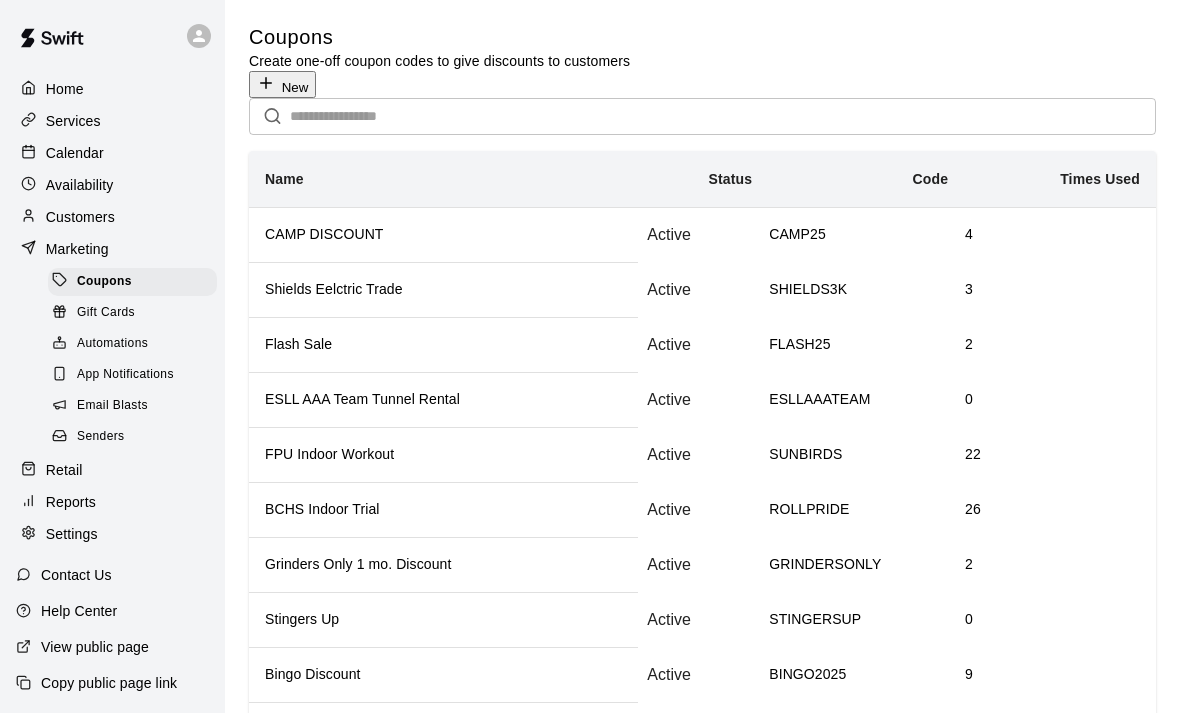 click at bounding box center [33, 153] 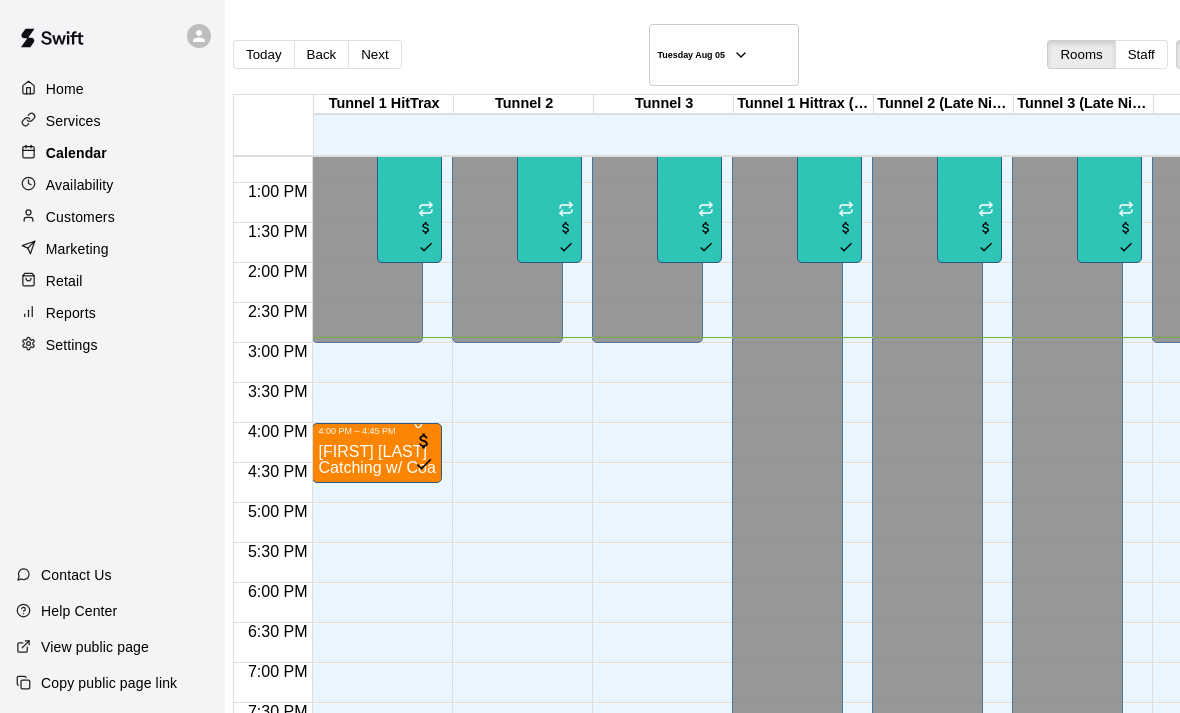 scroll, scrollTop: 1013, scrollLeft: 2, axis: both 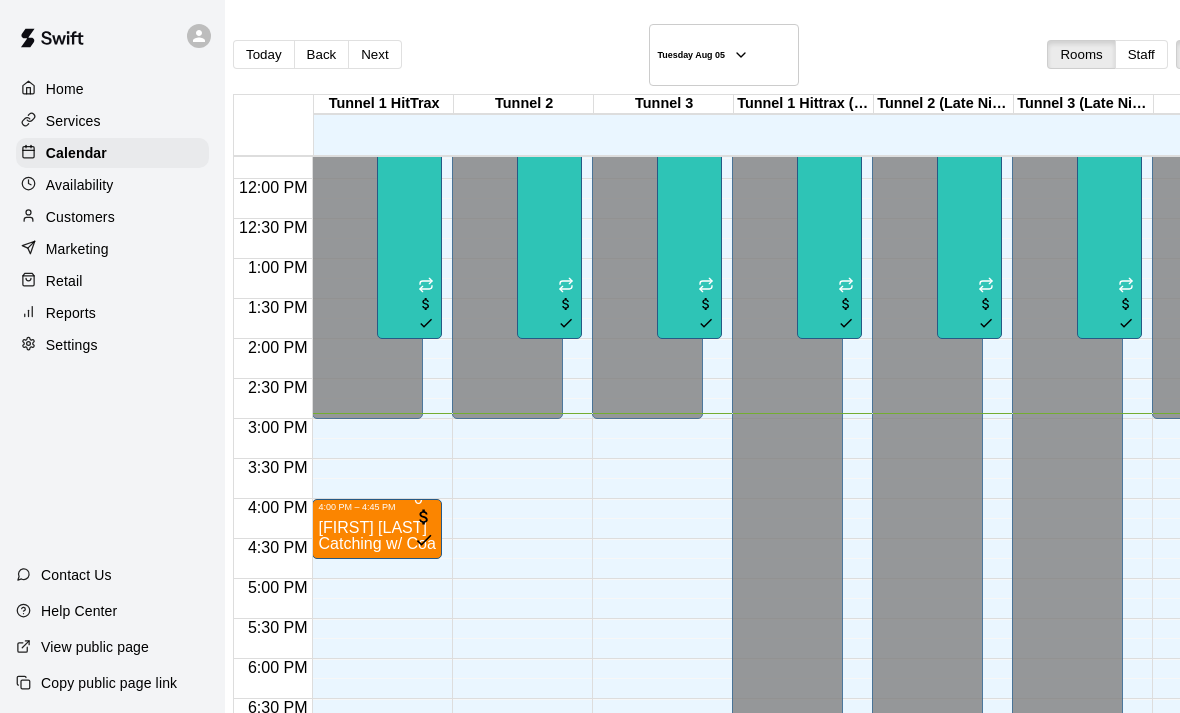 click on "Customers" at bounding box center (112, 217) 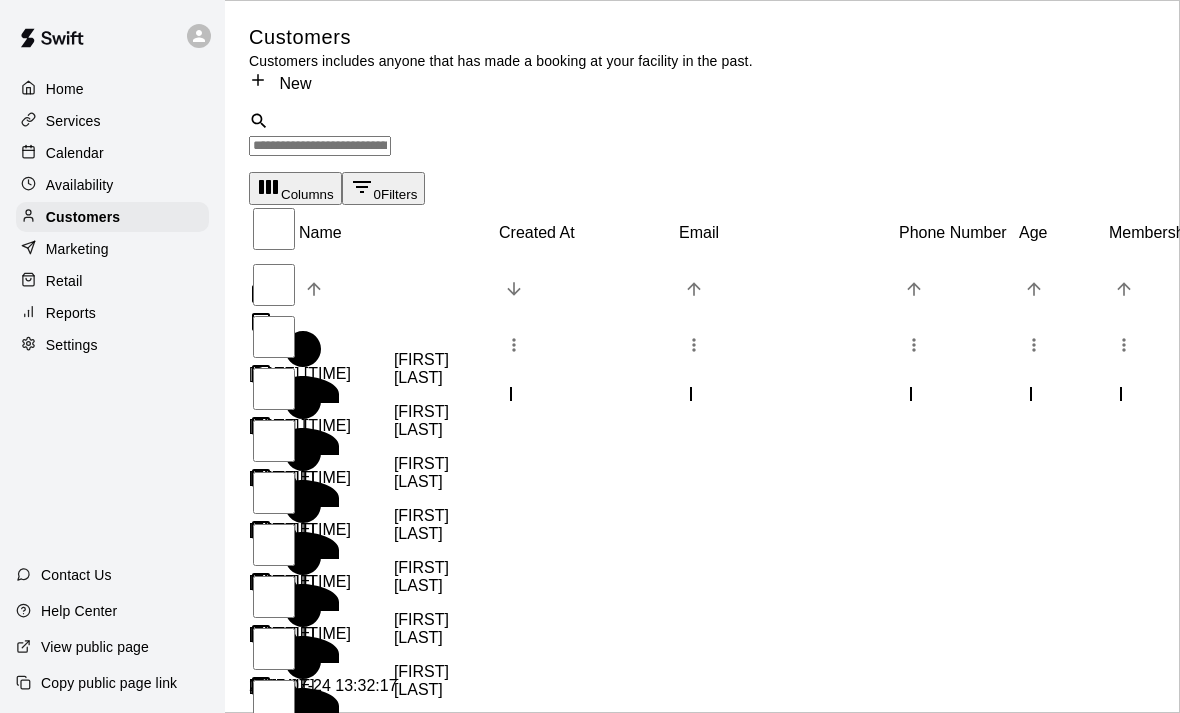 click on "Availability" at bounding box center [80, 185] 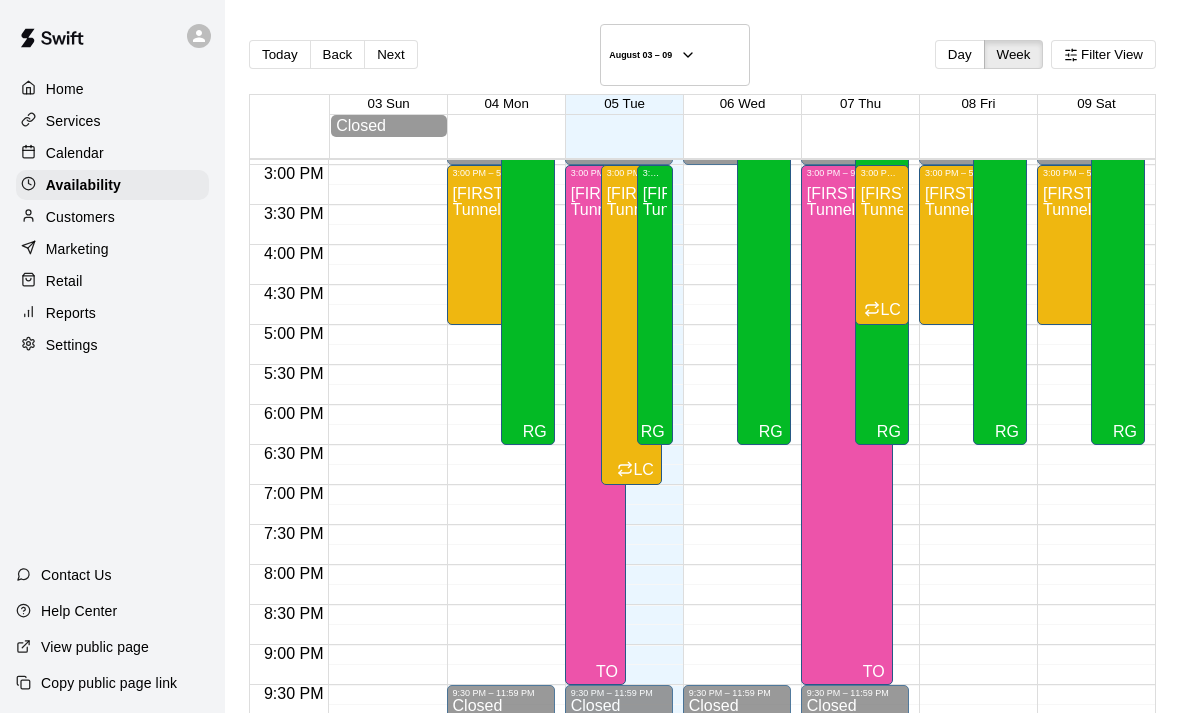 click on "Services" at bounding box center [73, 121] 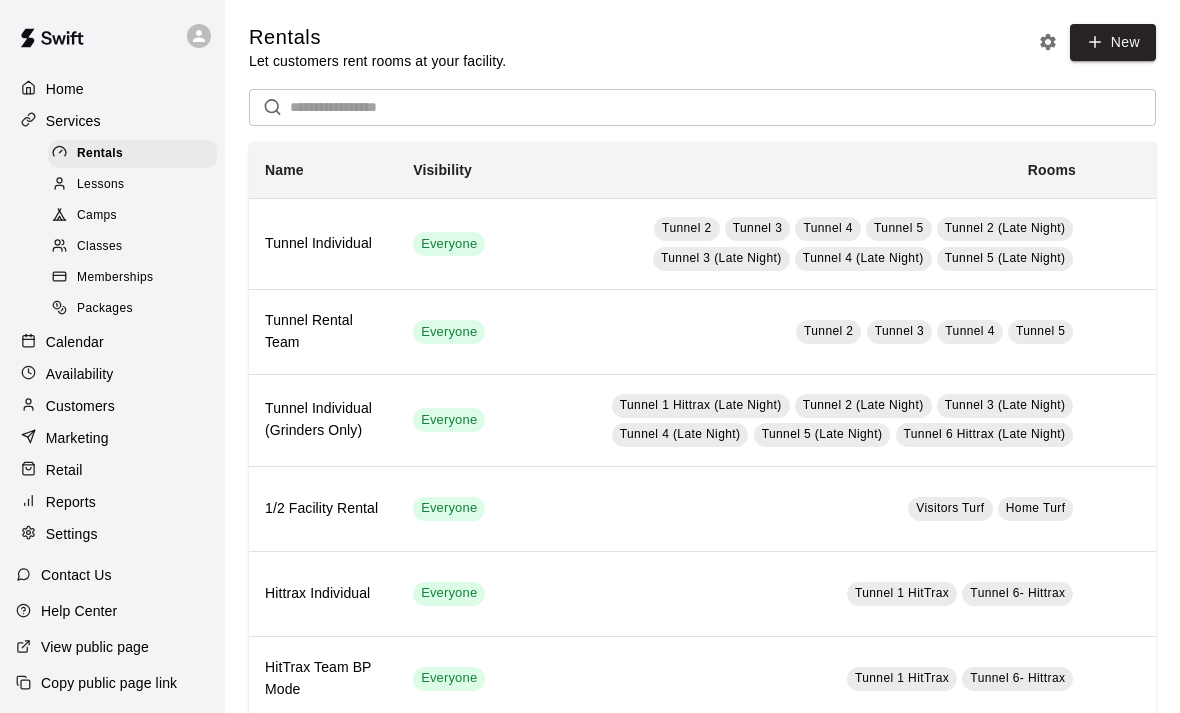 click at bounding box center (64, 185) 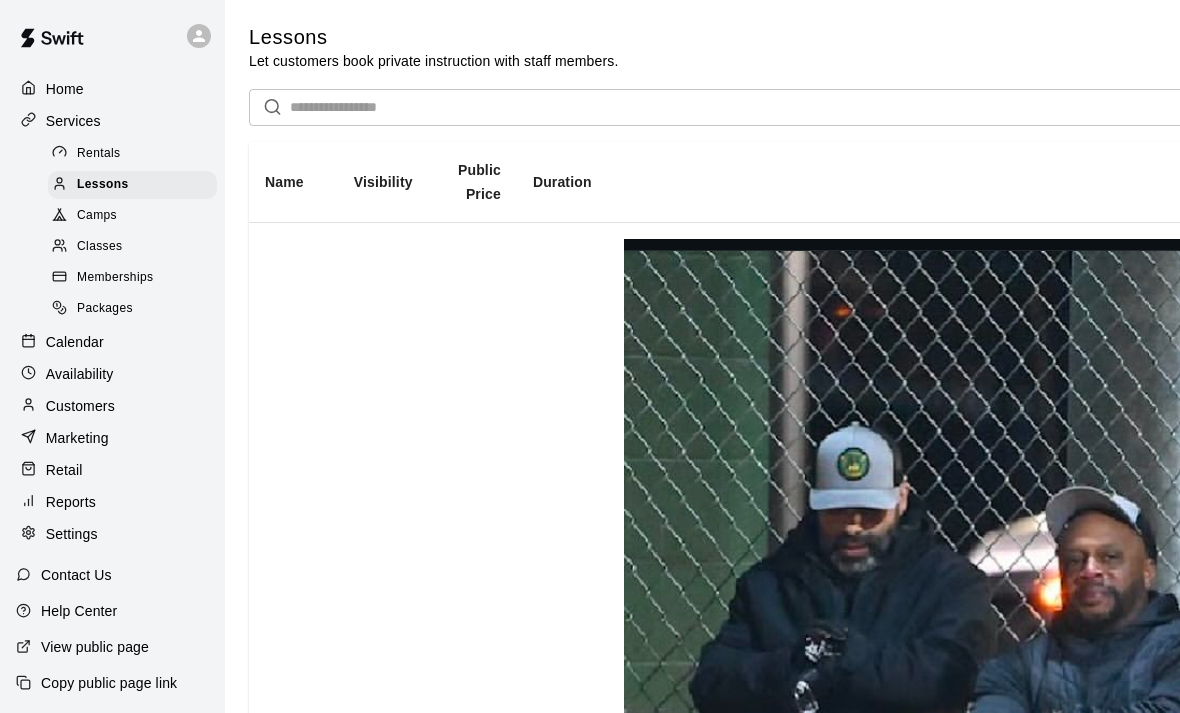 click on "Memberships" at bounding box center (115, 278) 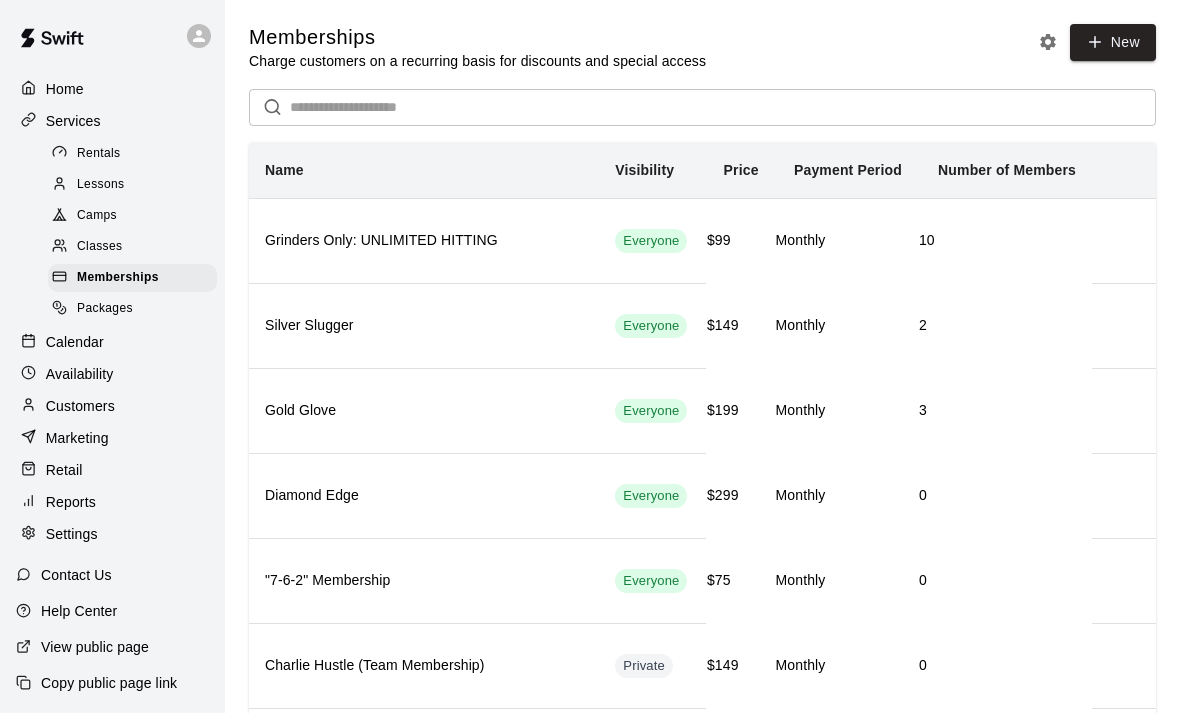 click on "Home Services Rentals Lessons Camps Classes Memberships Packages Calendar Availability Customers Marketing Retail Reports Settings" at bounding box center [112, 311] 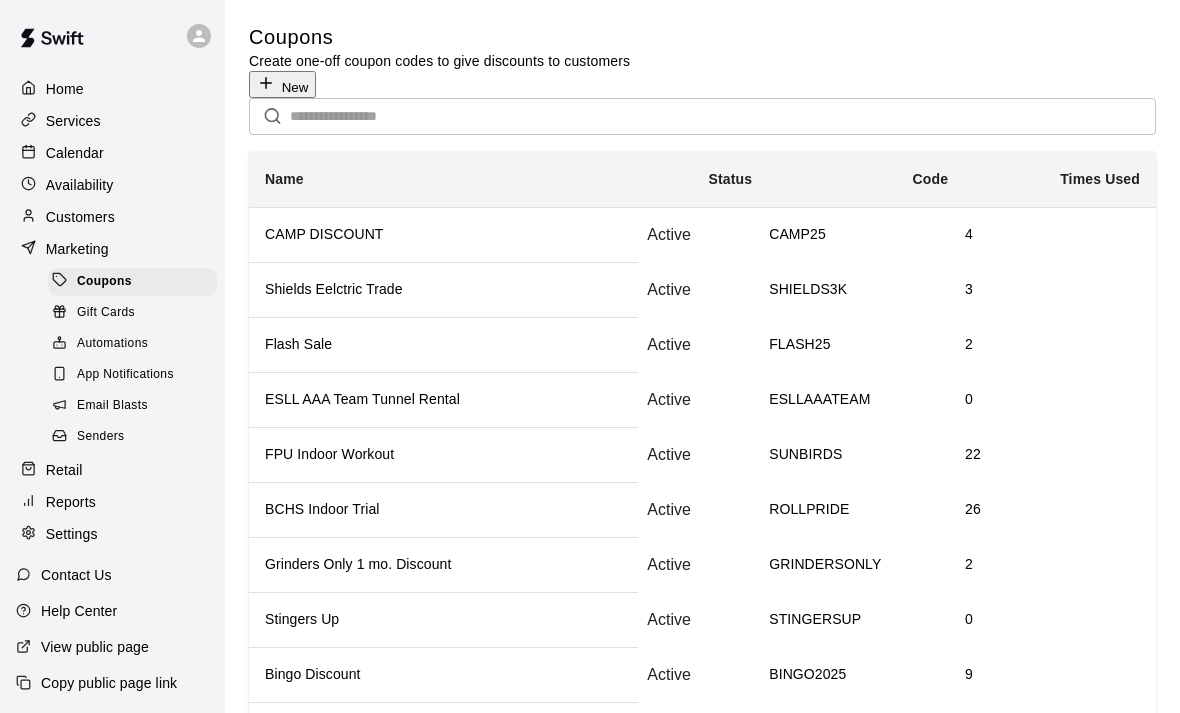 click at bounding box center (33, 217) 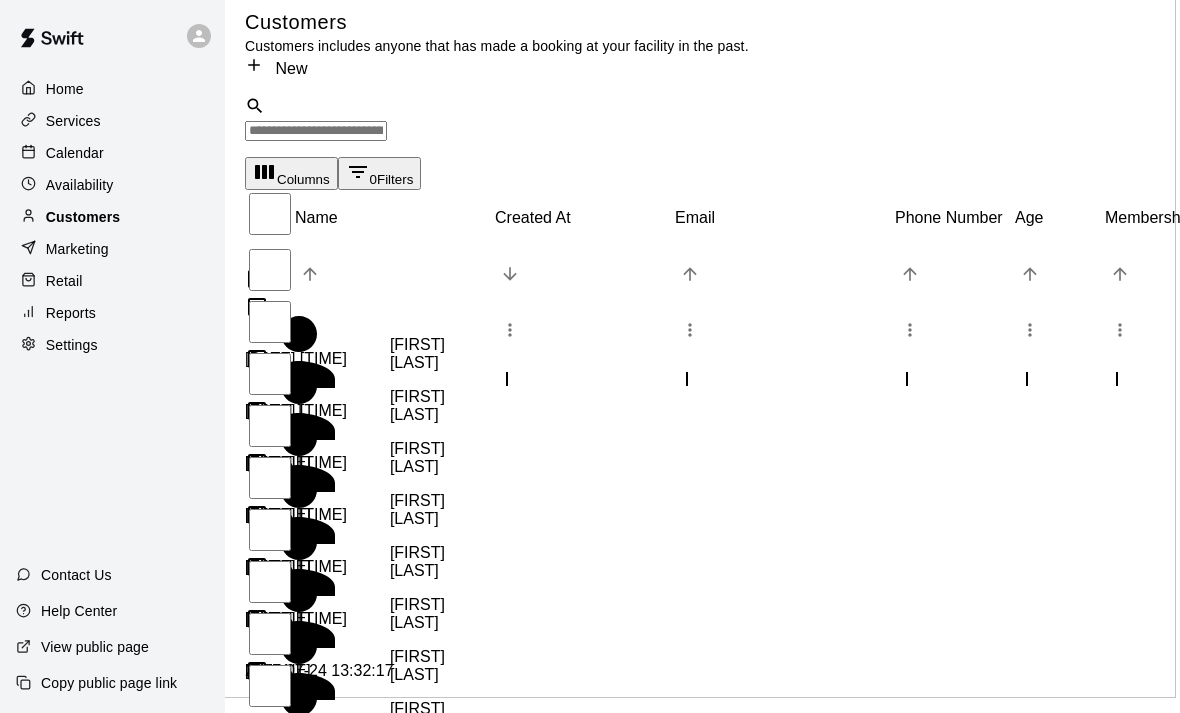 scroll, scrollTop: 15, scrollLeft: 0, axis: vertical 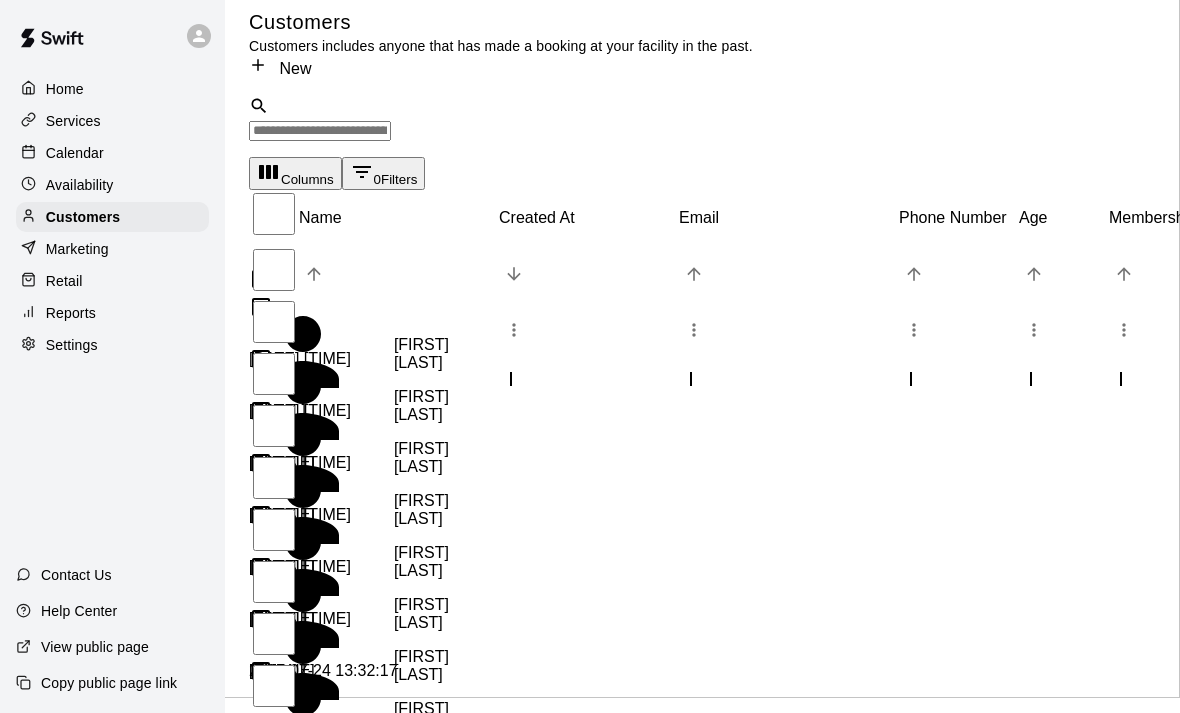 click at bounding box center [320, 131] 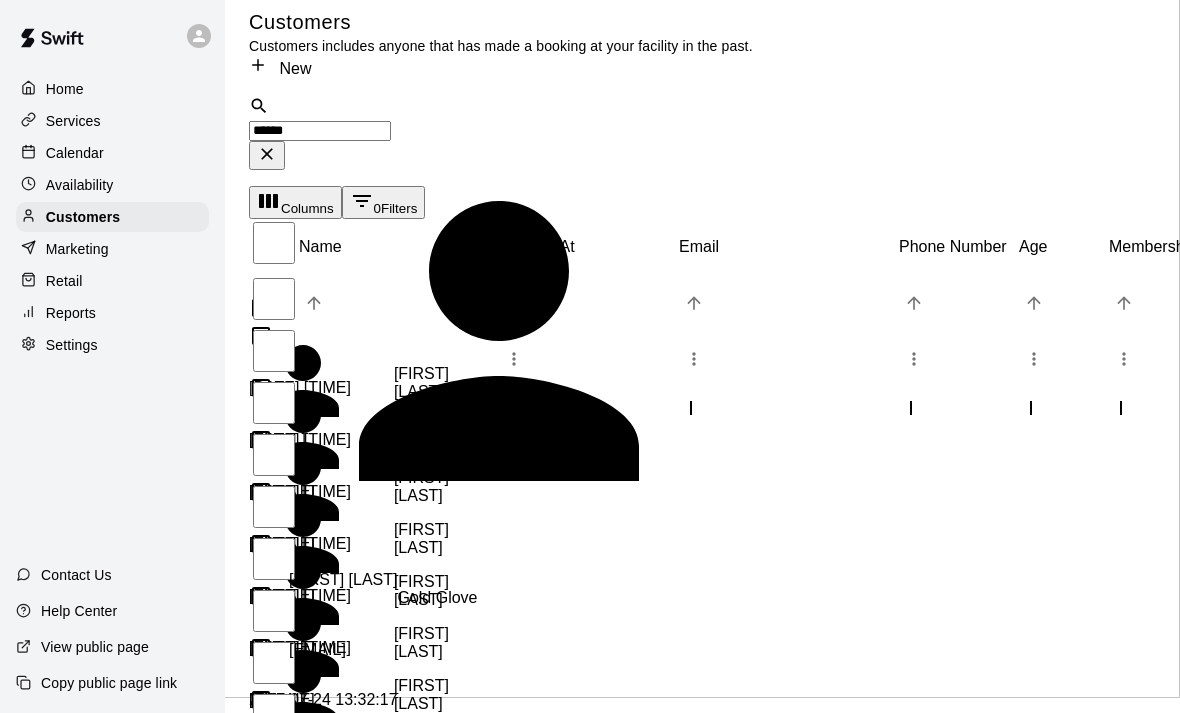 type on "*******" 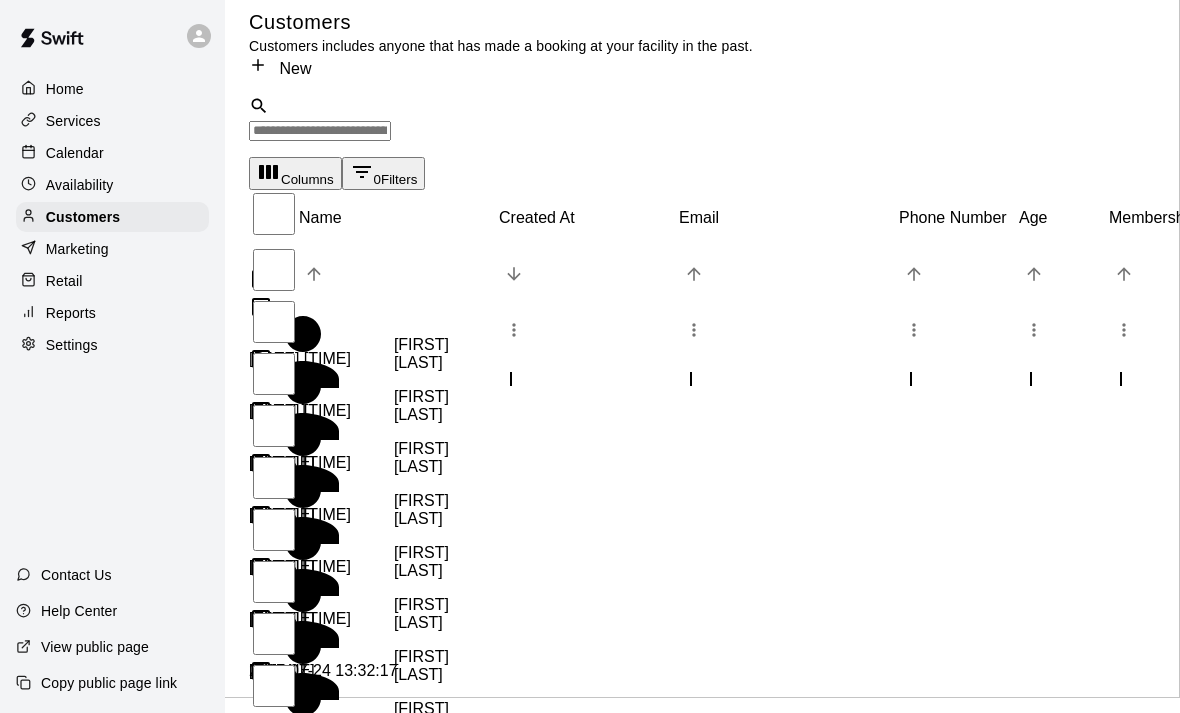 scroll, scrollTop: 0, scrollLeft: 0, axis: both 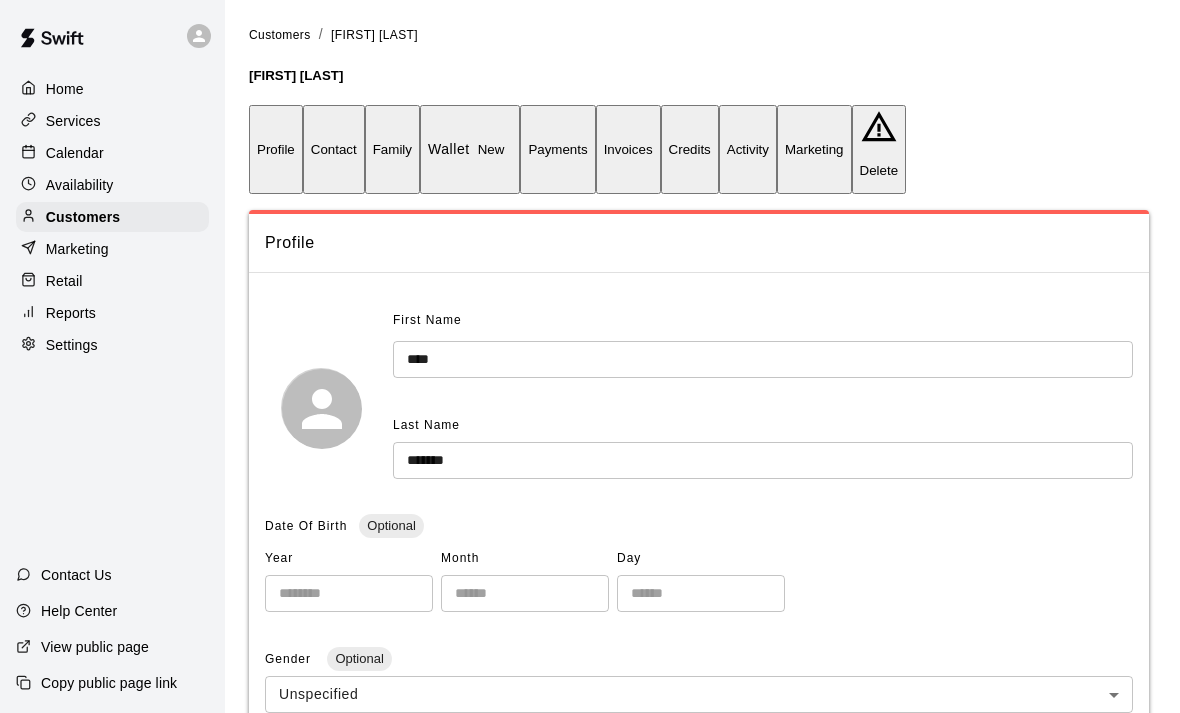 click on "Payments" at bounding box center [557, 149] 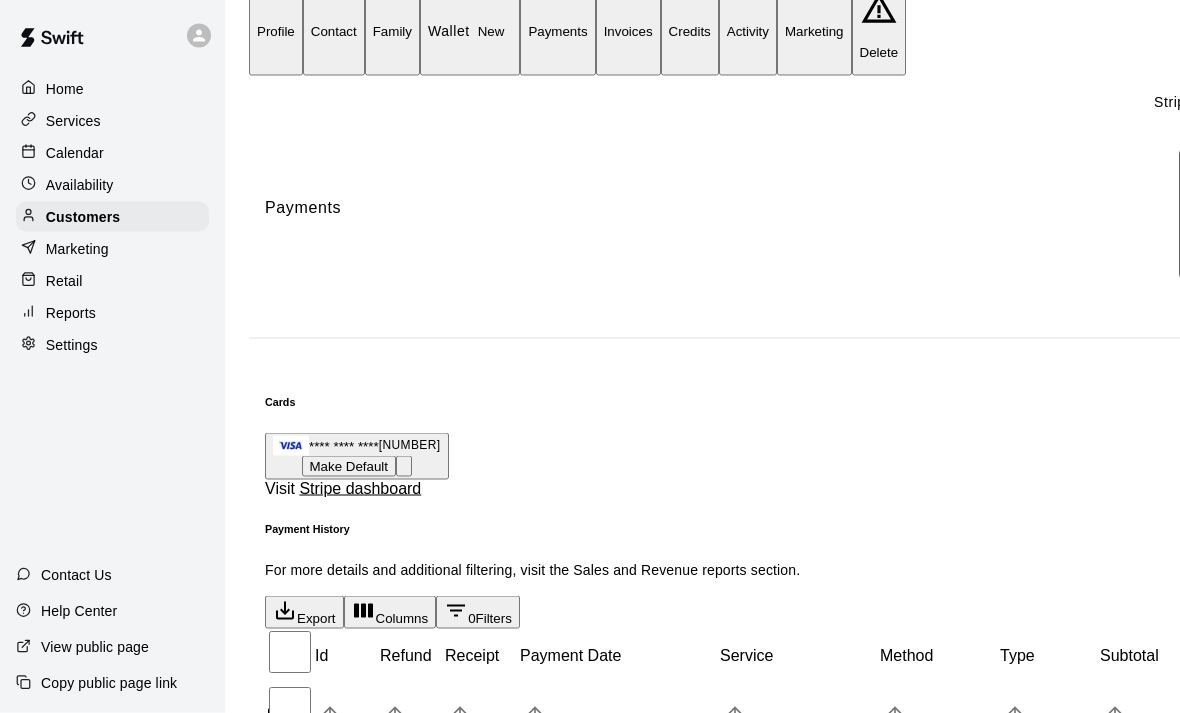 click on "Gold Glove" at bounding box center [345, 954] 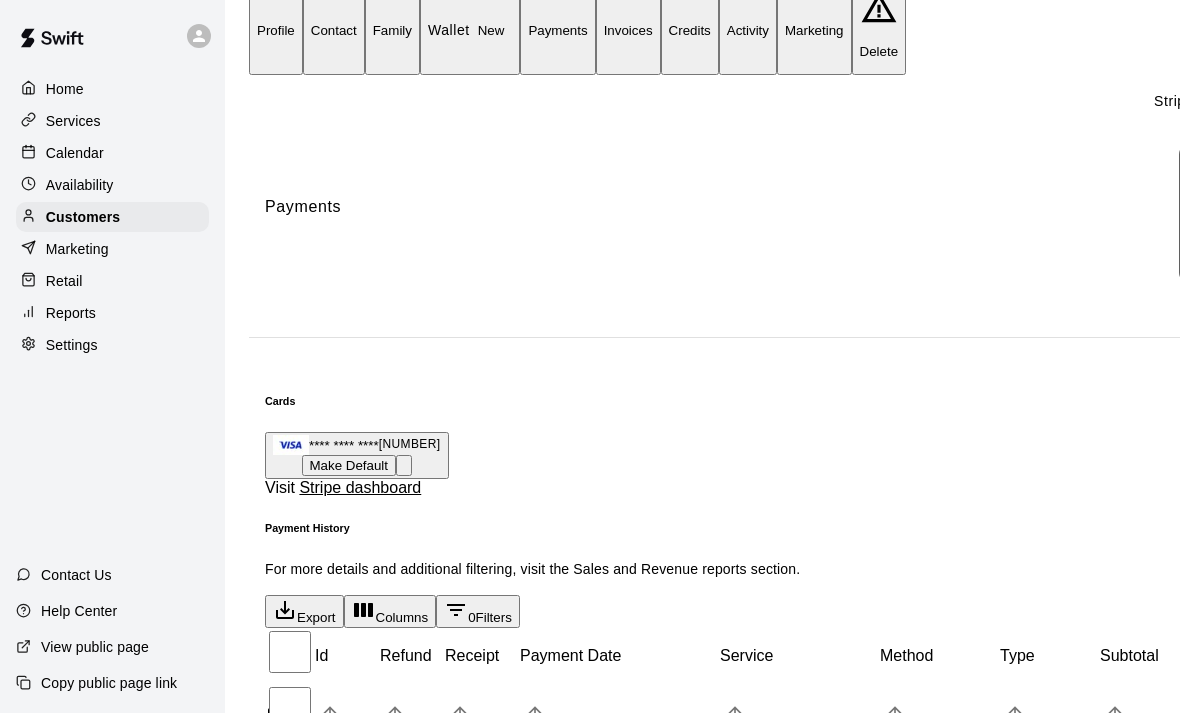 scroll, scrollTop: 118, scrollLeft: 51, axis: both 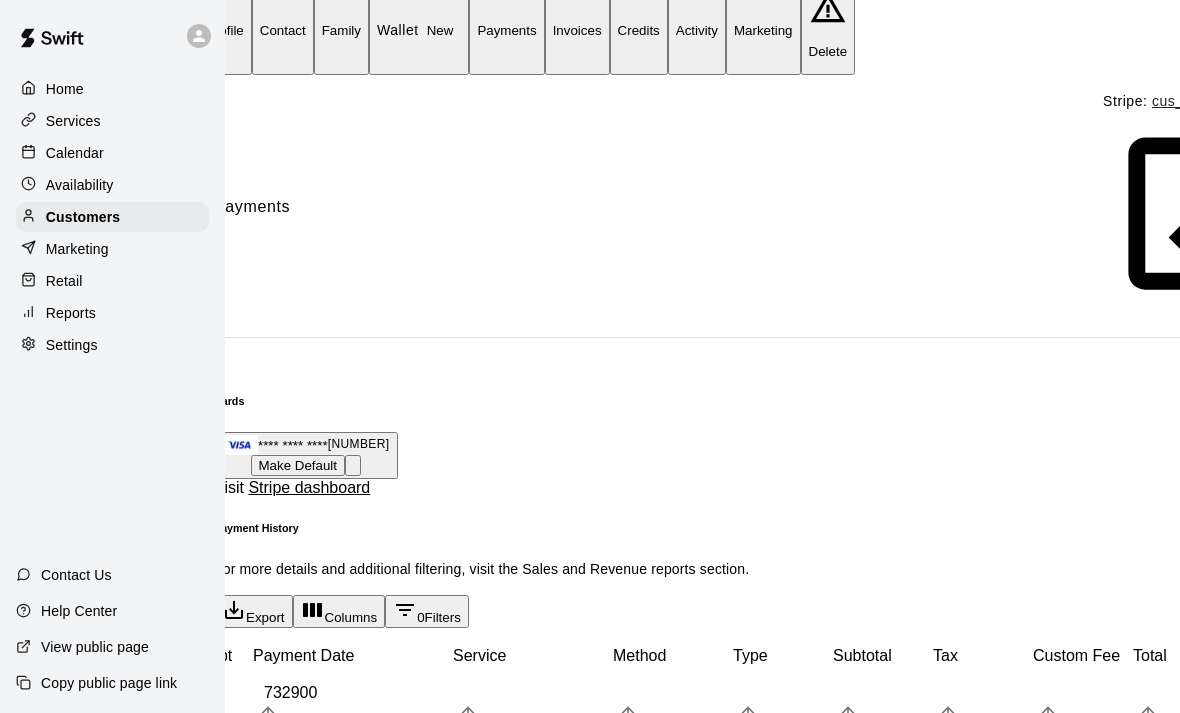 click 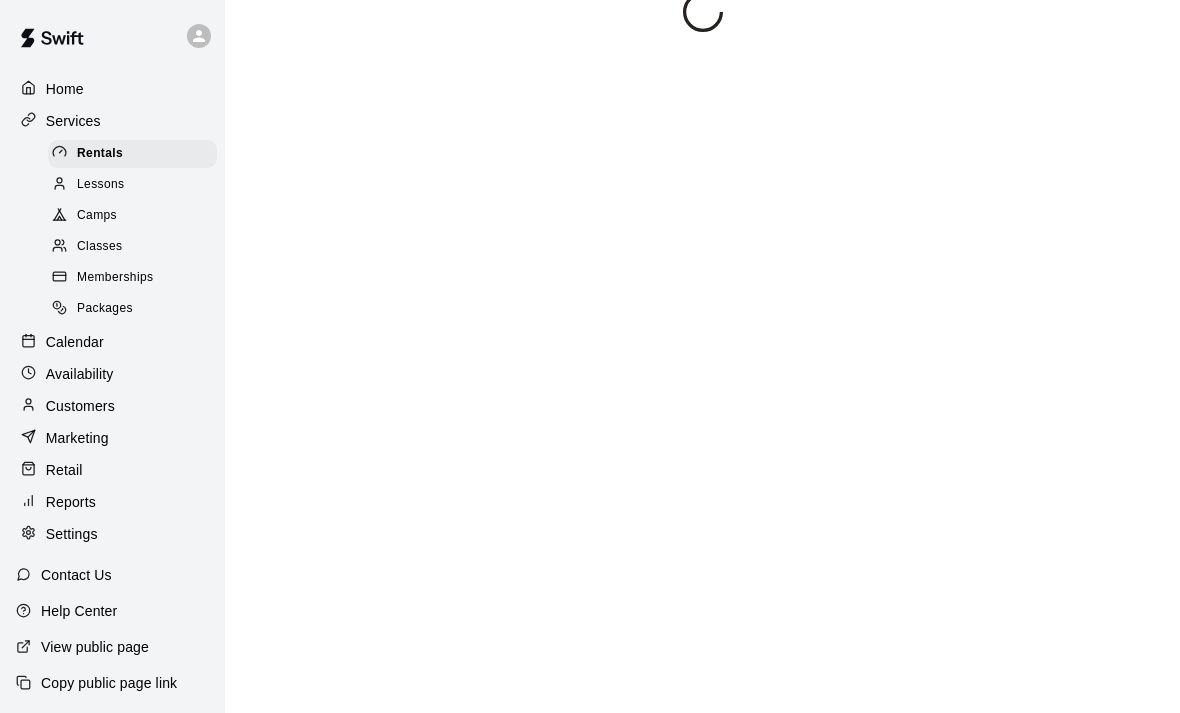 scroll, scrollTop: 32, scrollLeft: 0, axis: vertical 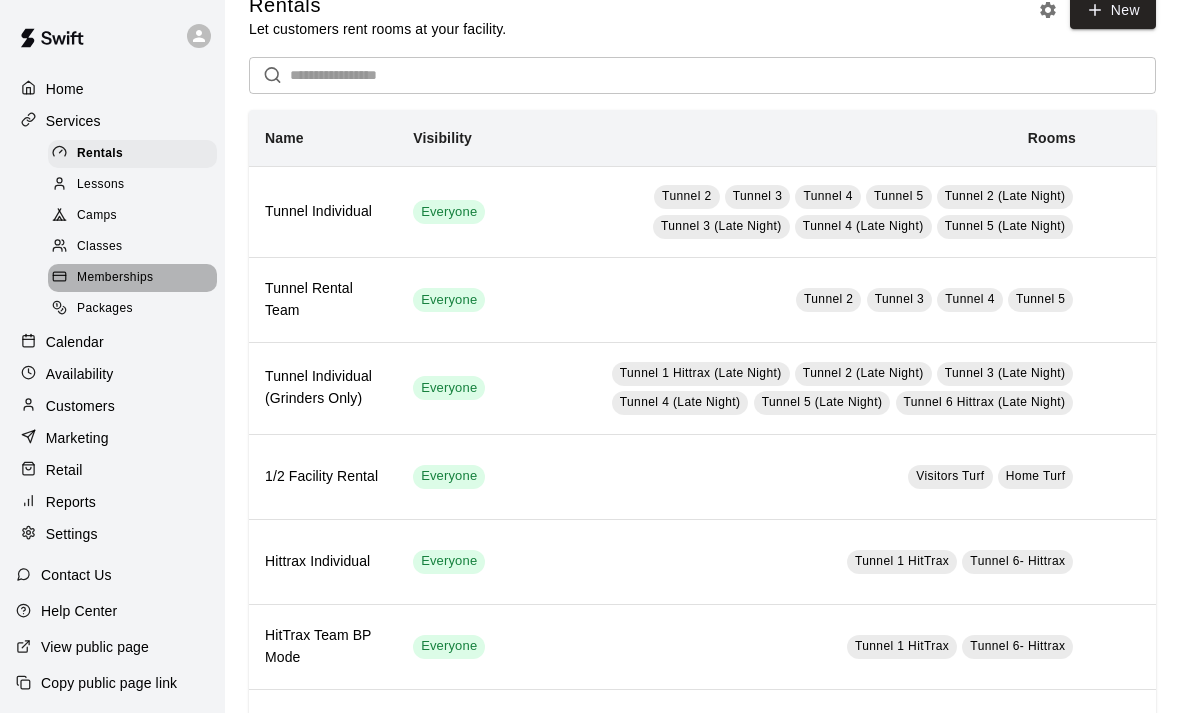 click on "Memberships" at bounding box center (132, 278) 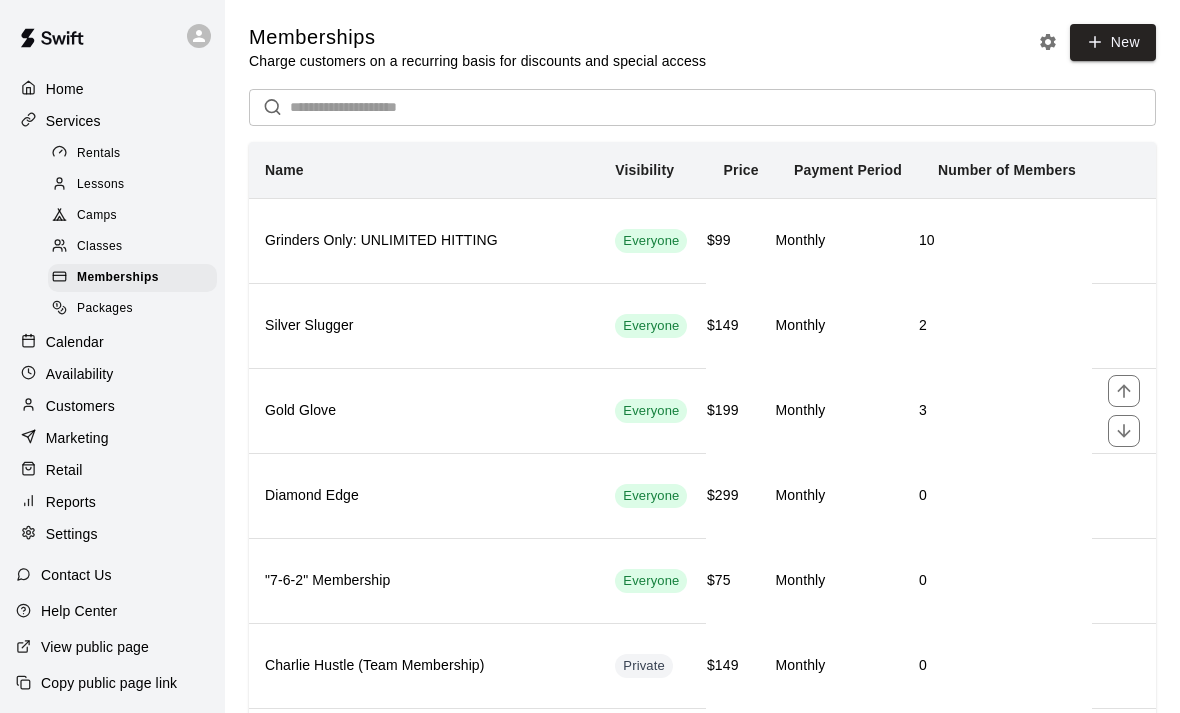 click on "Gold Glove" at bounding box center (424, 411) 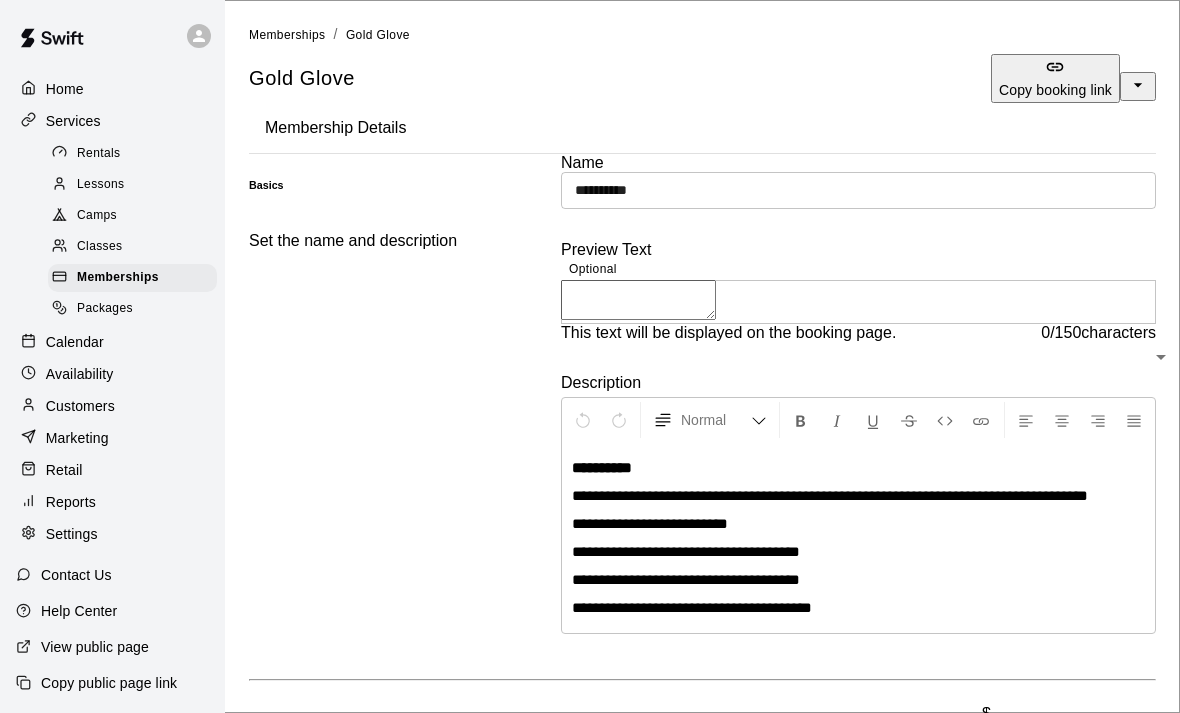 click on "Reports" at bounding box center [112, 502] 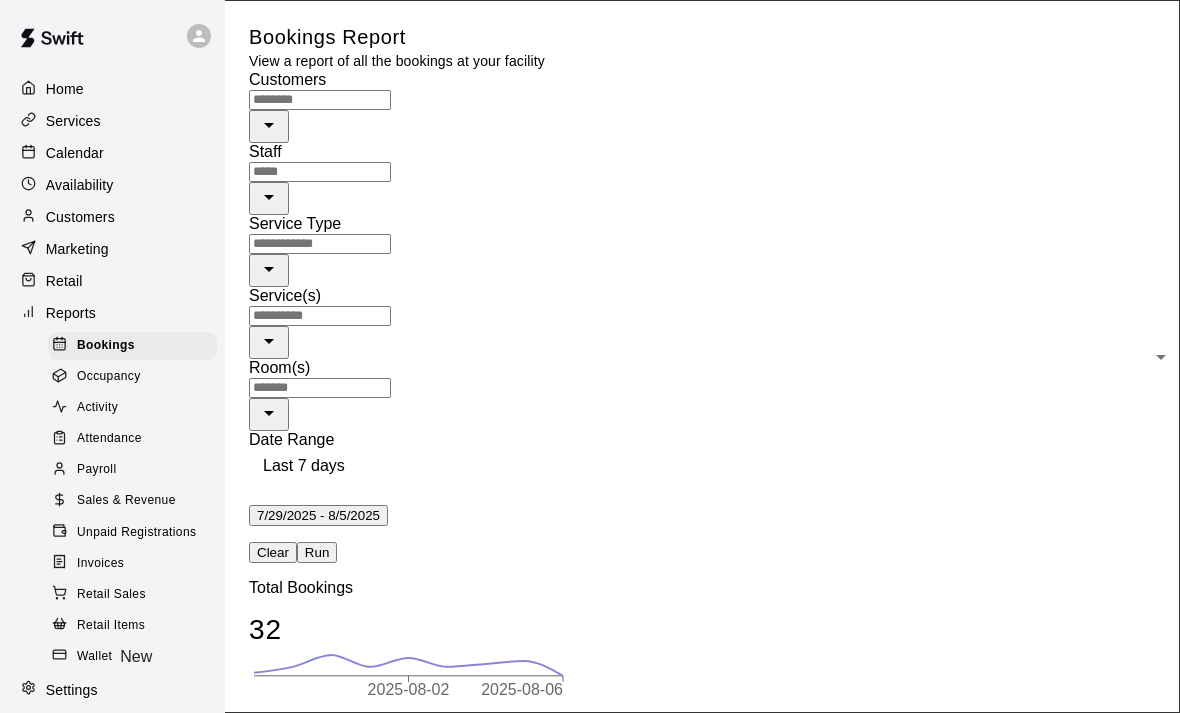 click on "Calendar" at bounding box center [112, 153] 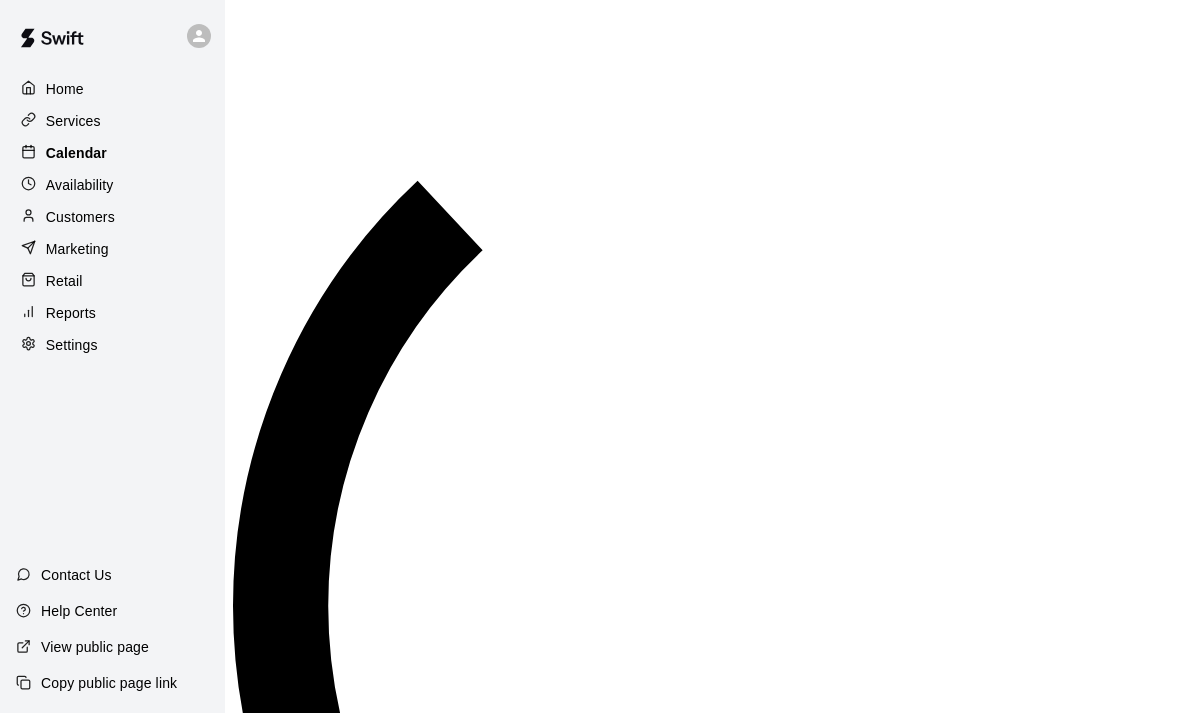 scroll, scrollTop: 1194, scrollLeft: 0, axis: vertical 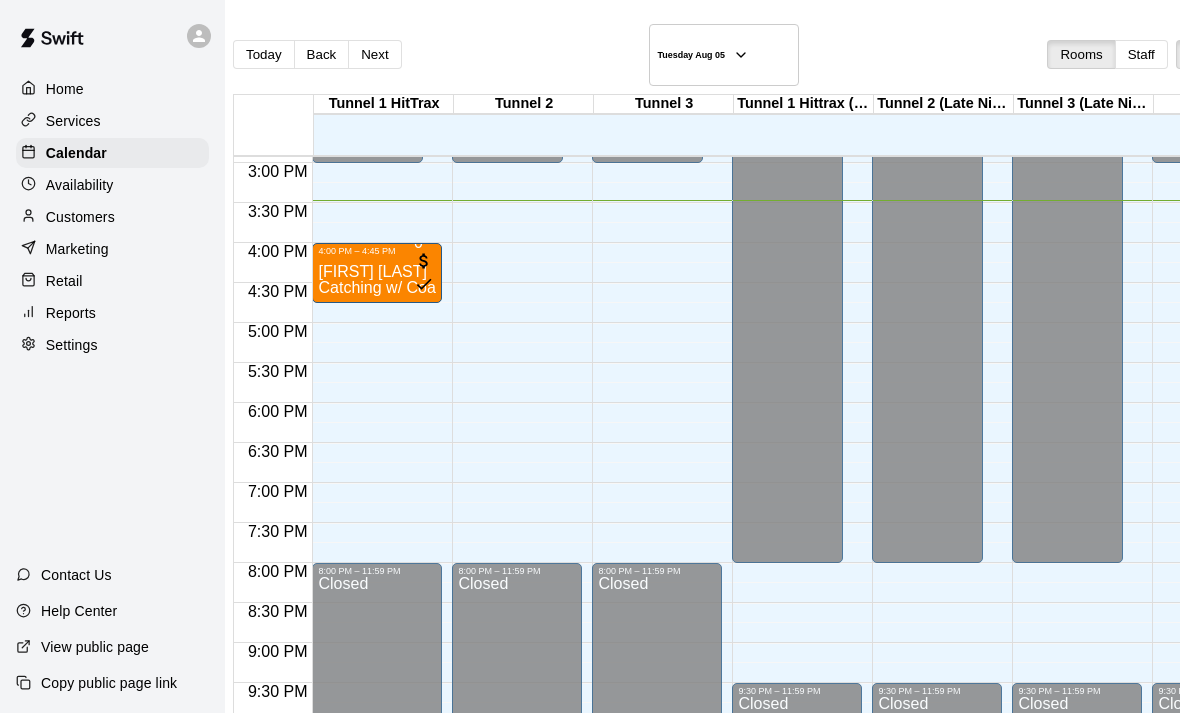 click at bounding box center [33, 121] 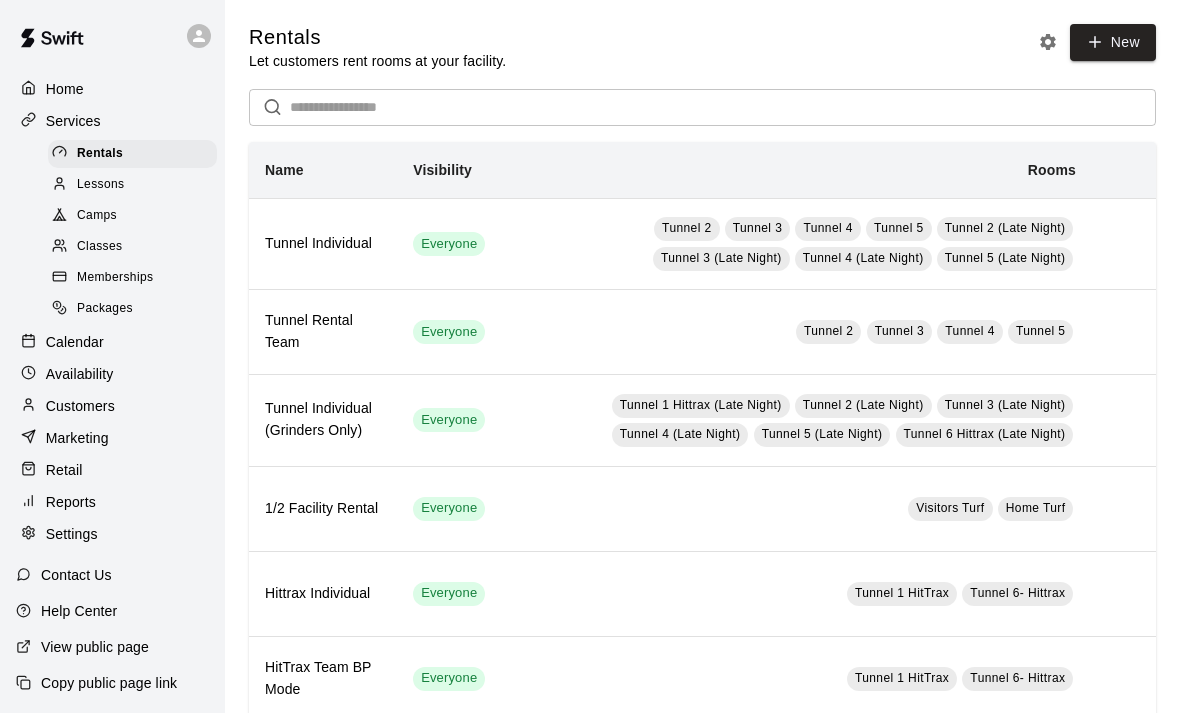 click on "Memberships" at bounding box center (115, 278) 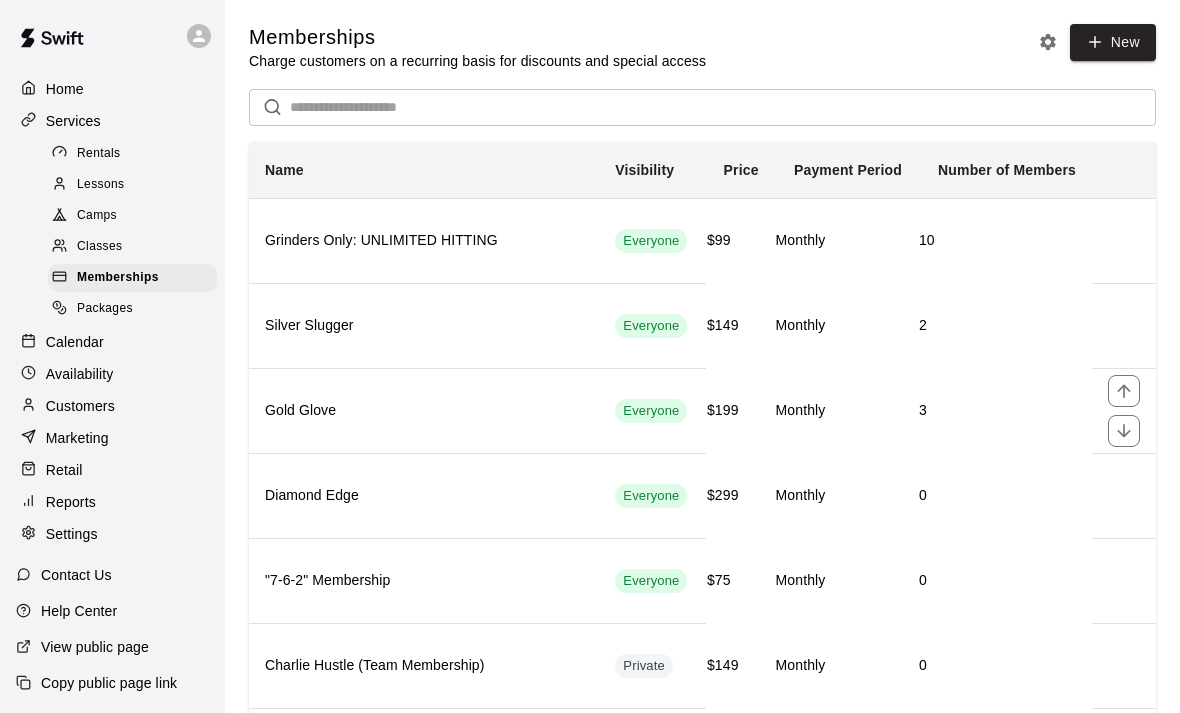 click on "Gold Glove" at bounding box center (424, 411) 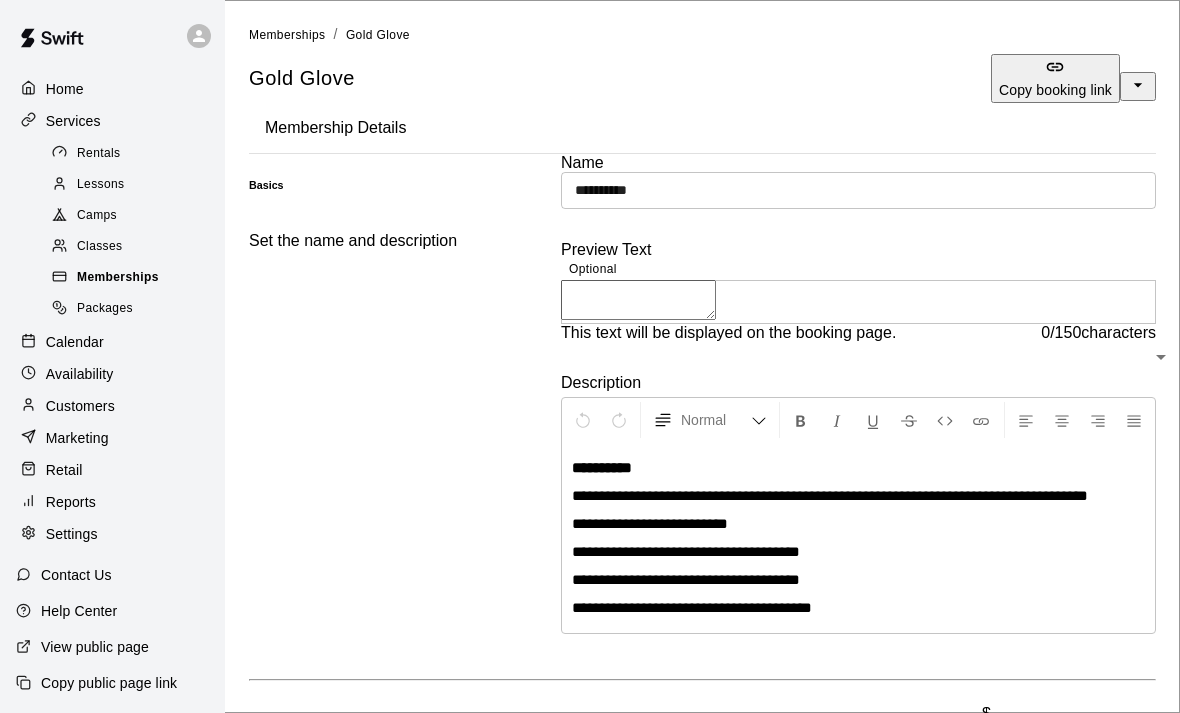 click on "Memberships" at bounding box center (118, 278) 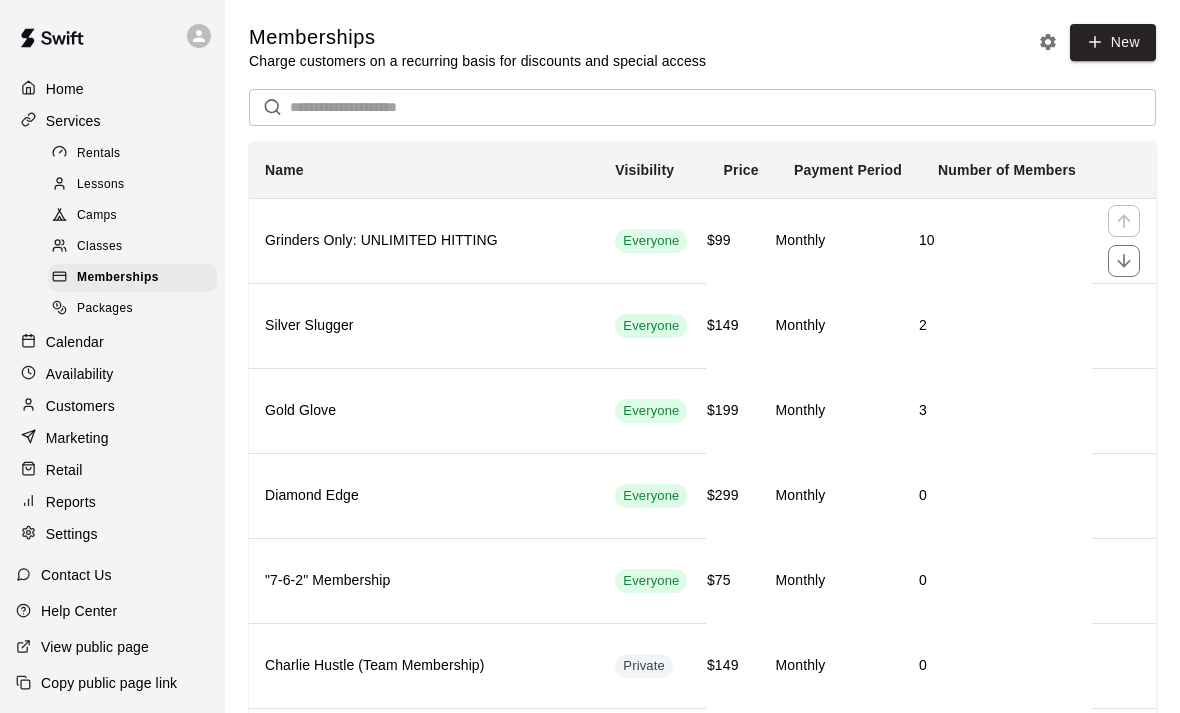 click on "Grinders Only:  UNLIMITED HITTING" at bounding box center [424, 241] 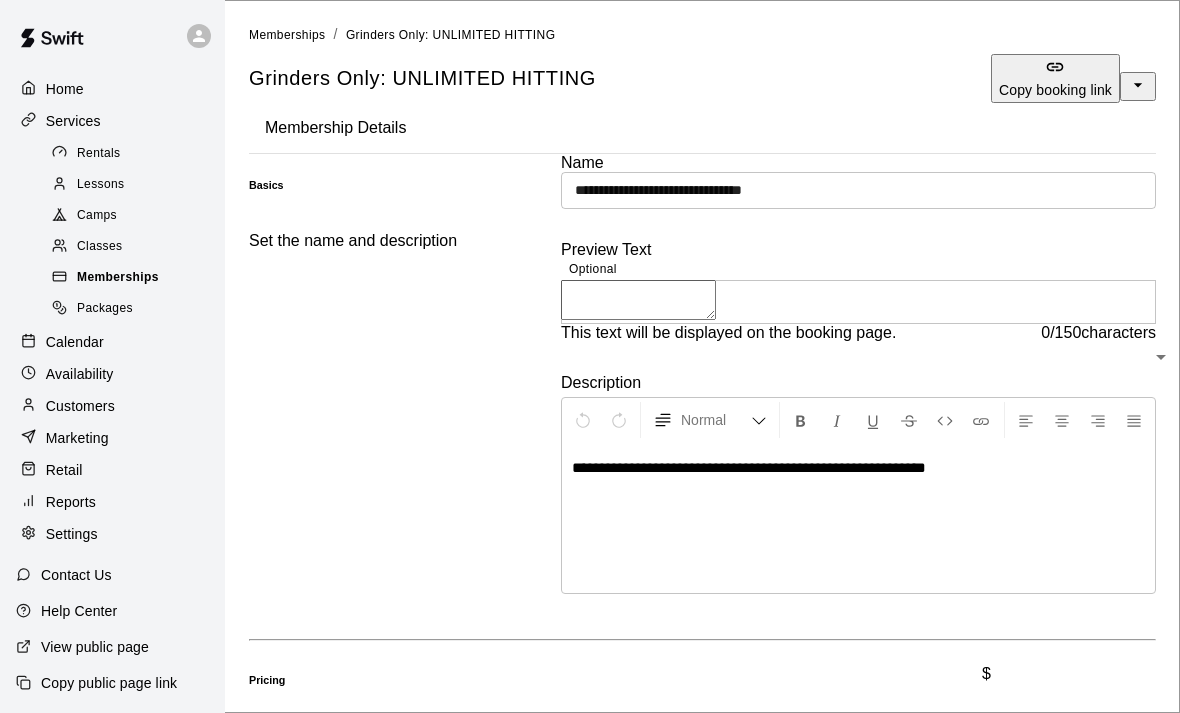 click on "Memberships" at bounding box center [118, 278] 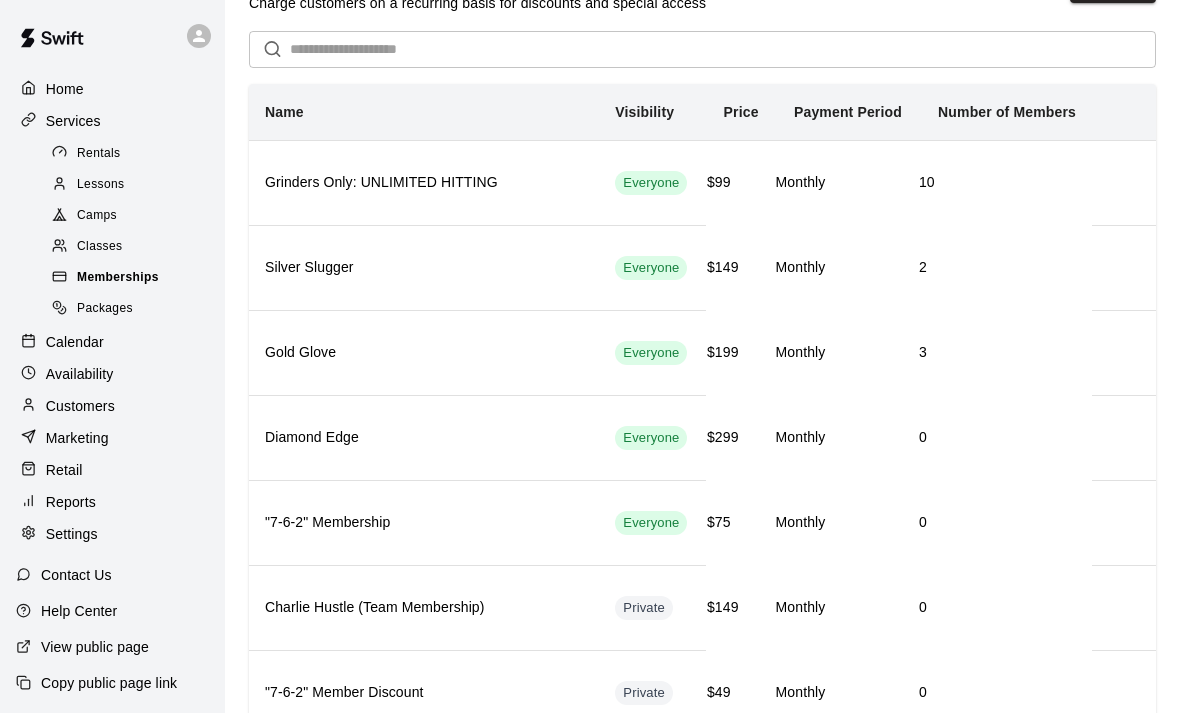 scroll, scrollTop: 59, scrollLeft: 0, axis: vertical 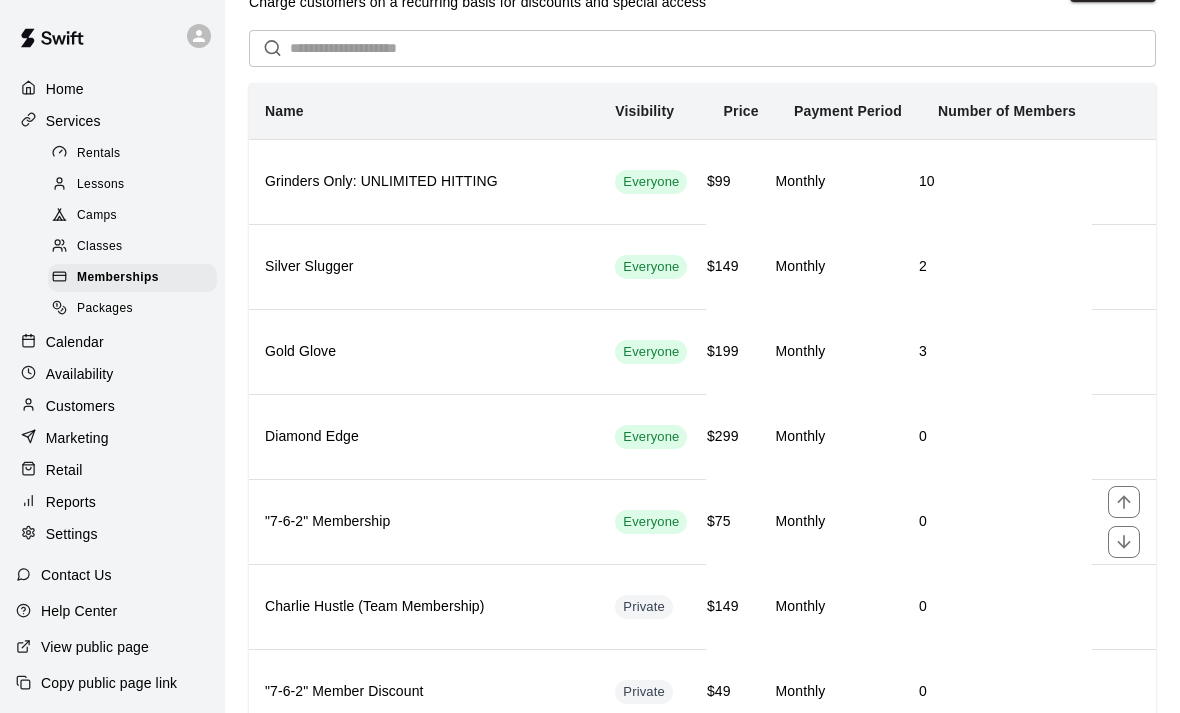 click on ""7-6-2" Membership" at bounding box center [424, 521] 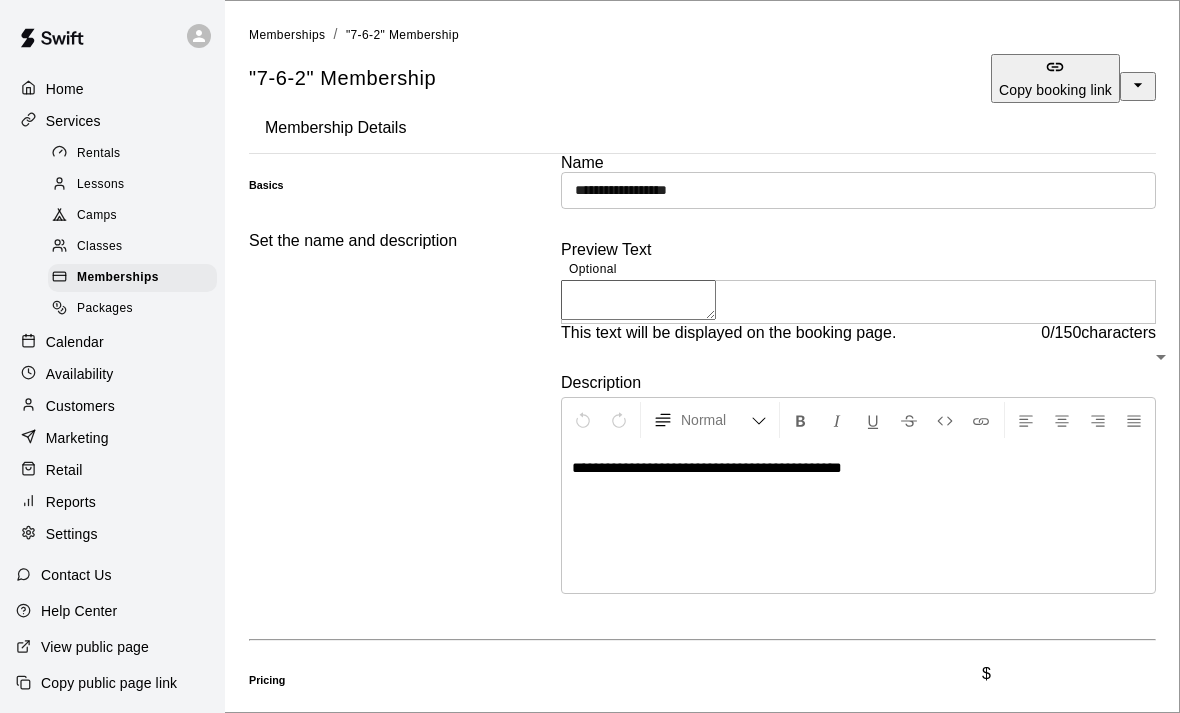 click on "Calendar" at bounding box center [75, 342] 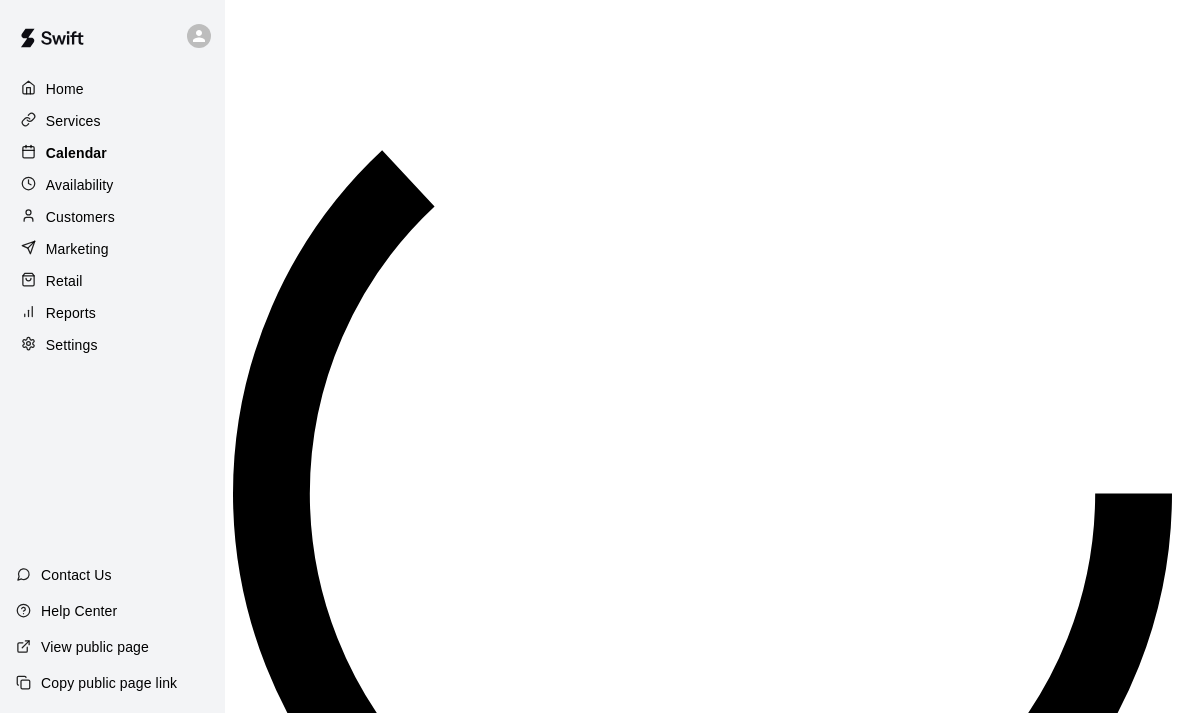 scroll, scrollTop: 1194, scrollLeft: 0, axis: vertical 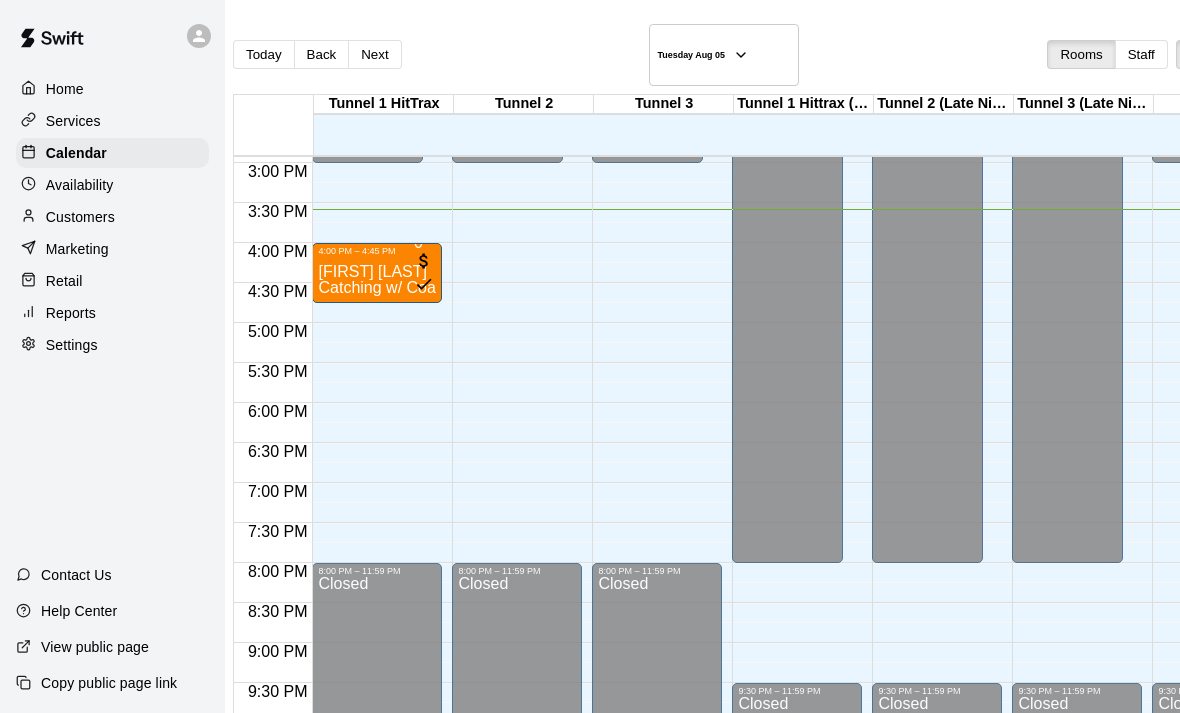click at bounding box center (33, 185) 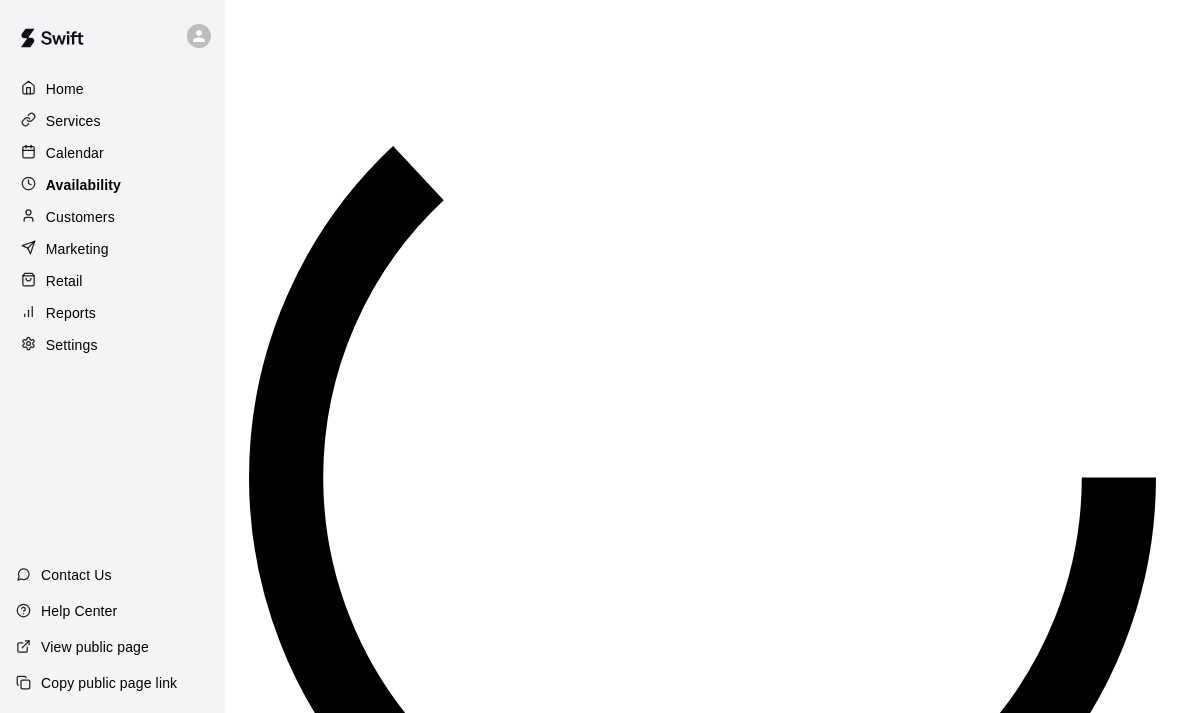 scroll, scrollTop: 1247, scrollLeft: 0, axis: vertical 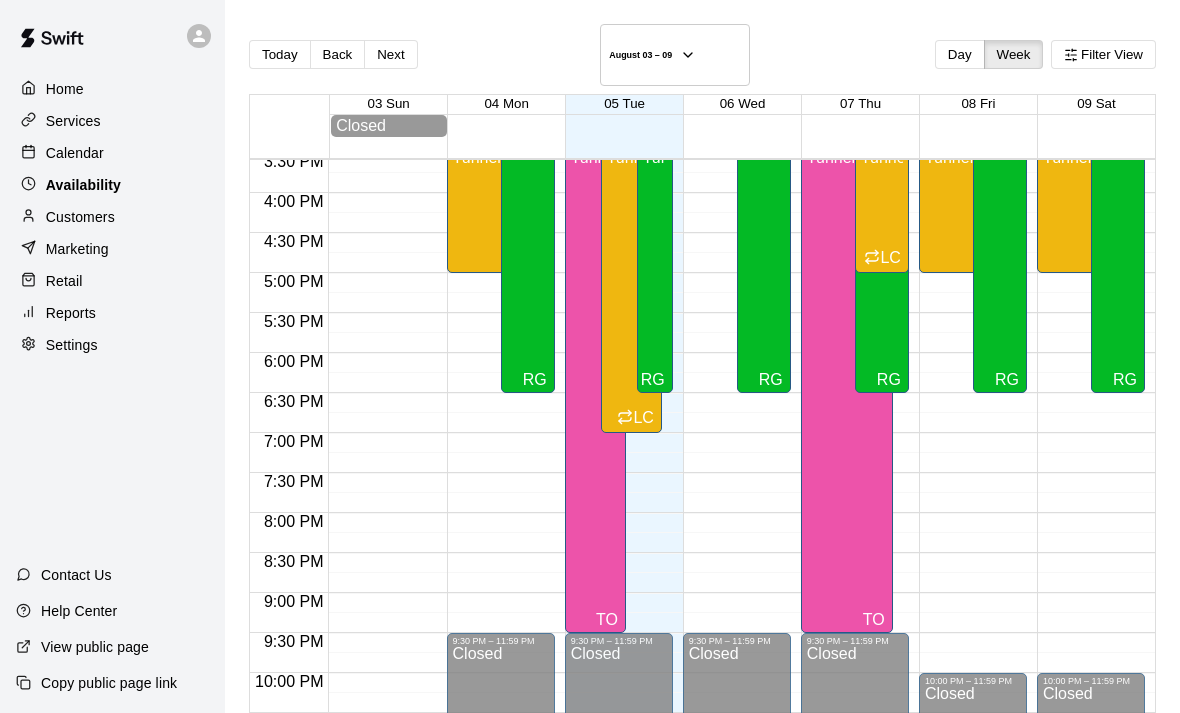 click on "Availability" at bounding box center (83, 185) 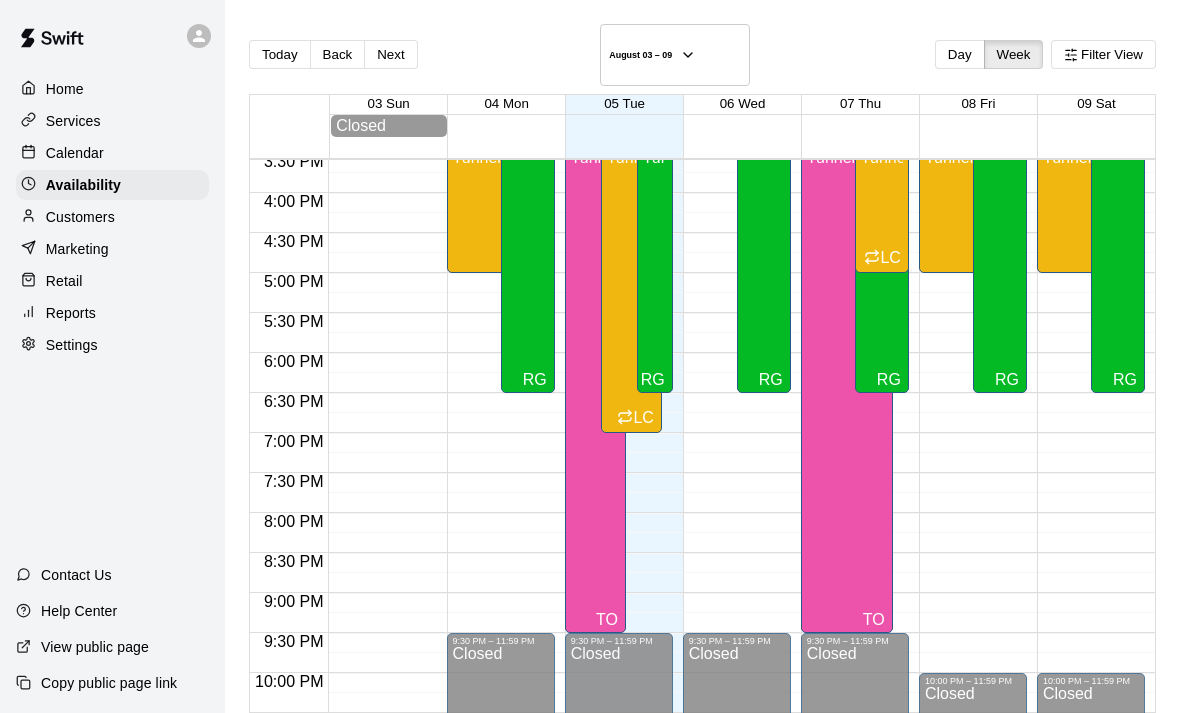 click on "Calendar" at bounding box center [75, 153] 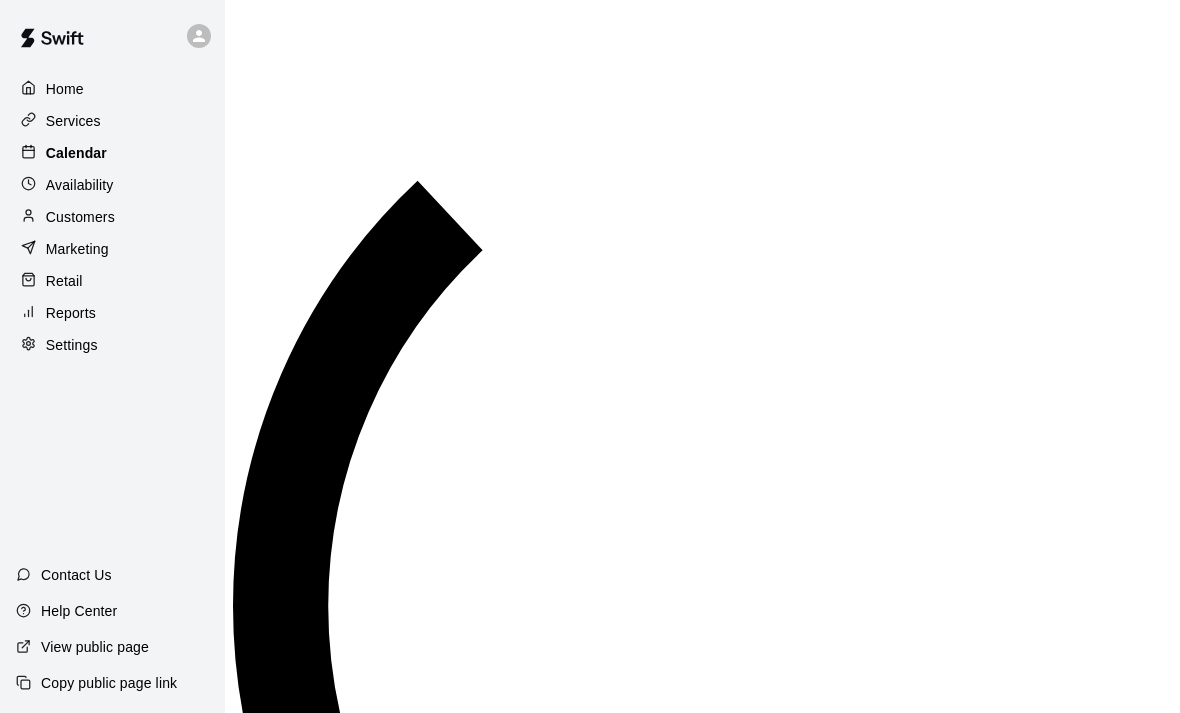 scroll, scrollTop: 1194, scrollLeft: 0, axis: vertical 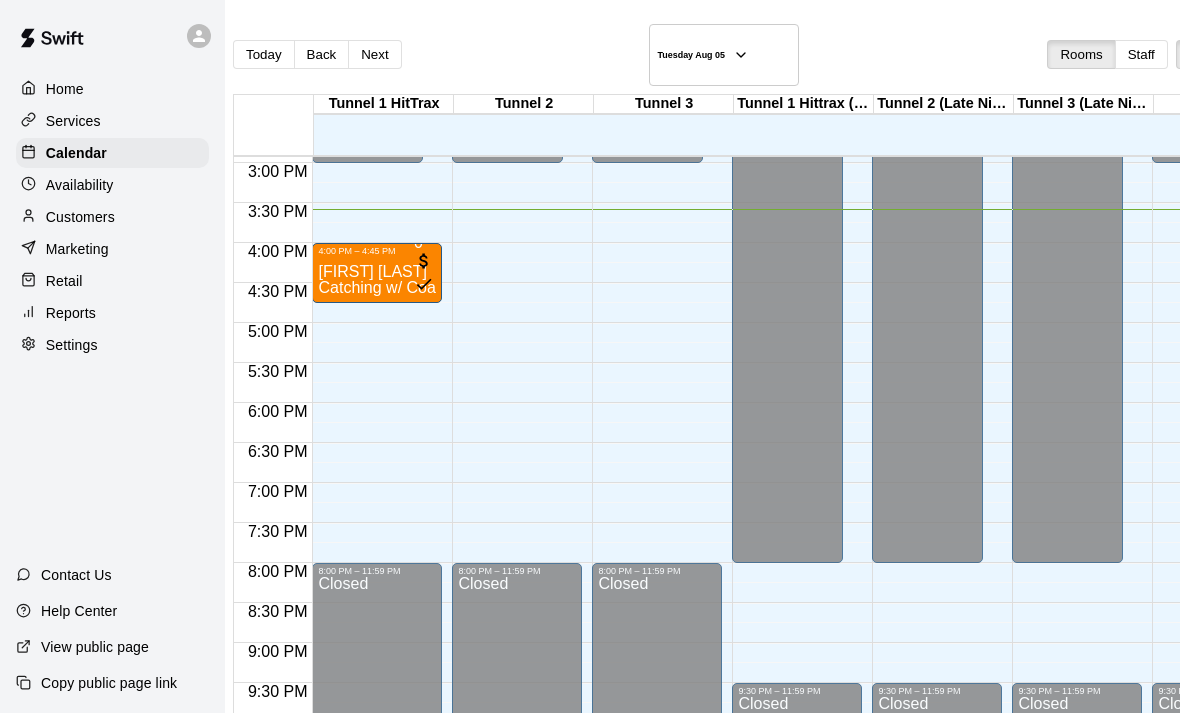 click on "Availability" at bounding box center [80, 185] 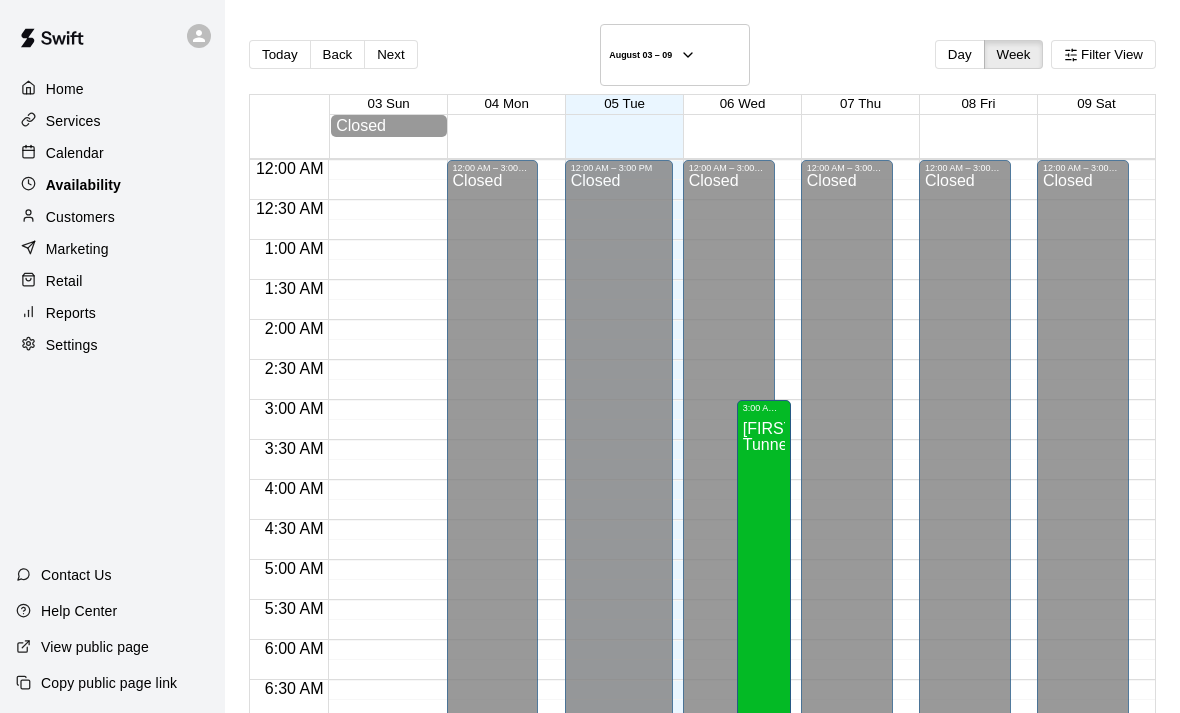 scroll, scrollTop: 1247, scrollLeft: 0, axis: vertical 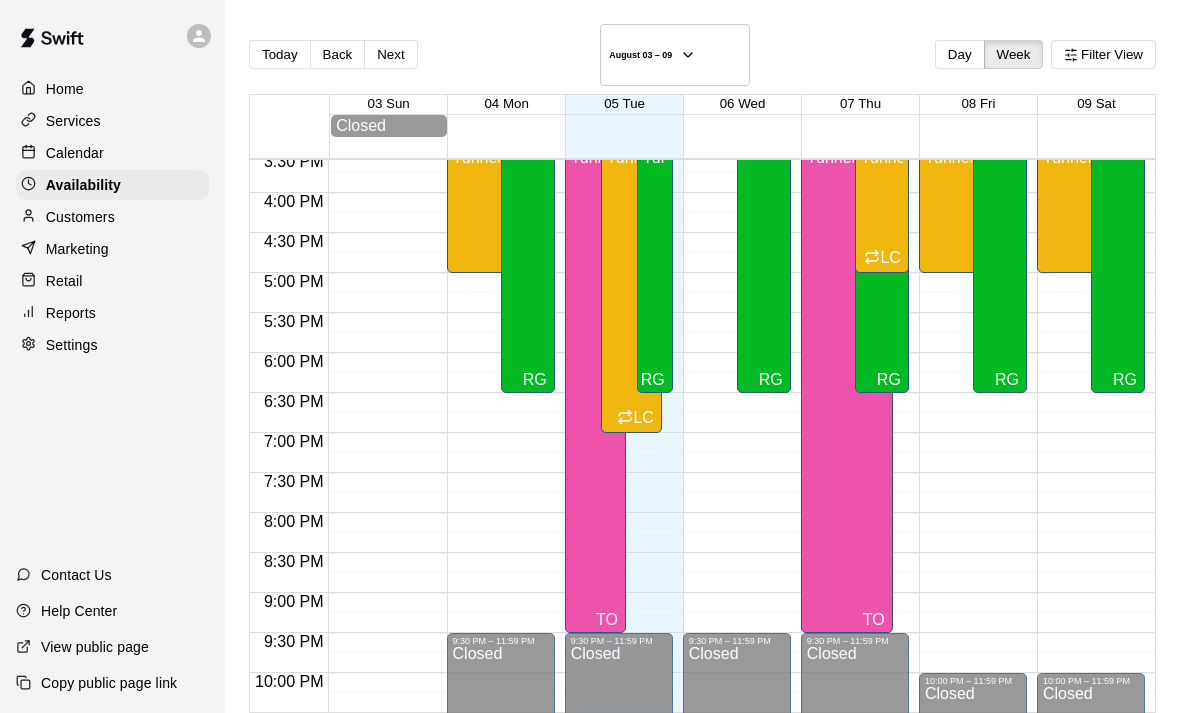 click on "Calendar" at bounding box center (75, 153) 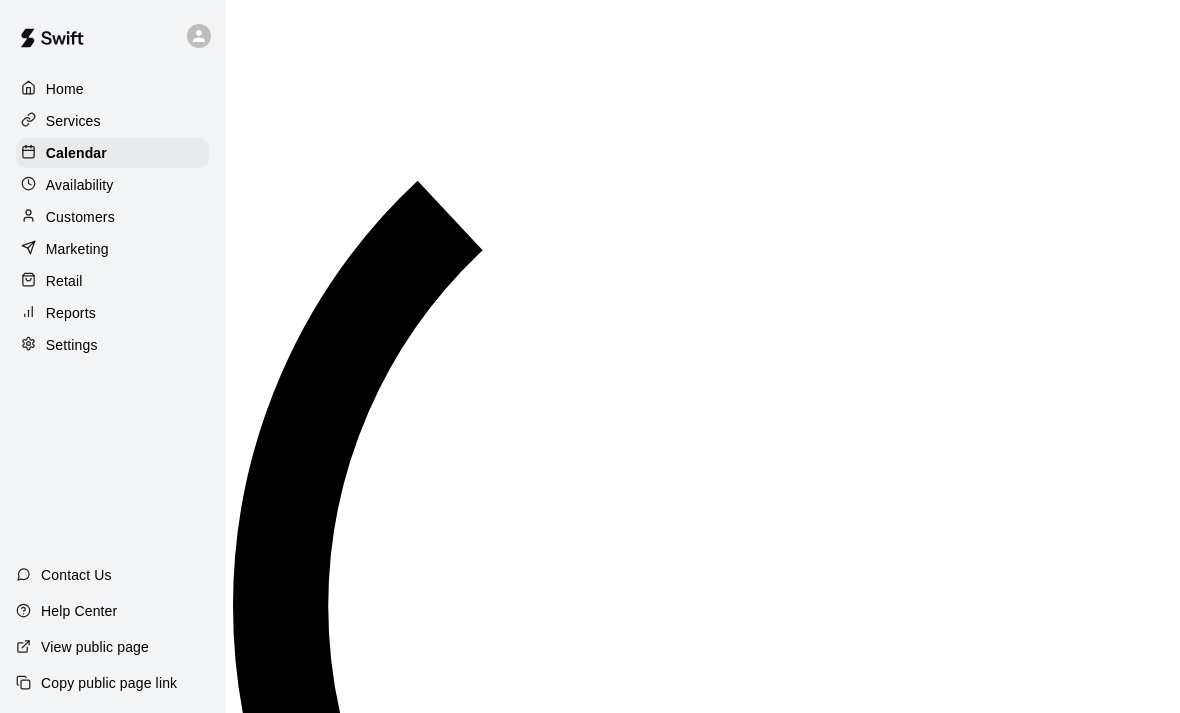 click on "Services" at bounding box center (73, 121) 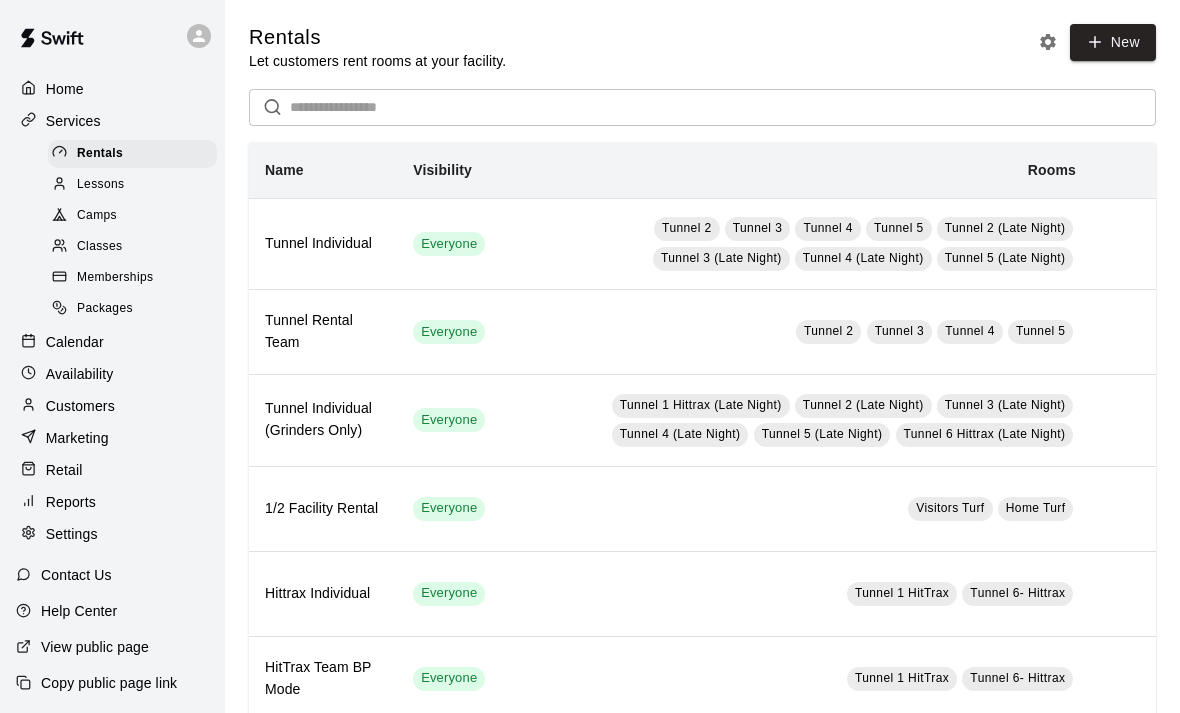 click on "Packages" at bounding box center [132, 309] 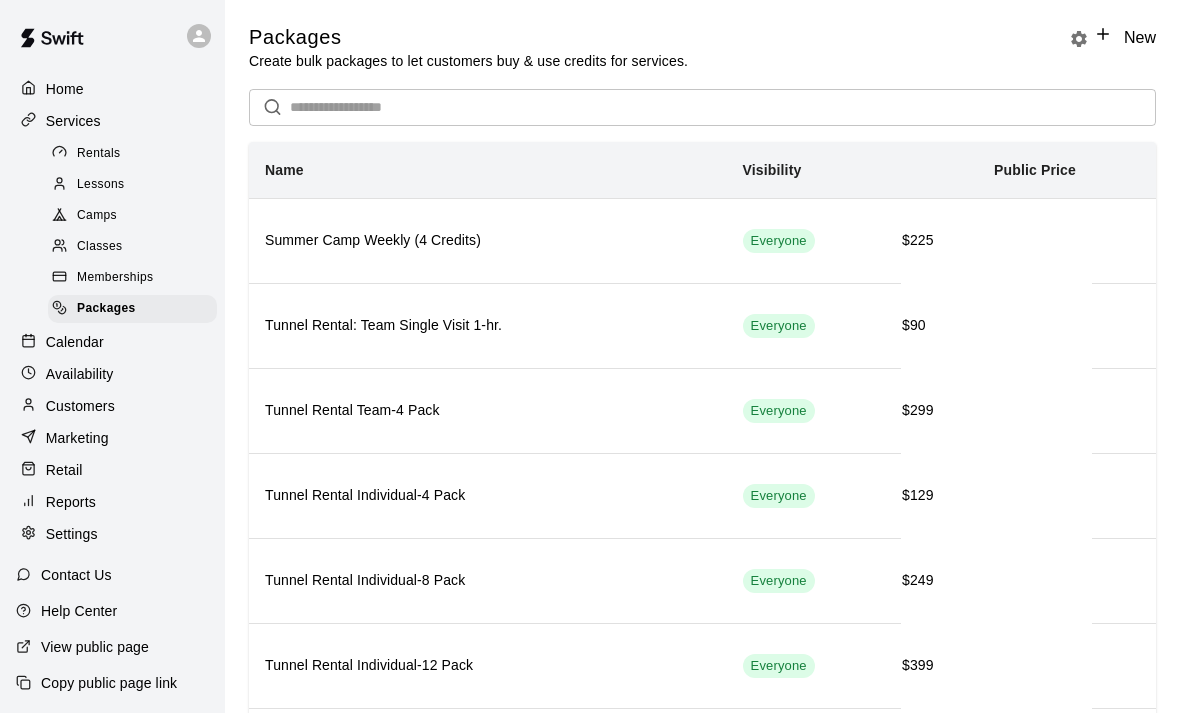 click on "Calendar" at bounding box center (75, 342) 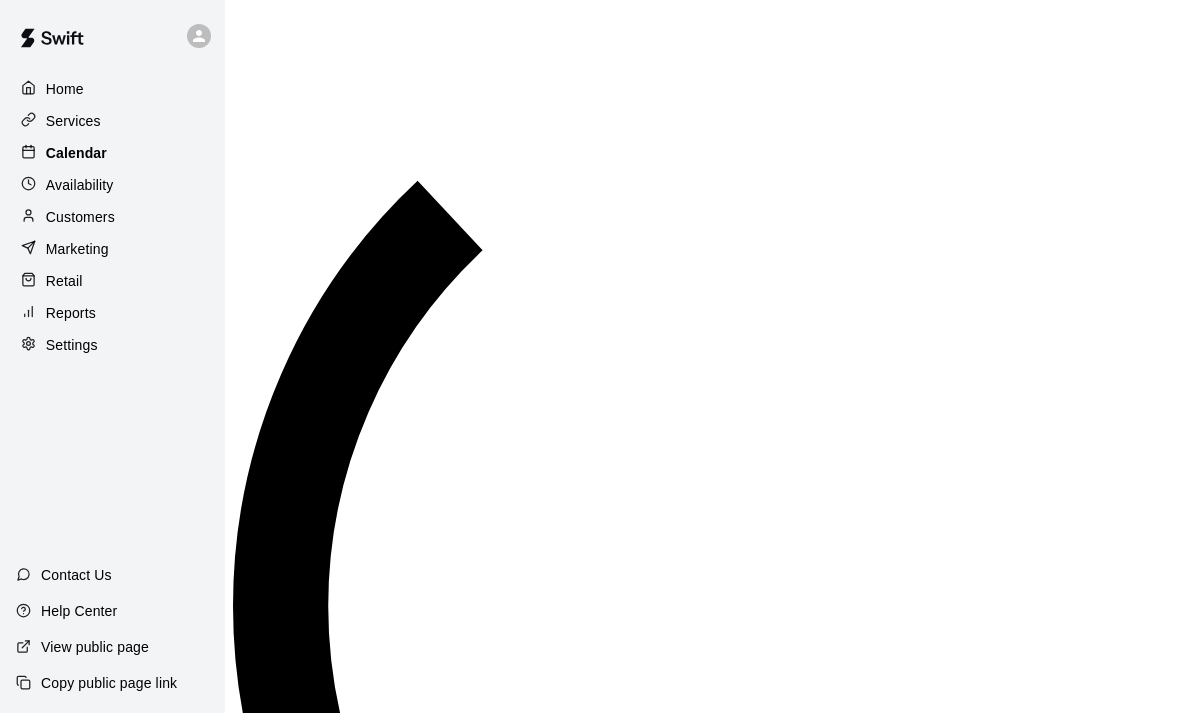 scroll, scrollTop: 1194, scrollLeft: 0, axis: vertical 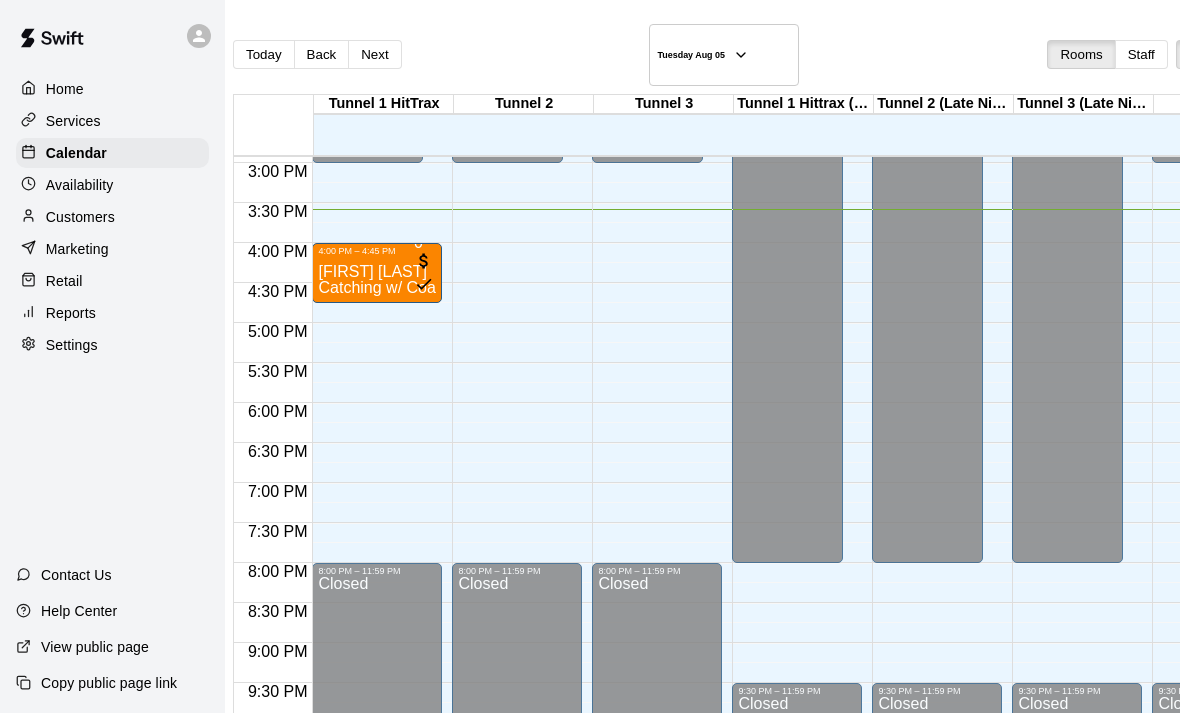 click on "Availability" at bounding box center (112, 185) 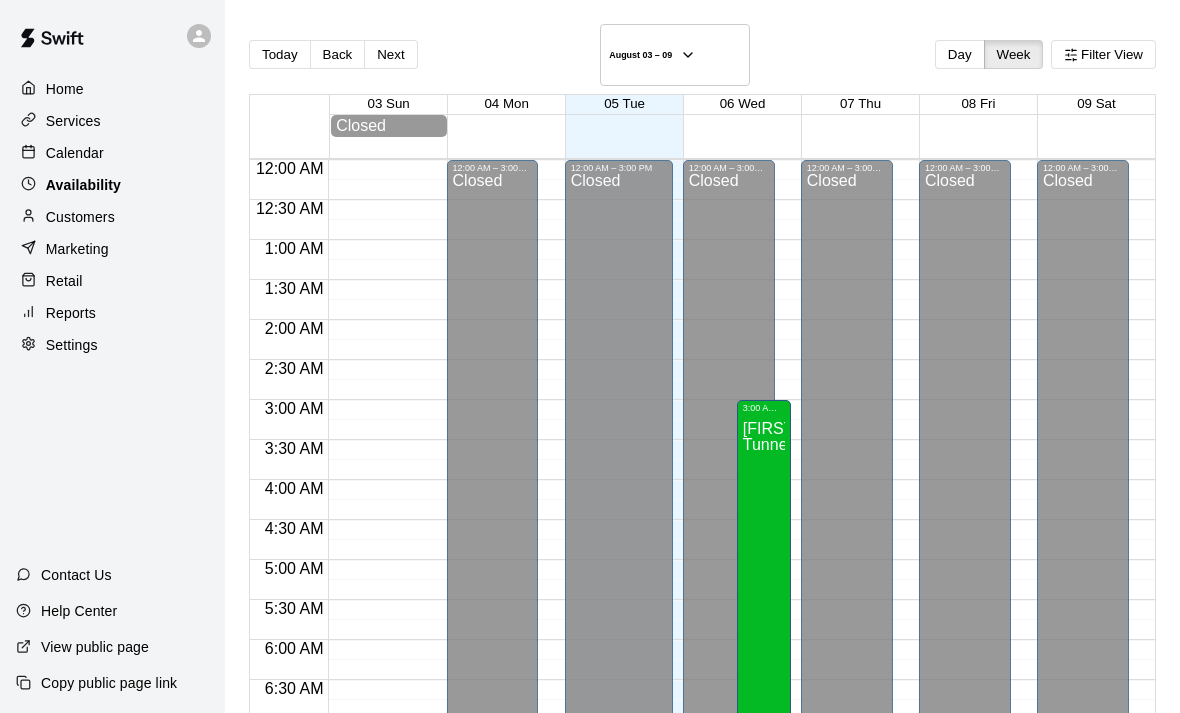 scroll, scrollTop: 1247, scrollLeft: 0, axis: vertical 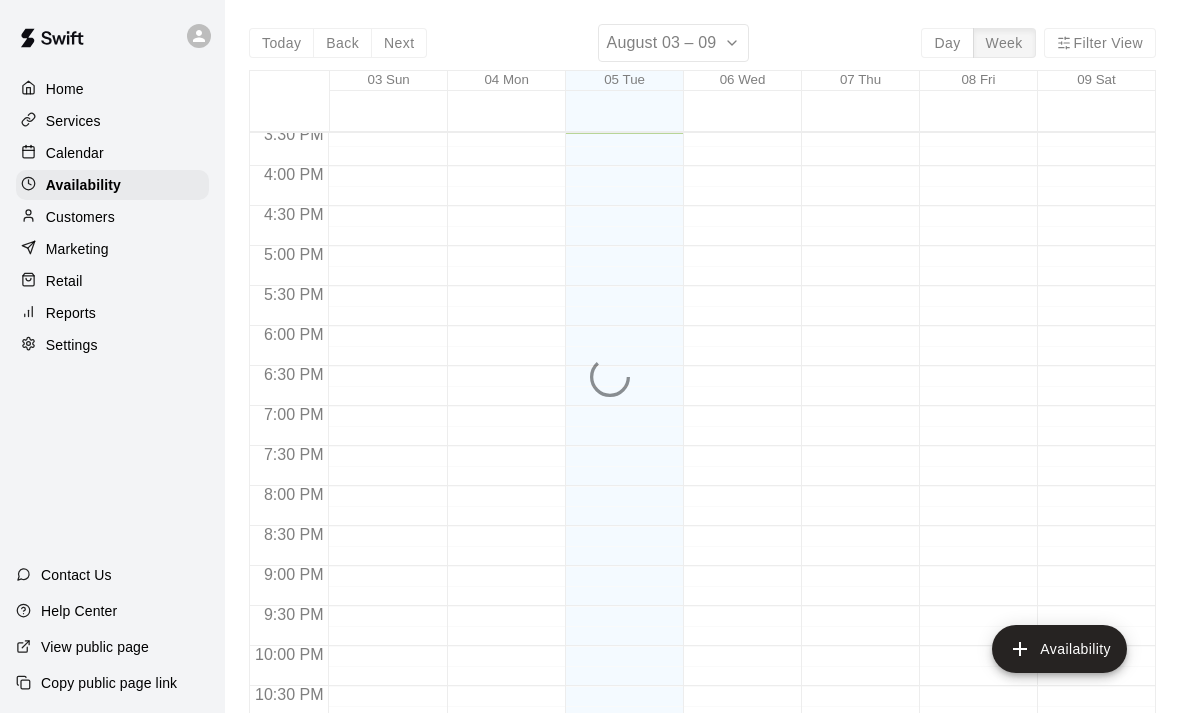 click on "Services" at bounding box center [73, 121] 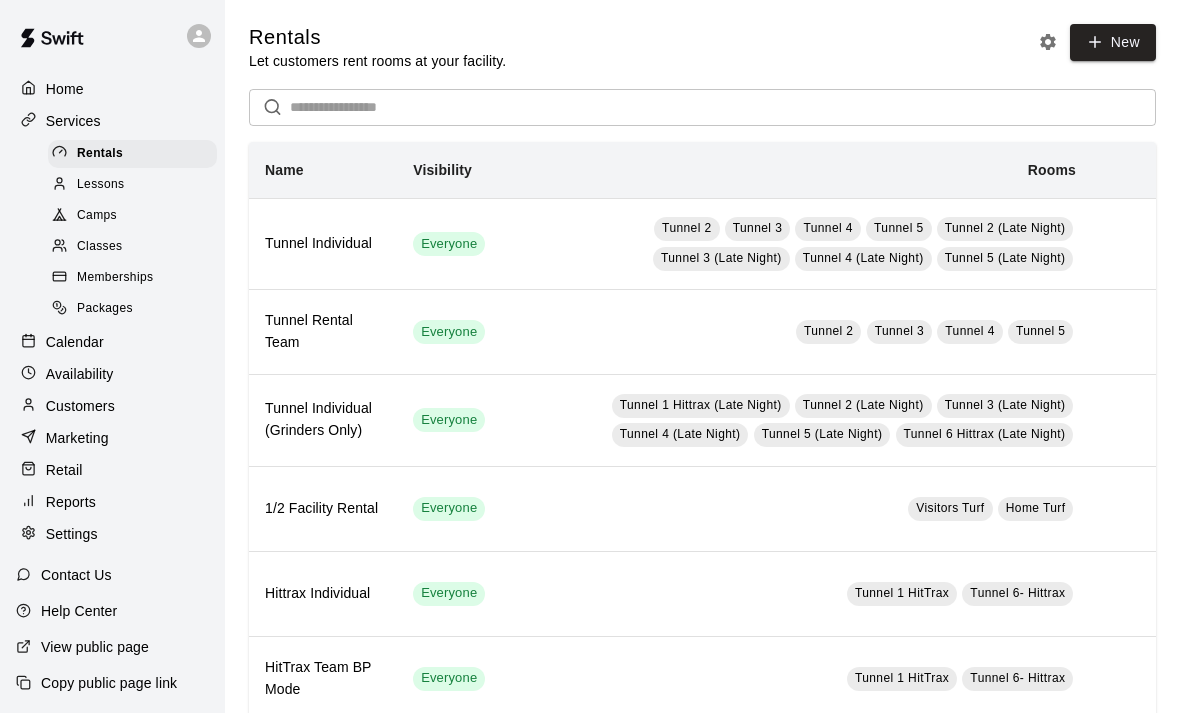 click on "Memberships" at bounding box center (115, 278) 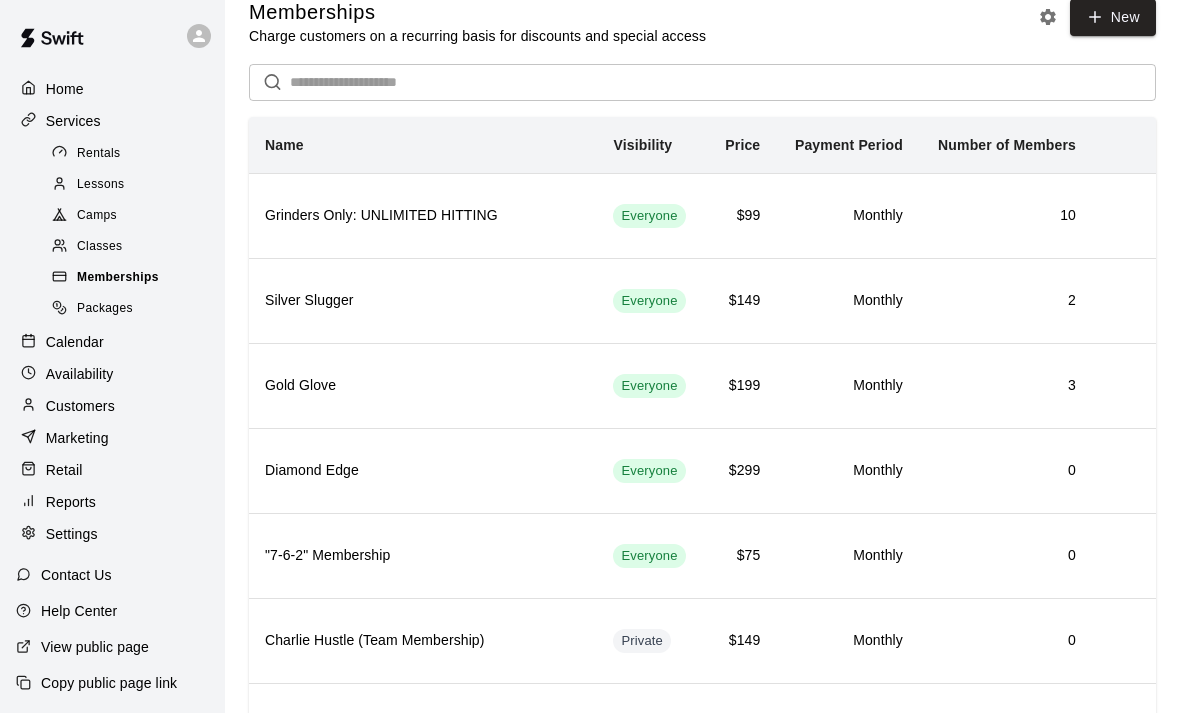 scroll, scrollTop: 0, scrollLeft: 0, axis: both 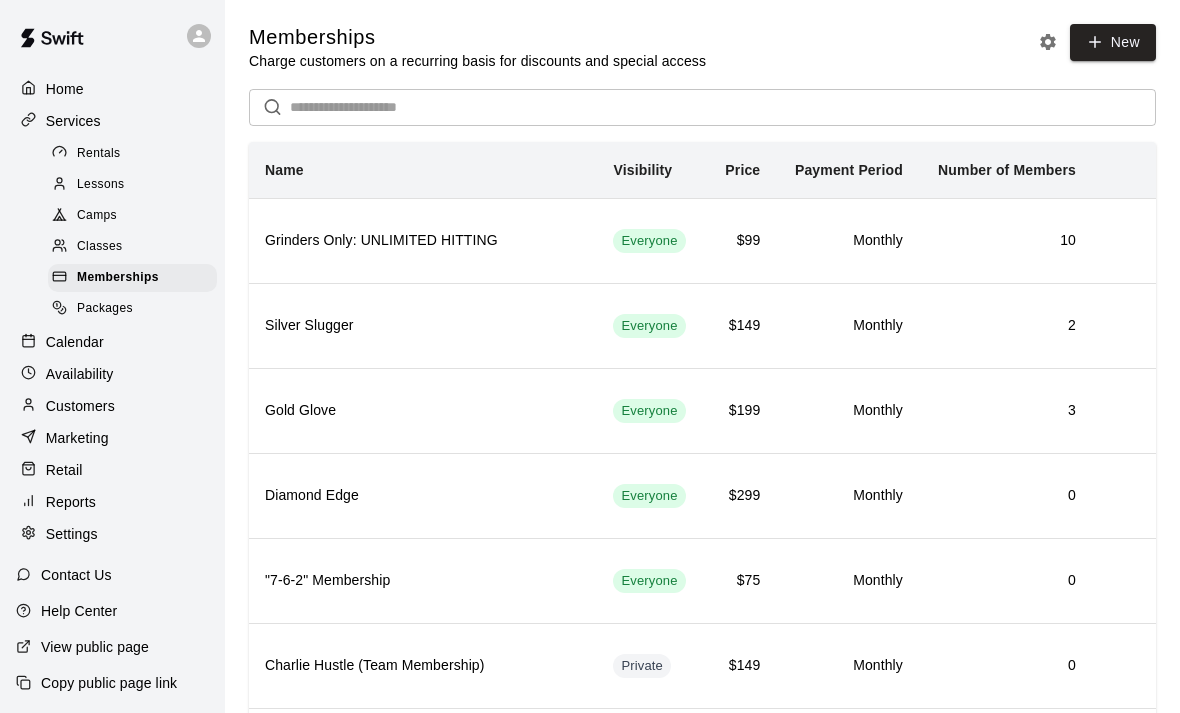 click at bounding box center [64, 309] 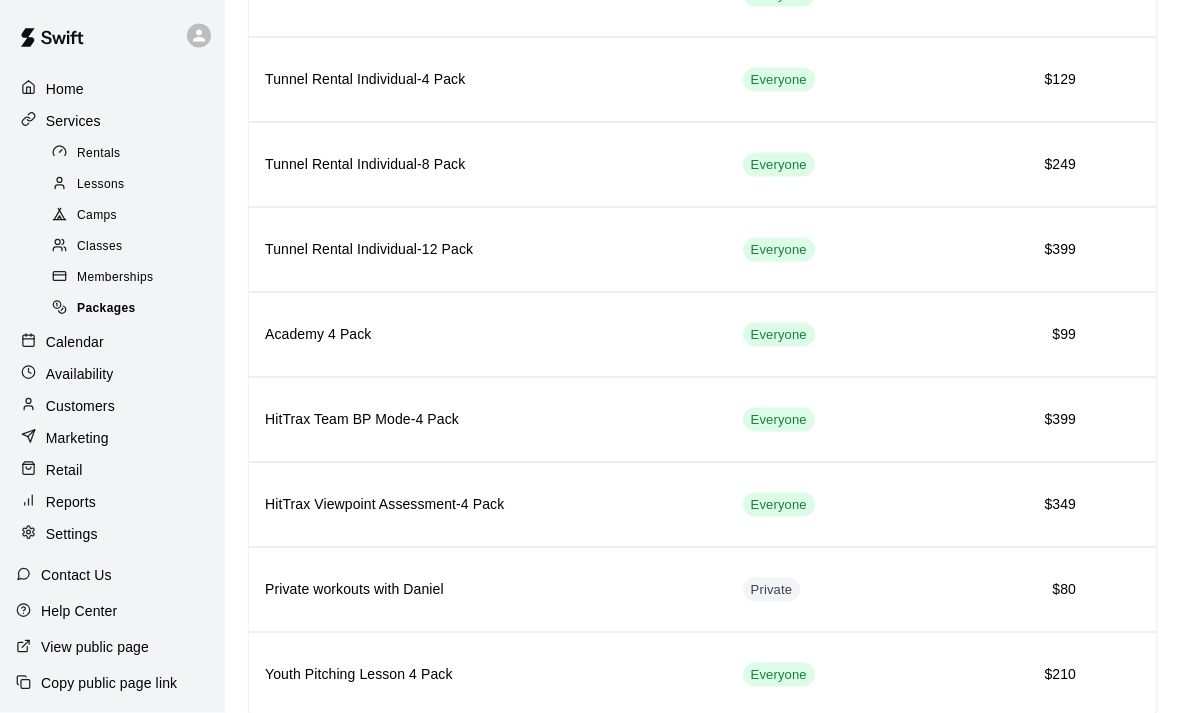 scroll, scrollTop: 417, scrollLeft: 0, axis: vertical 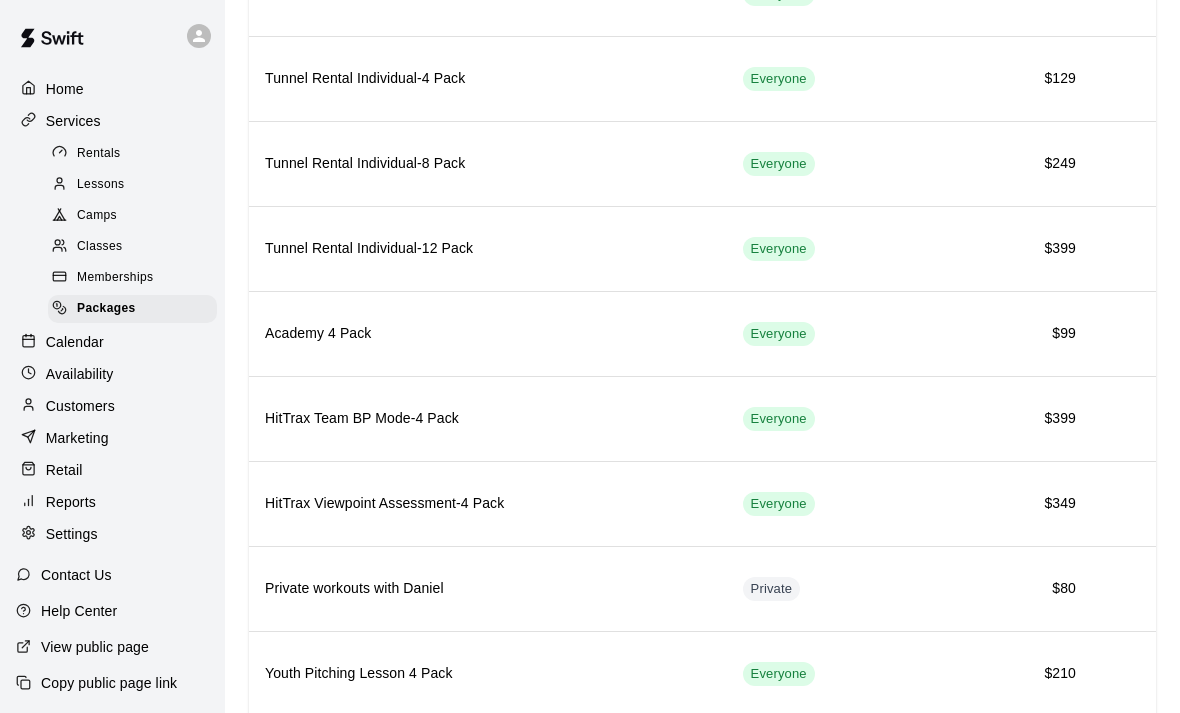 click on "Lessons" at bounding box center (132, 185) 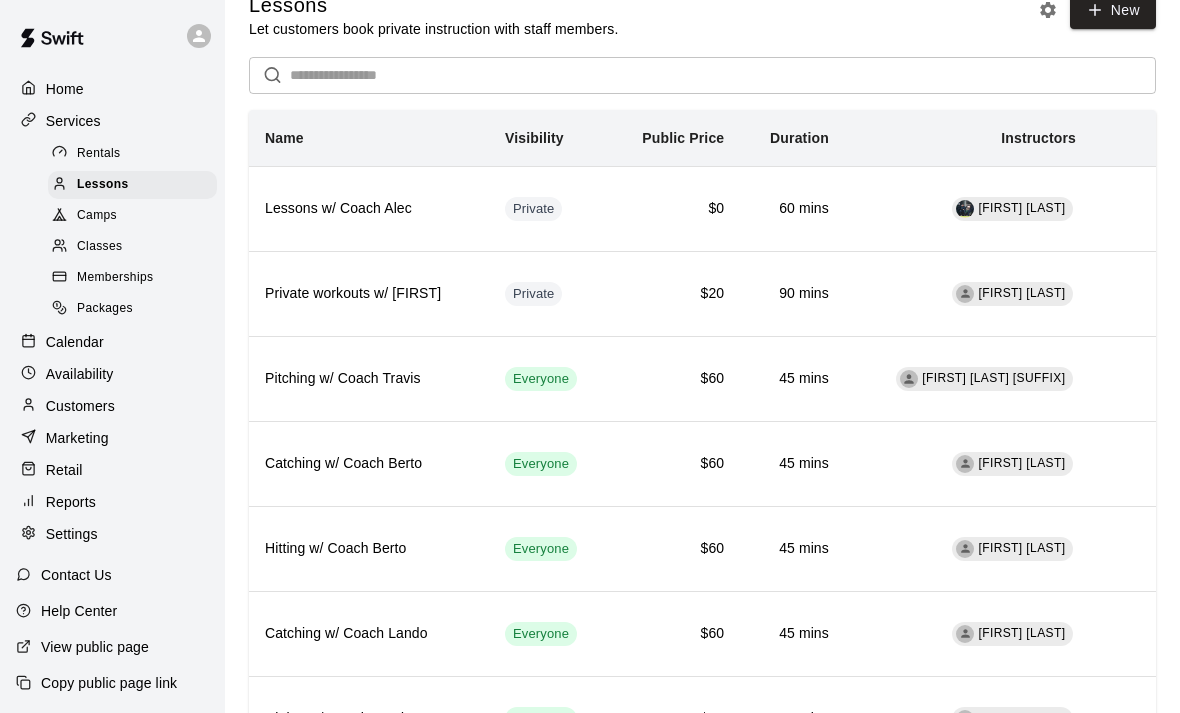 click on "Memberships" at bounding box center (115, 278) 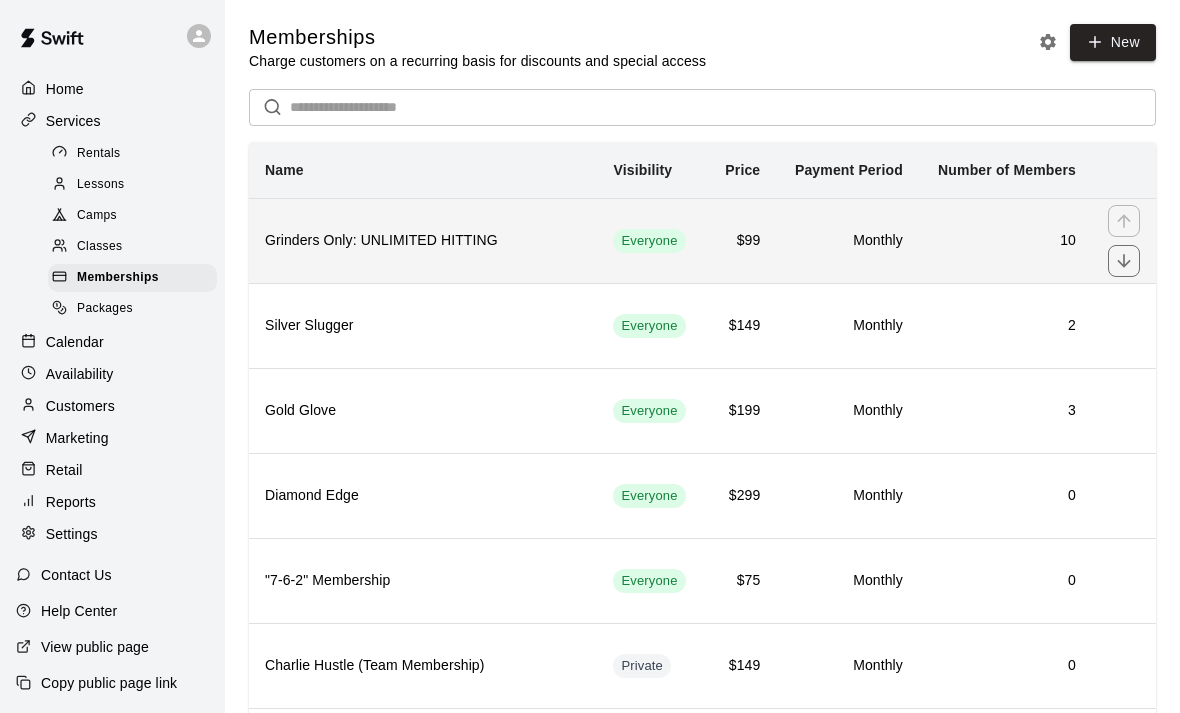 click on "Grinders Only:  UNLIMITED HITTING" at bounding box center (423, 241) 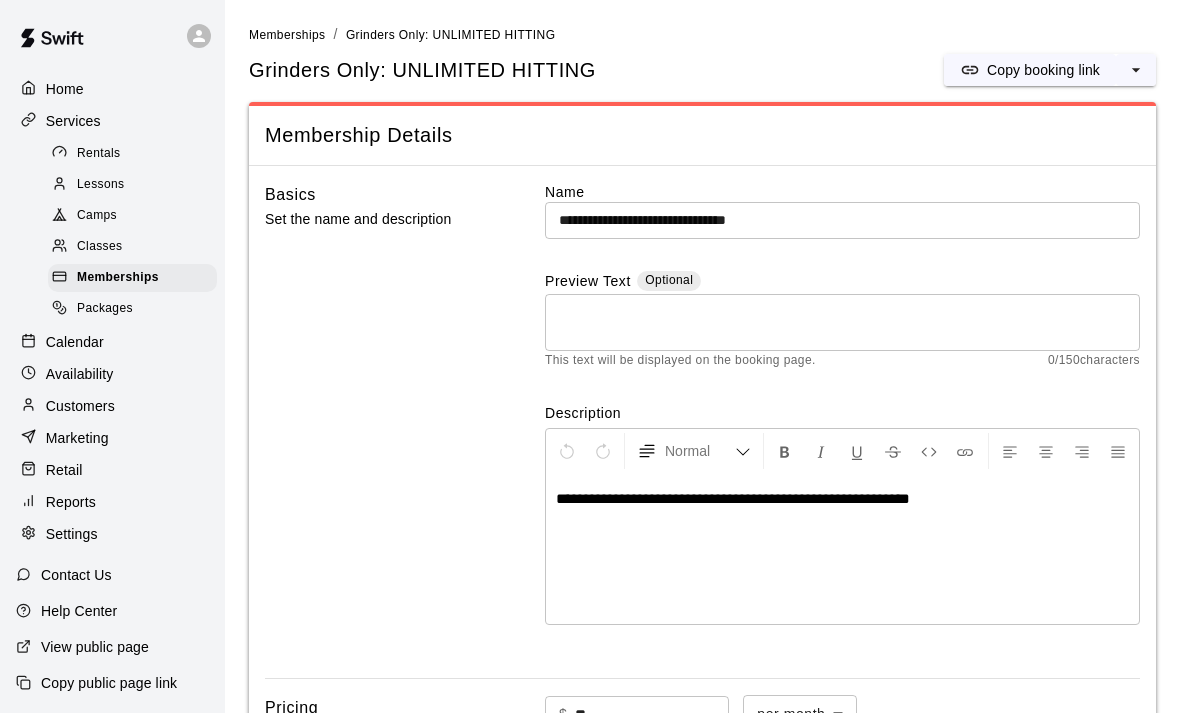 click on "Packages" at bounding box center [105, 309] 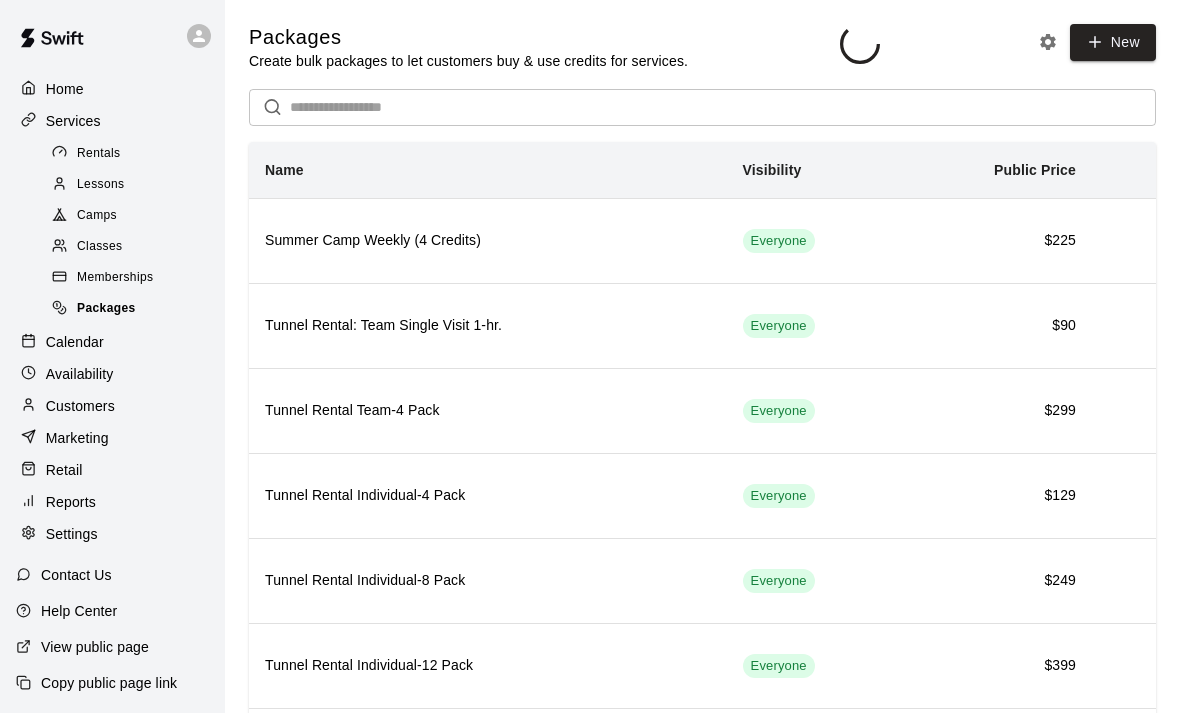 click on "Packages" at bounding box center [106, 309] 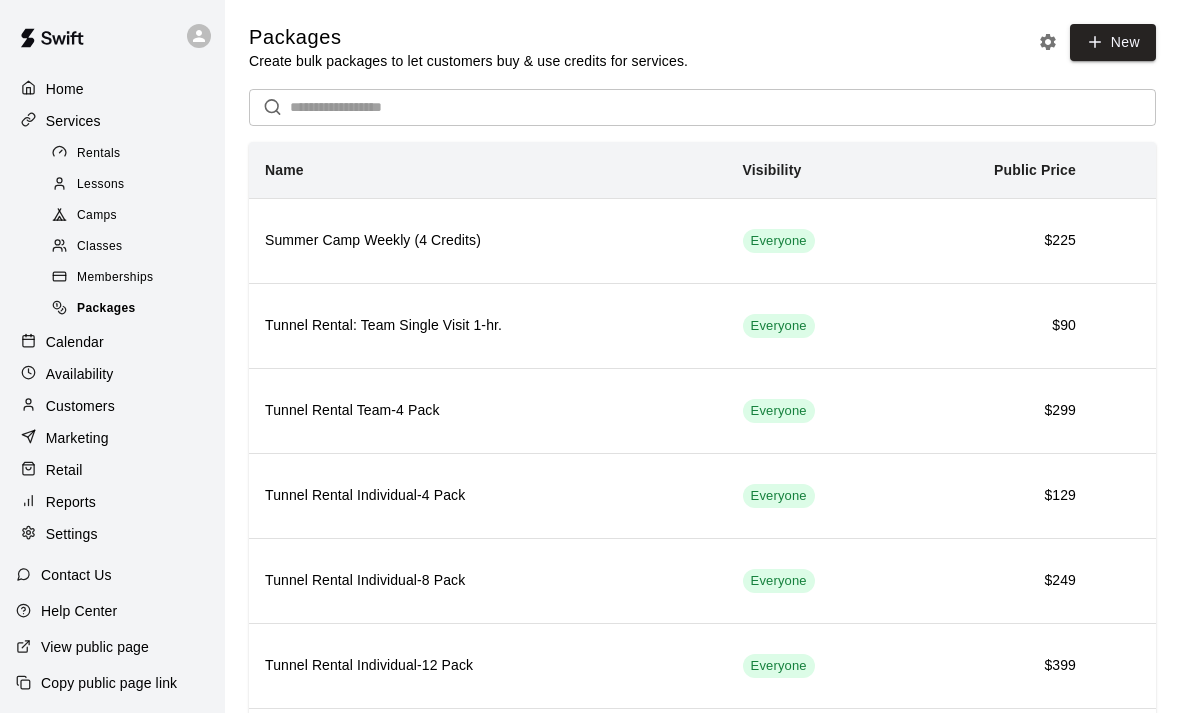 click on "Packages" at bounding box center (132, 309) 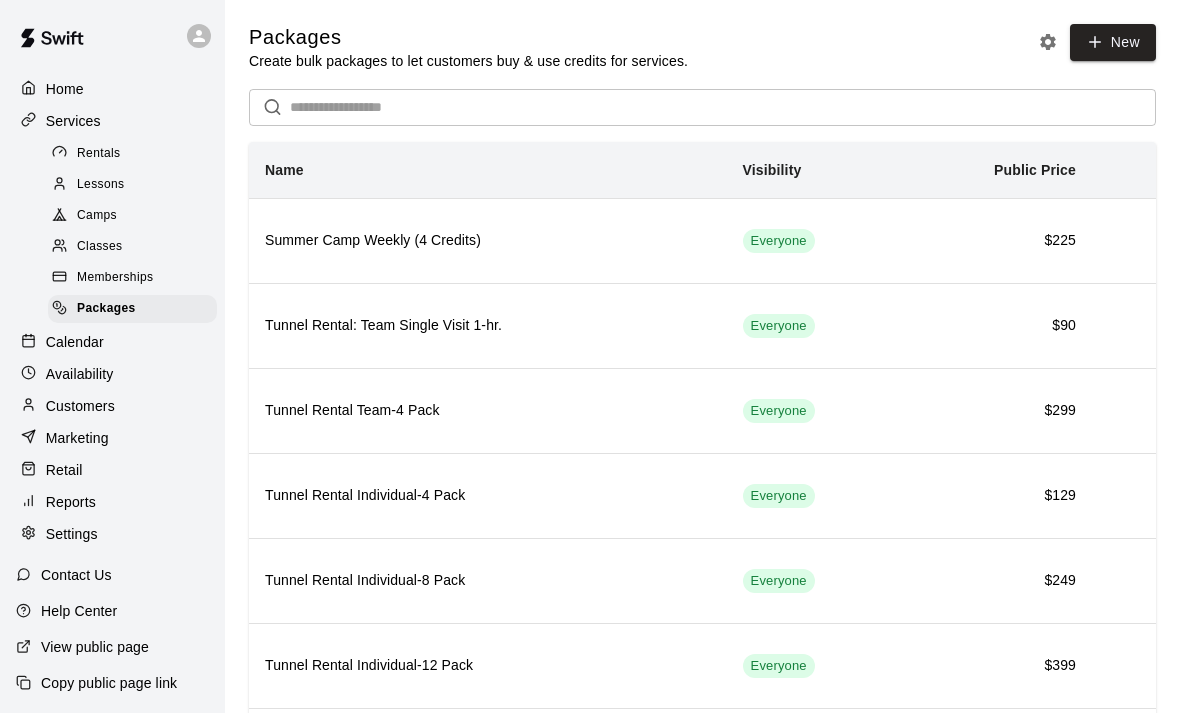 click on "Memberships" at bounding box center (115, 278) 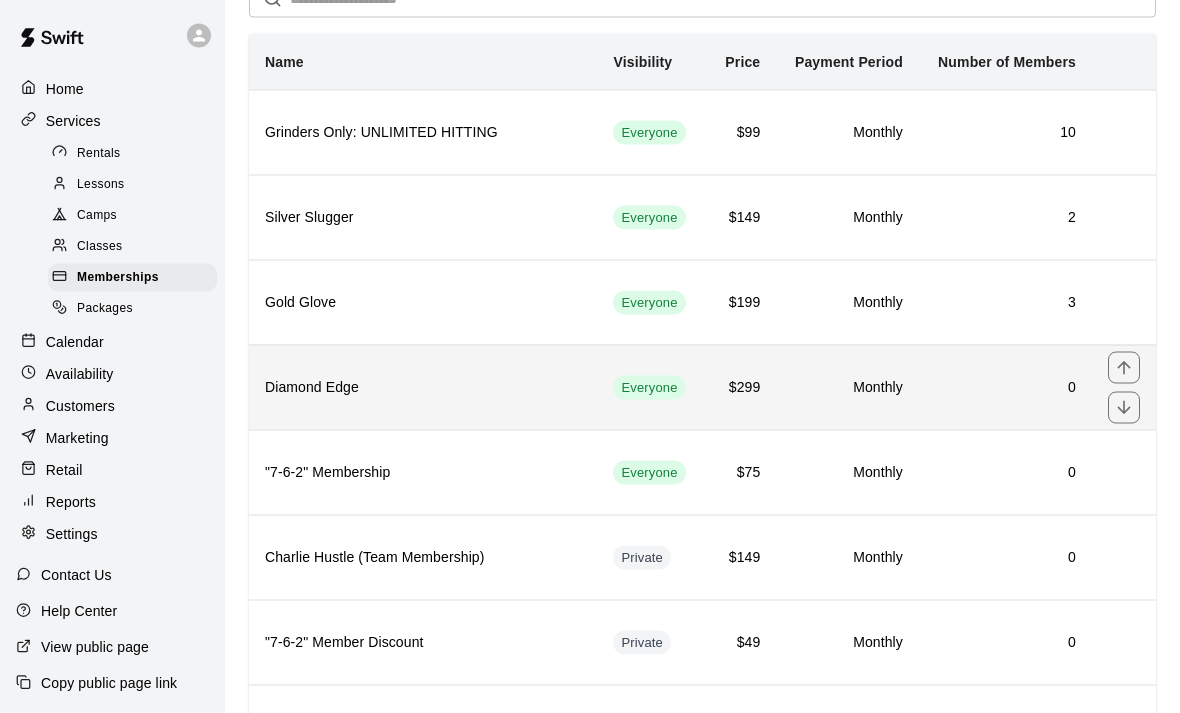 scroll, scrollTop: 109, scrollLeft: 0, axis: vertical 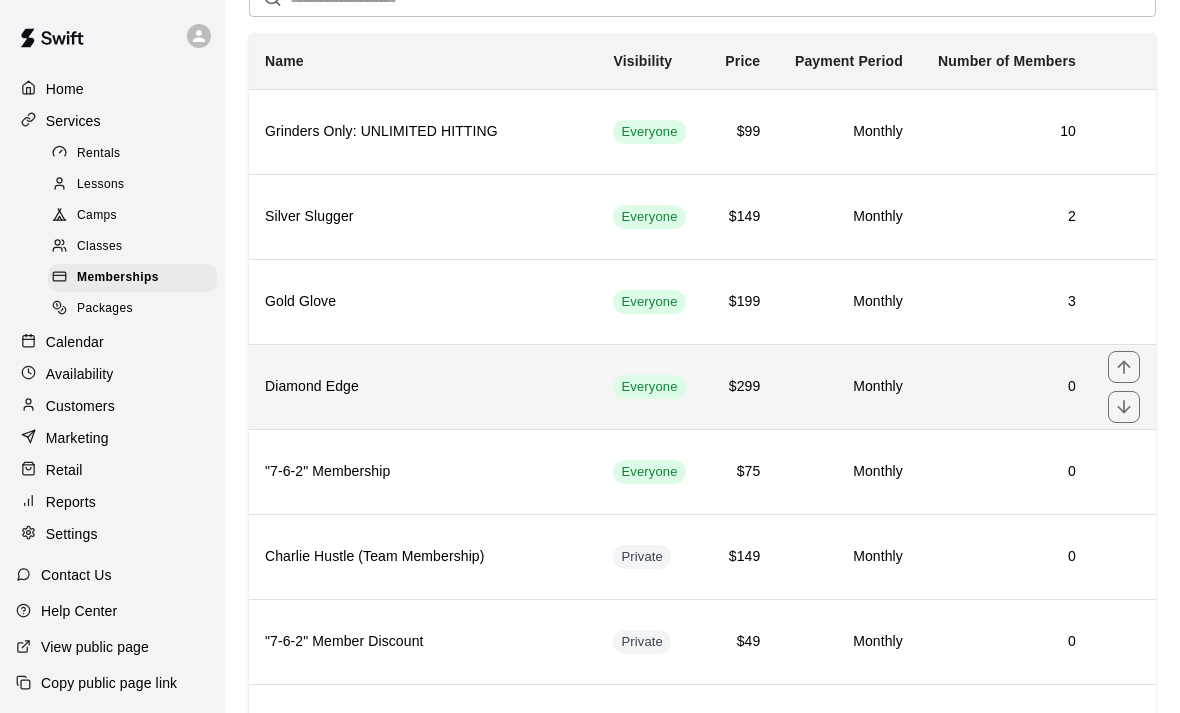 click on "Diamond Edge" at bounding box center (423, 386) 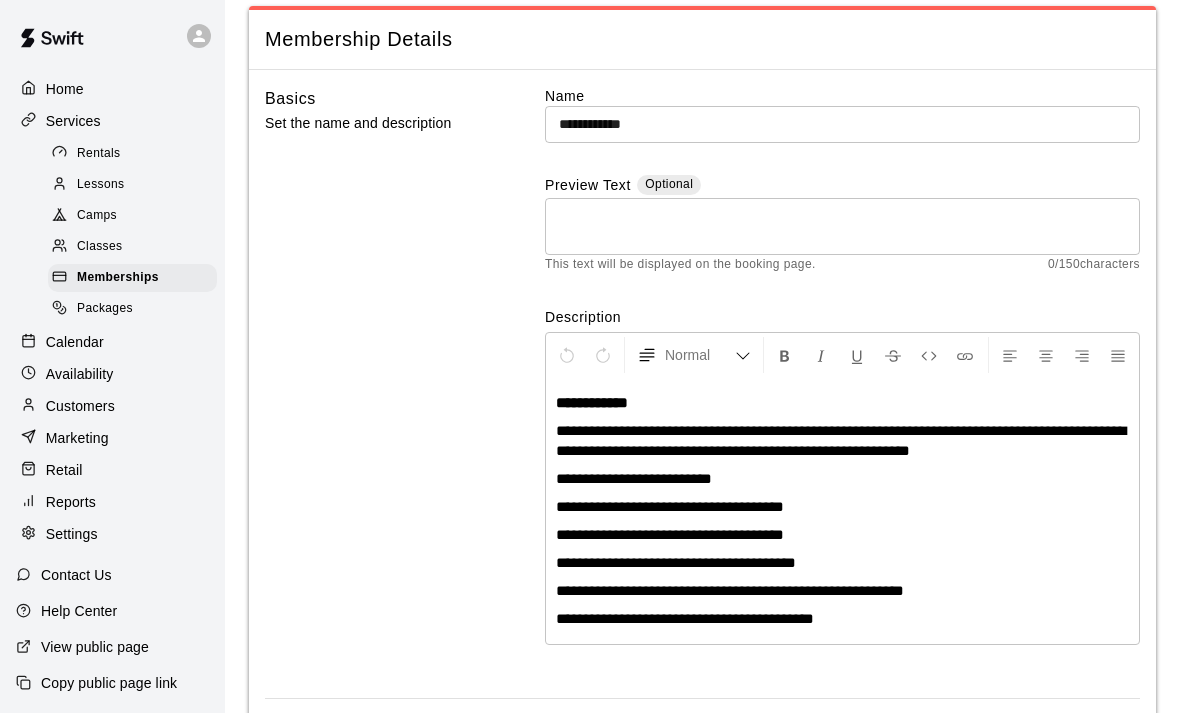 click on "Packages" at bounding box center (105, 309) 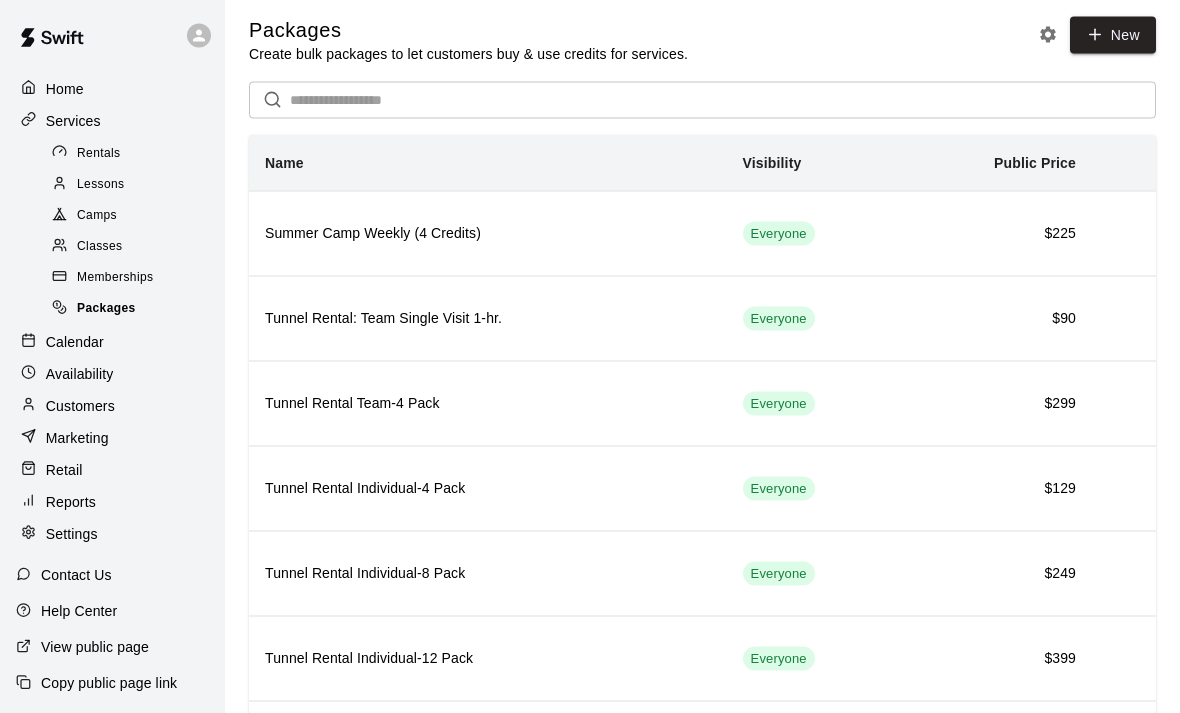 scroll, scrollTop: 0, scrollLeft: 0, axis: both 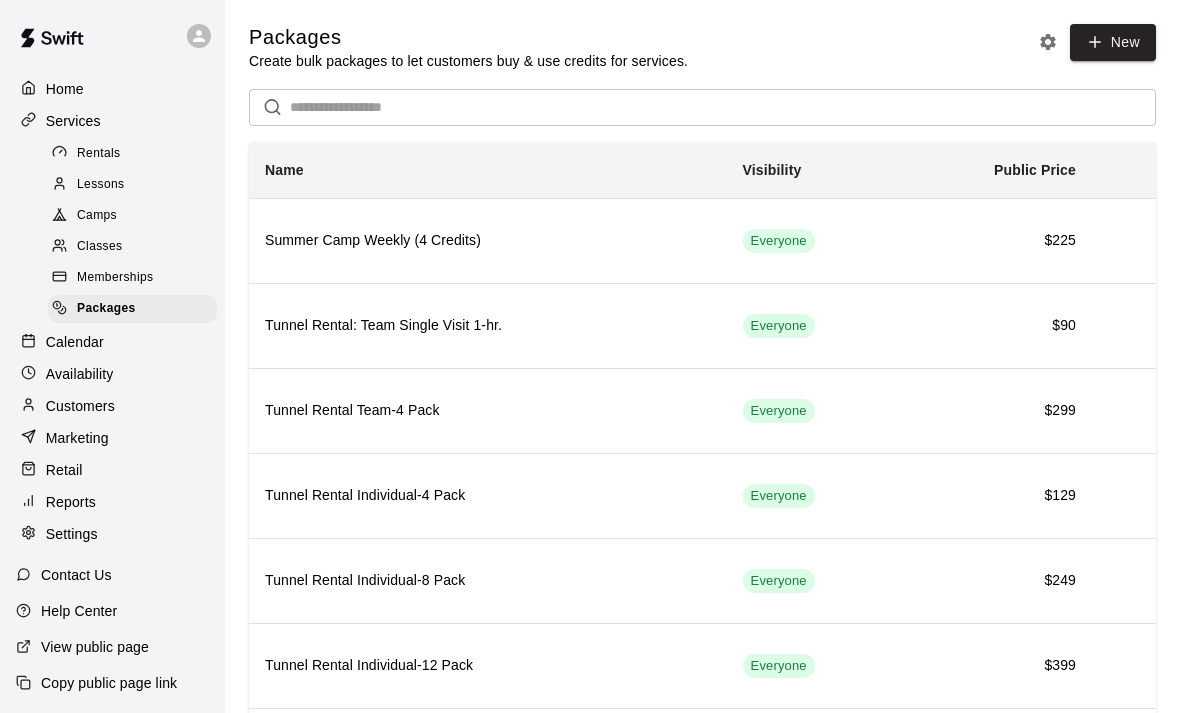 click on "Memberships" at bounding box center [115, 278] 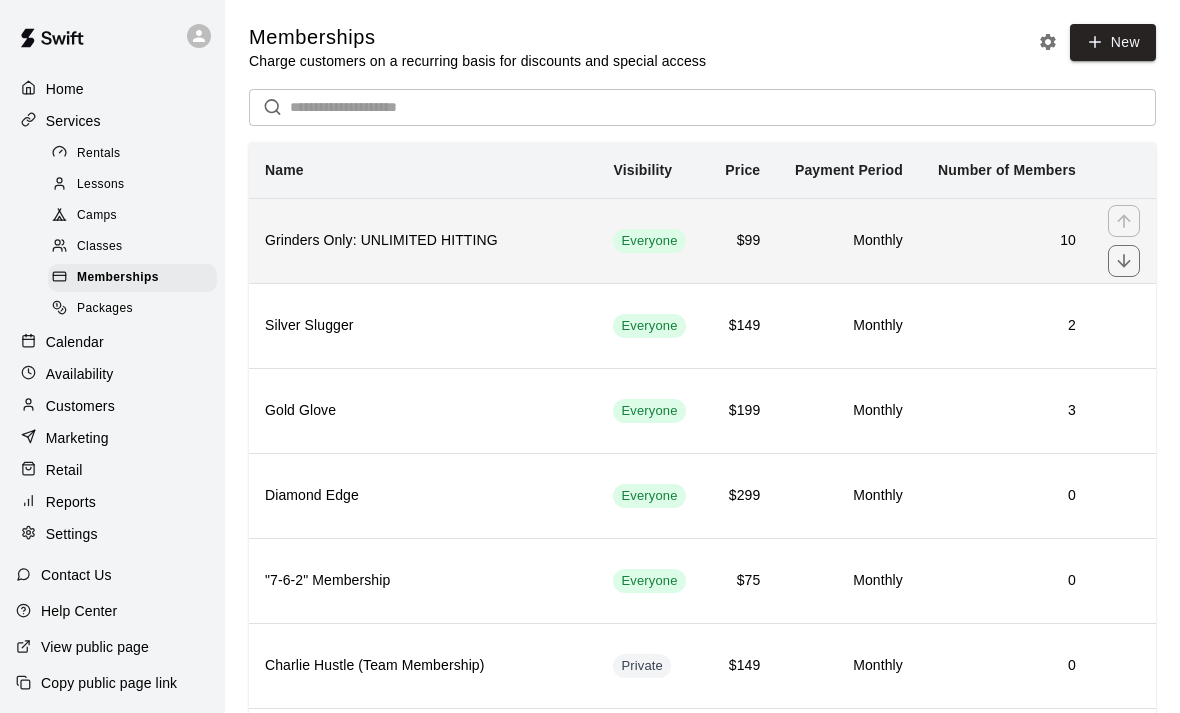 click on "Grinders Only:  UNLIMITED HITTING" at bounding box center (423, 240) 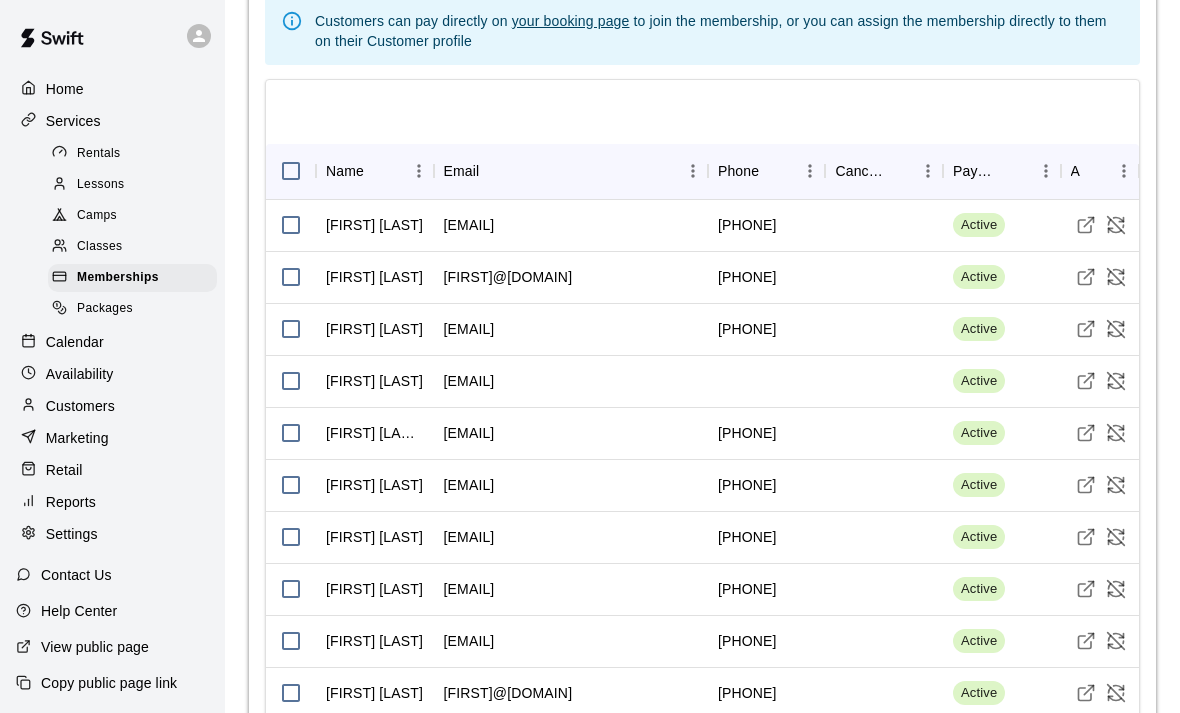 scroll, scrollTop: 3022, scrollLeft: 0, axis: vertical 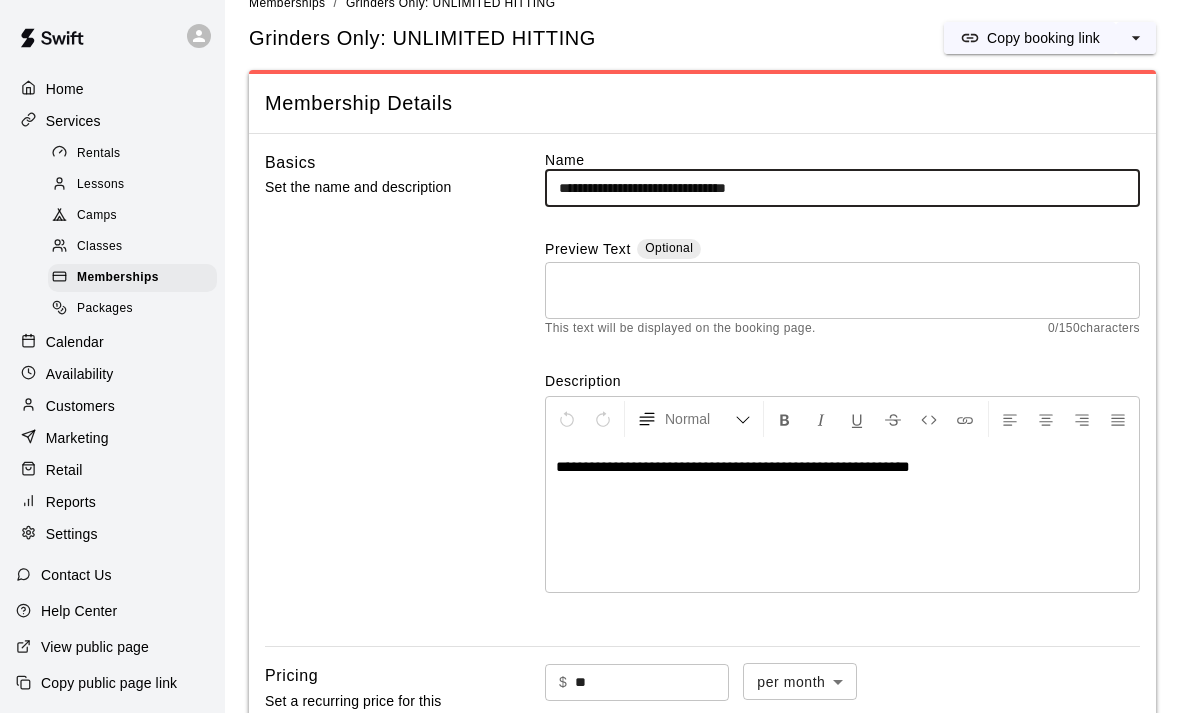 click on "Home" at bounding box center [112, 89] 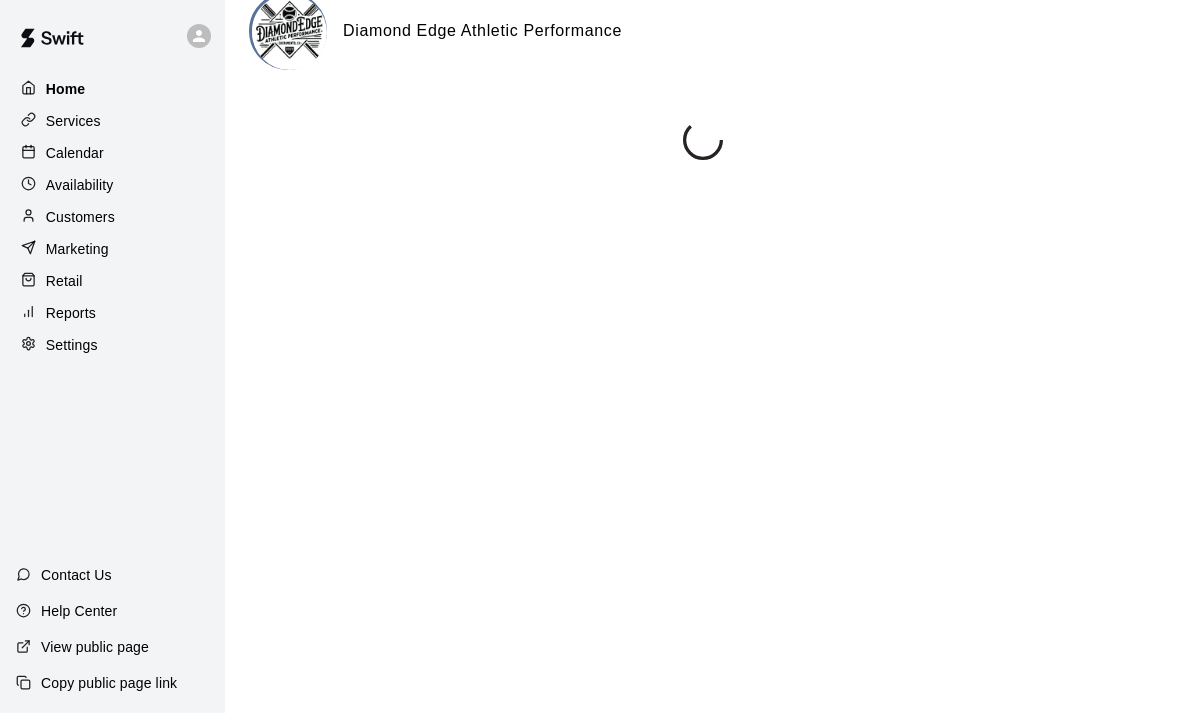 scroll, scrollTop: 0, scrollLeft: 0, axis: both 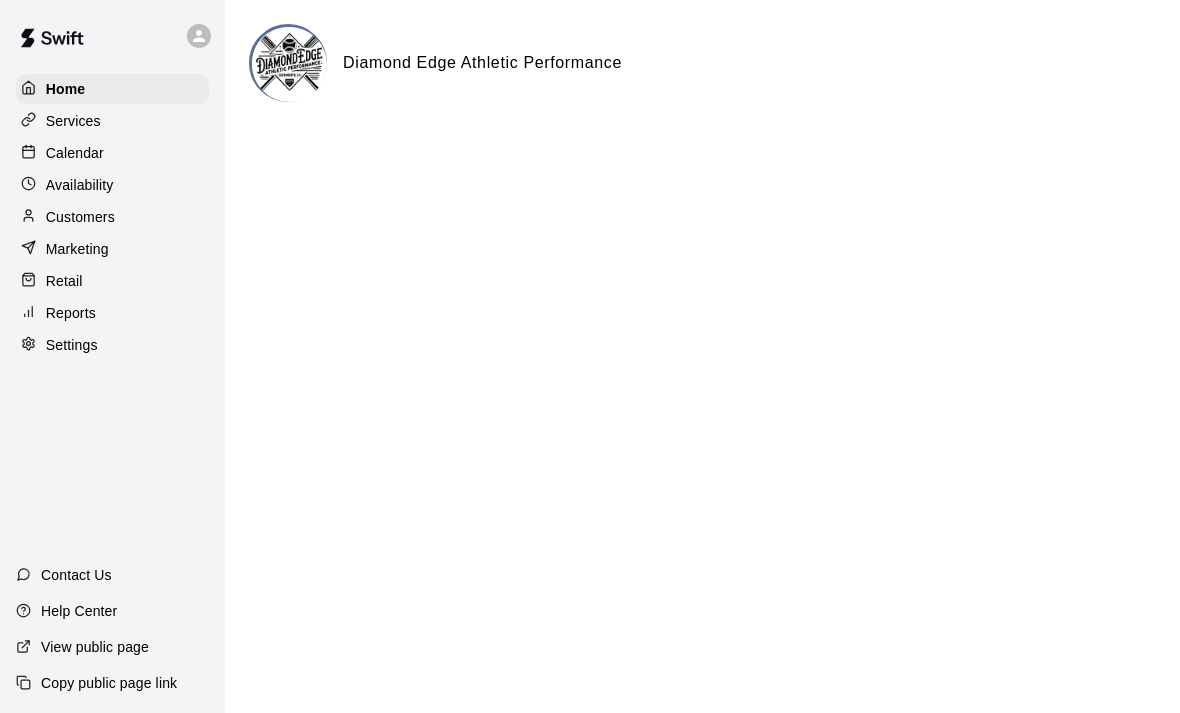 click on "Calendar" at bounding box center (75, 153) 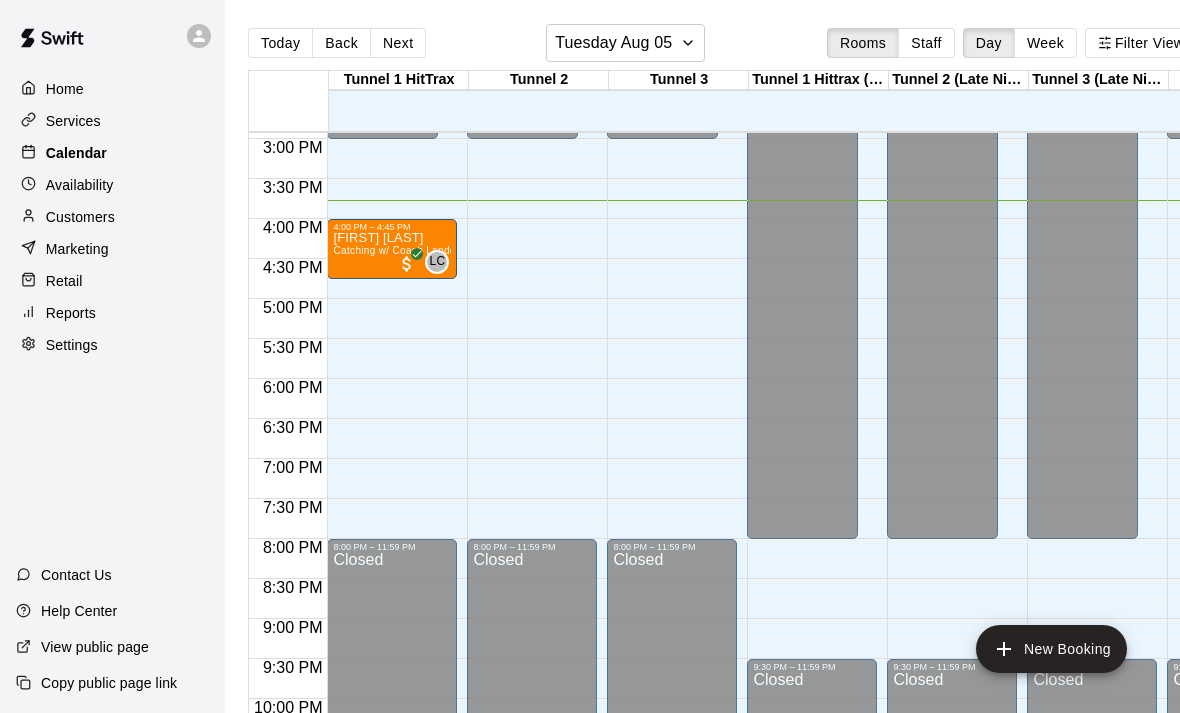 scroll, scrollTop: 1199, scrollLeft: 141, axis: both 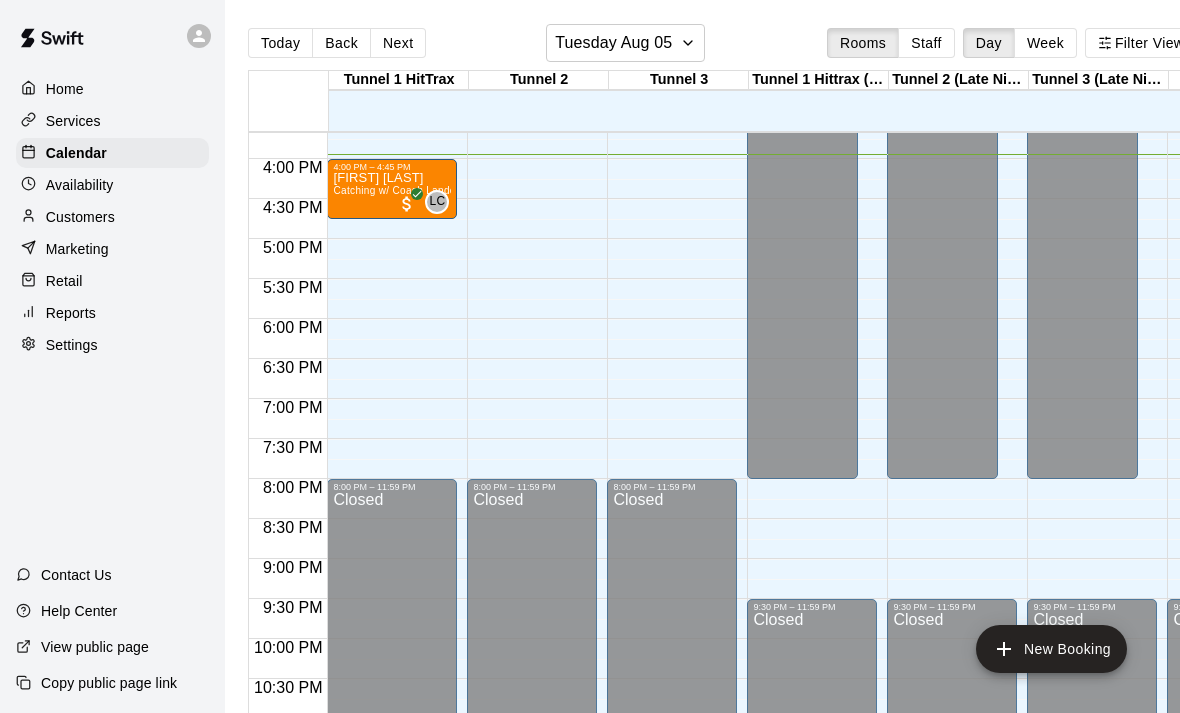 click on "12:00 AM – 3:00 PM Closed 8:00 PM – 11:59 PM Closed 9:00 AM – 2:00 PM Summer Camp Daily 9/20 spots" at bounding box center [532, -161] 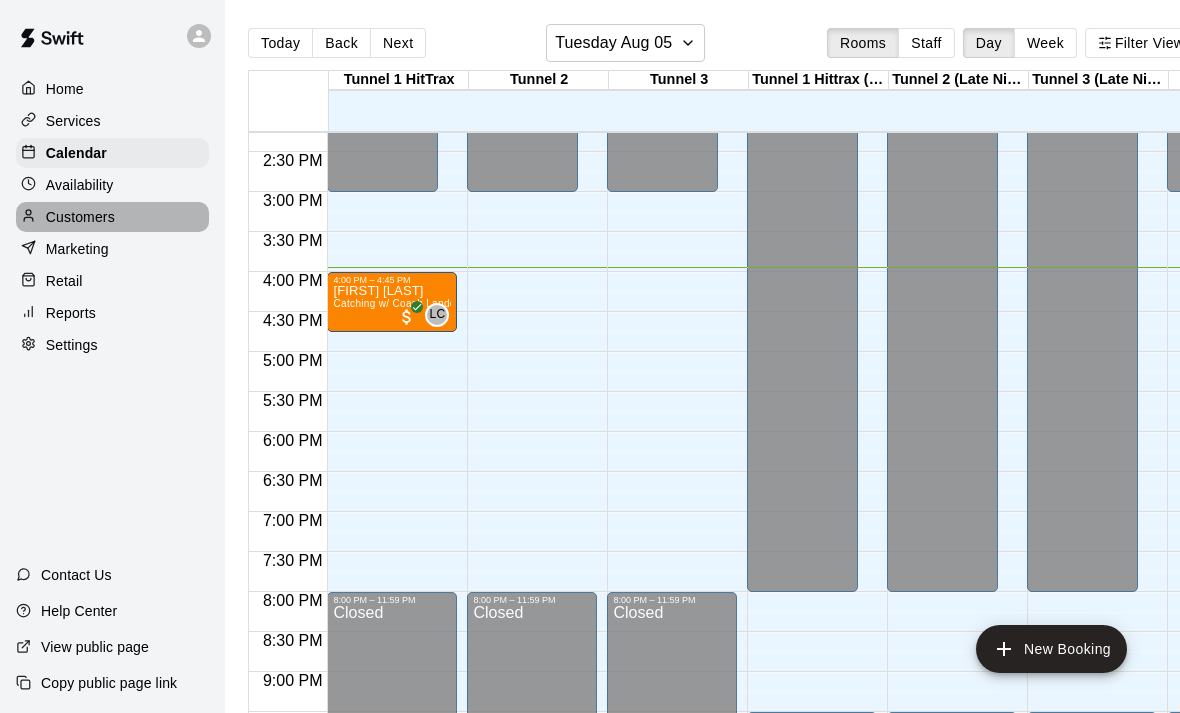 click on "Customers" at bounding box center [80, 217] 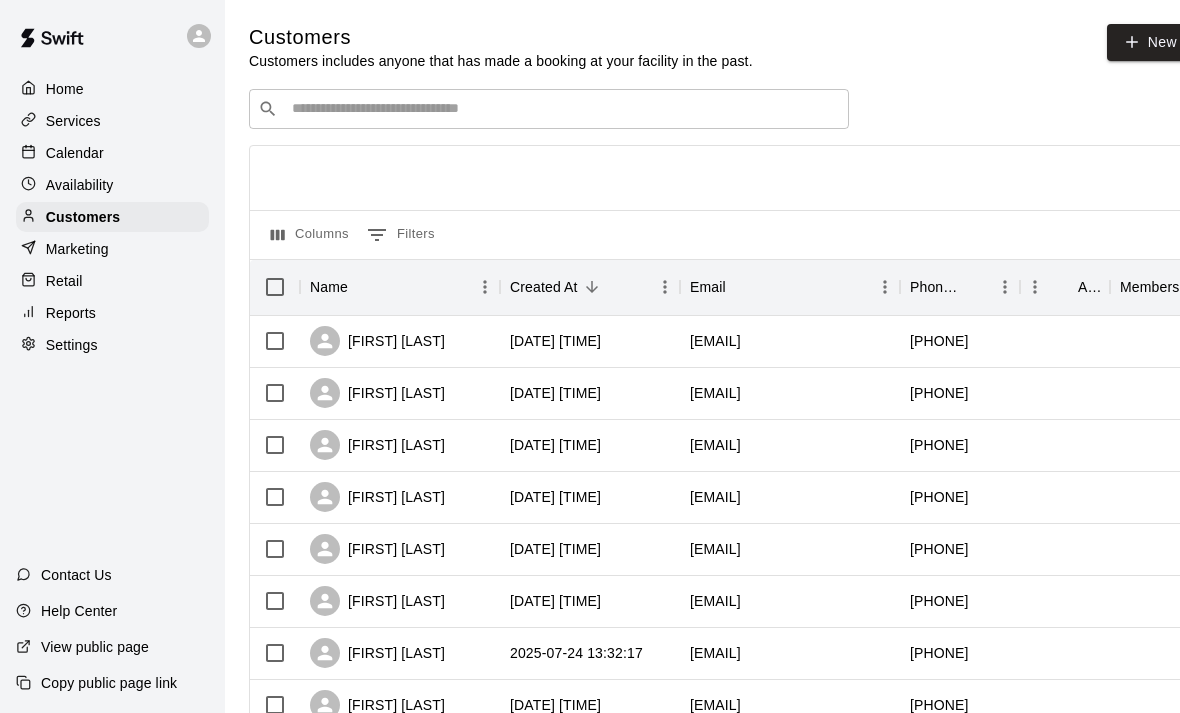 click at bounding box center (563, 109) 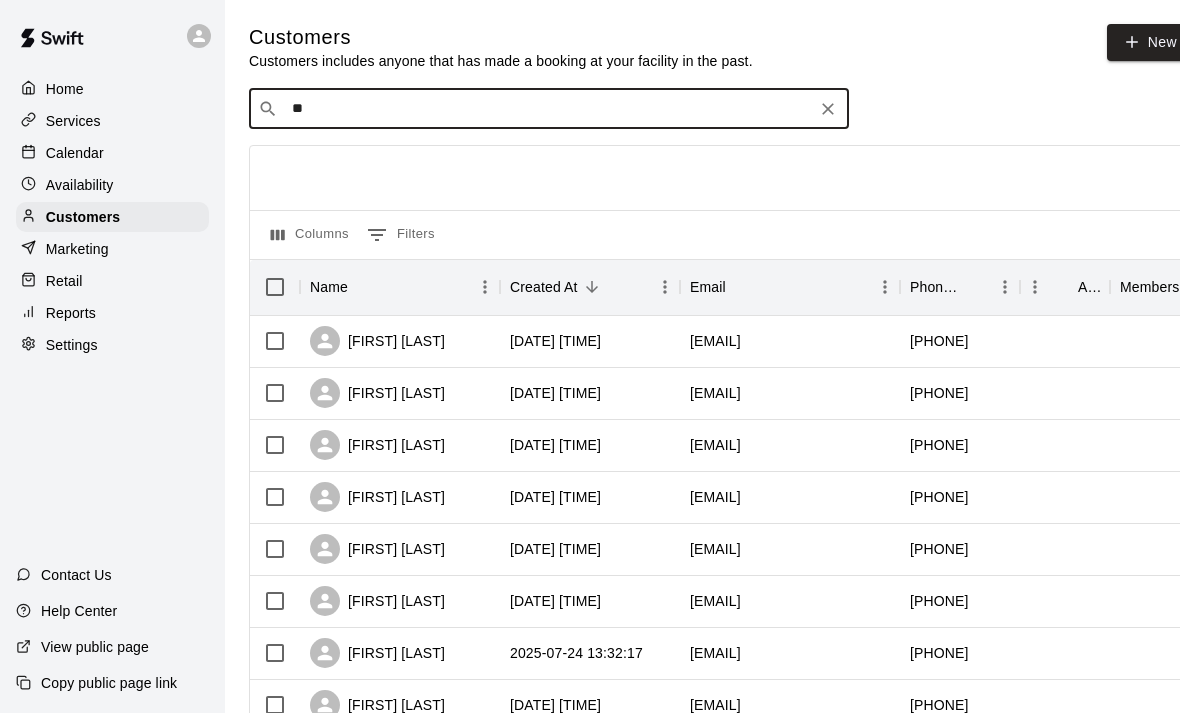 type on "***" 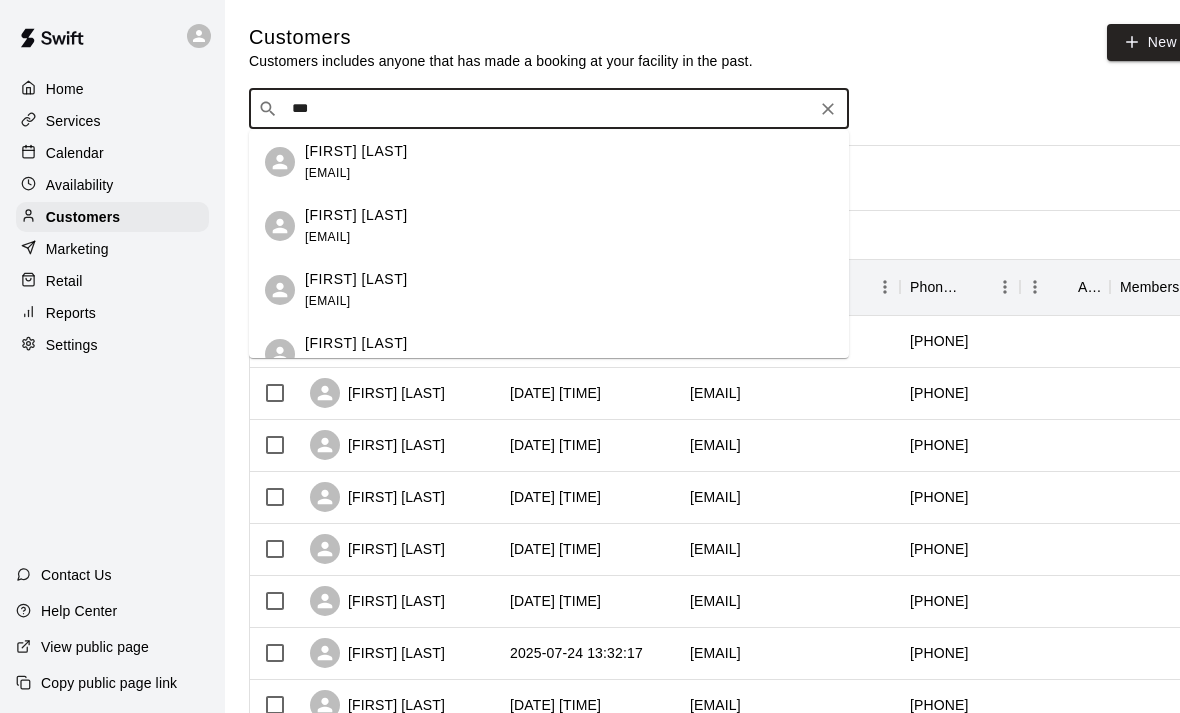 click on "[FIRST] [LAST] [EMAIL]" at bounding box center (569, 226) 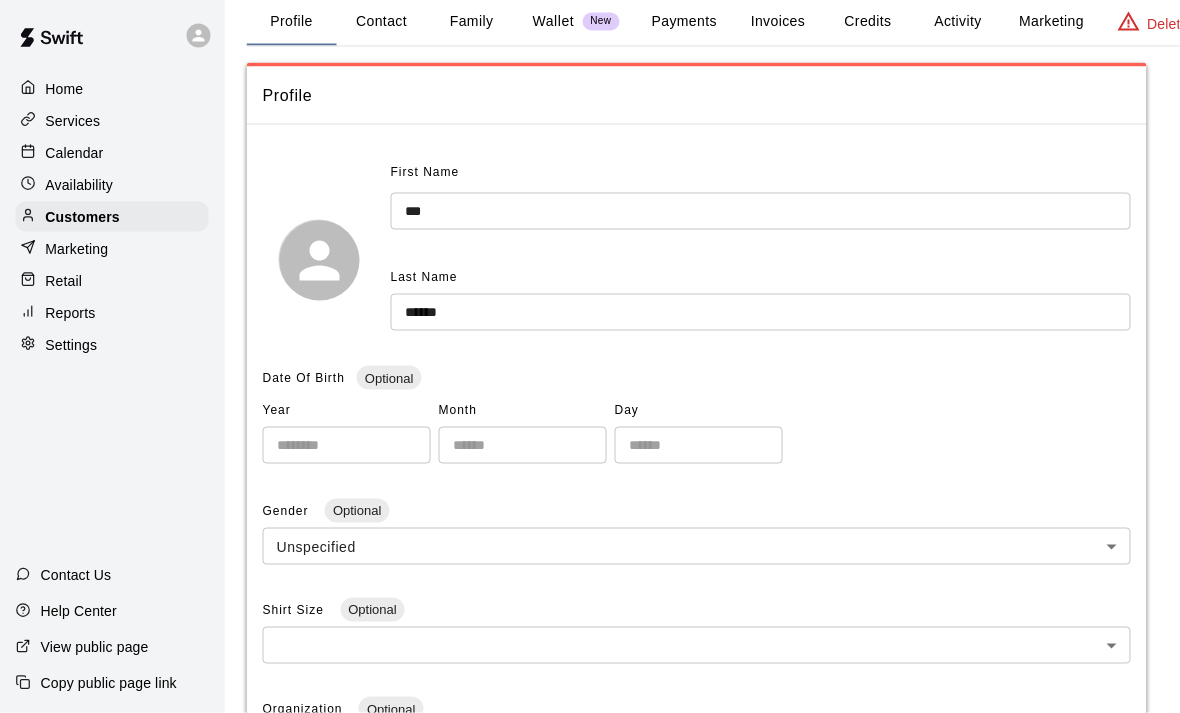 scroll, scrollTop: 0, scrollLeft: 2, axis: horizontal 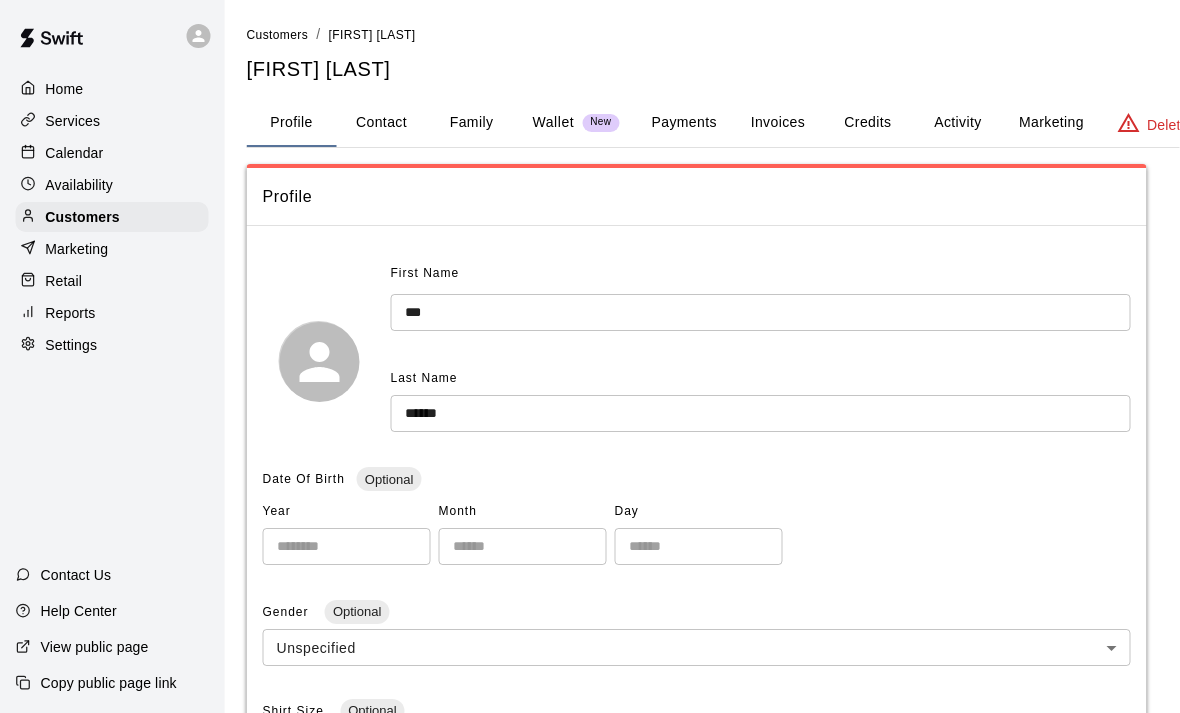 click on "Marketing" at bounding box center [1051, 123] 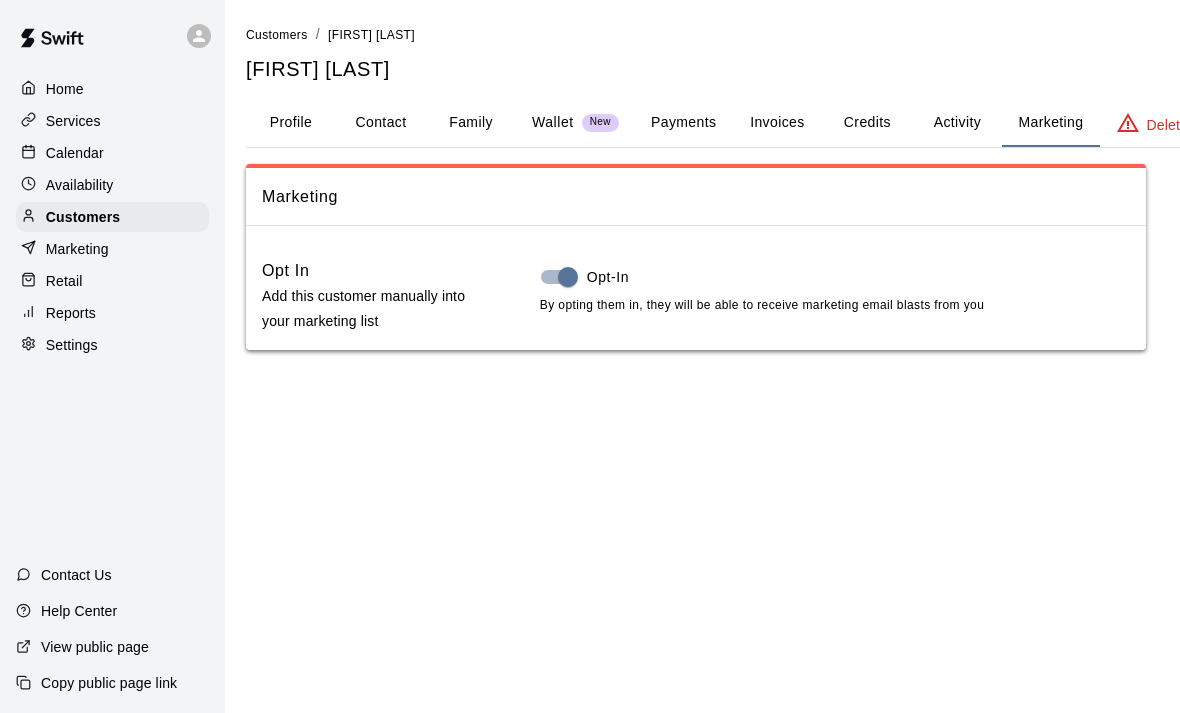 click on "Home" at bounding box center (65, 89) 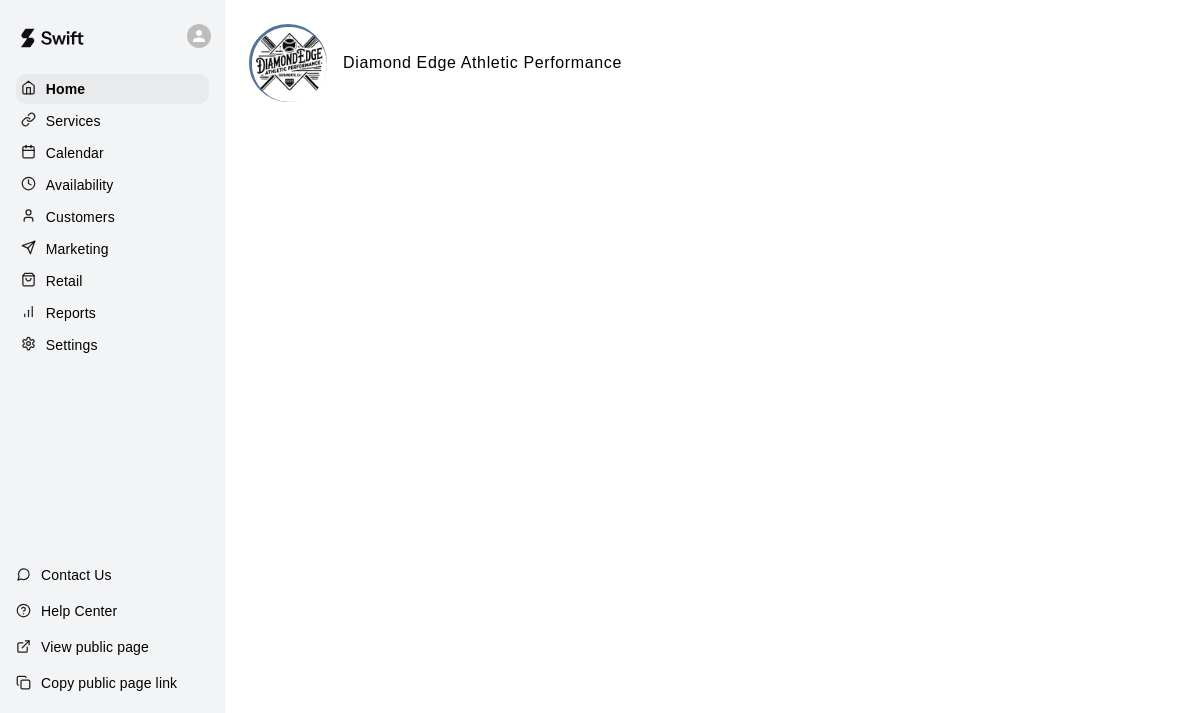 click on "Services" at bounding box center (73, 121) 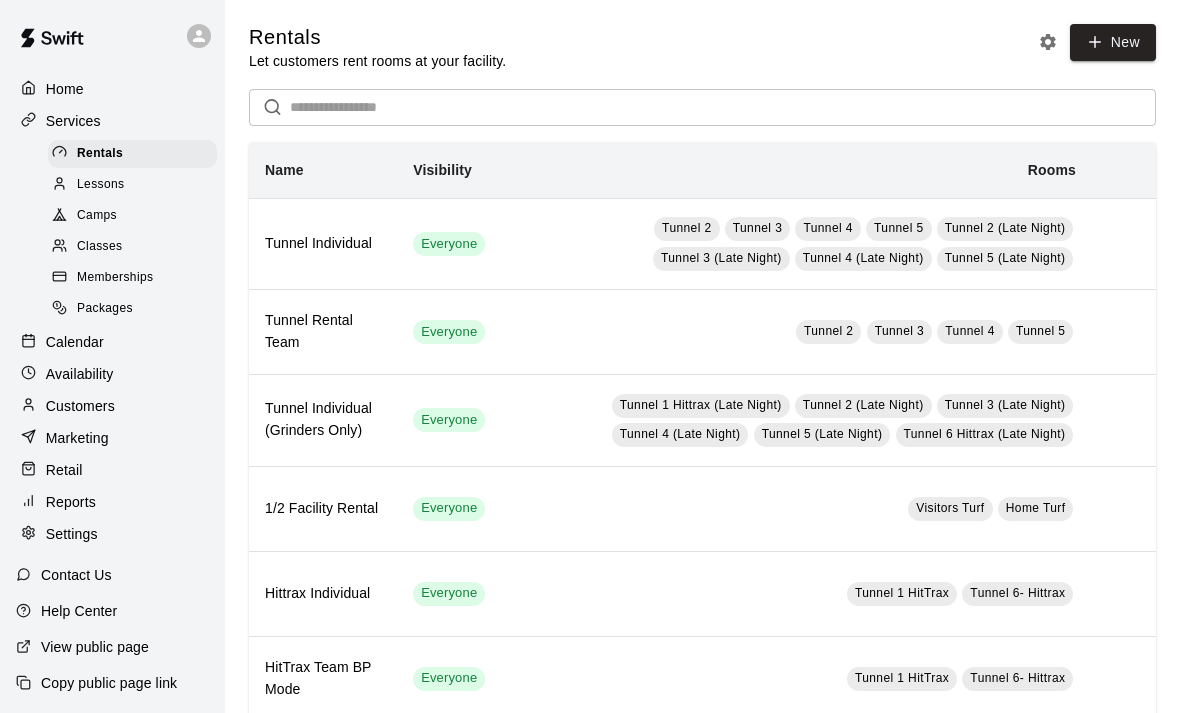 click on "Home" at bounding box center [65, 89] 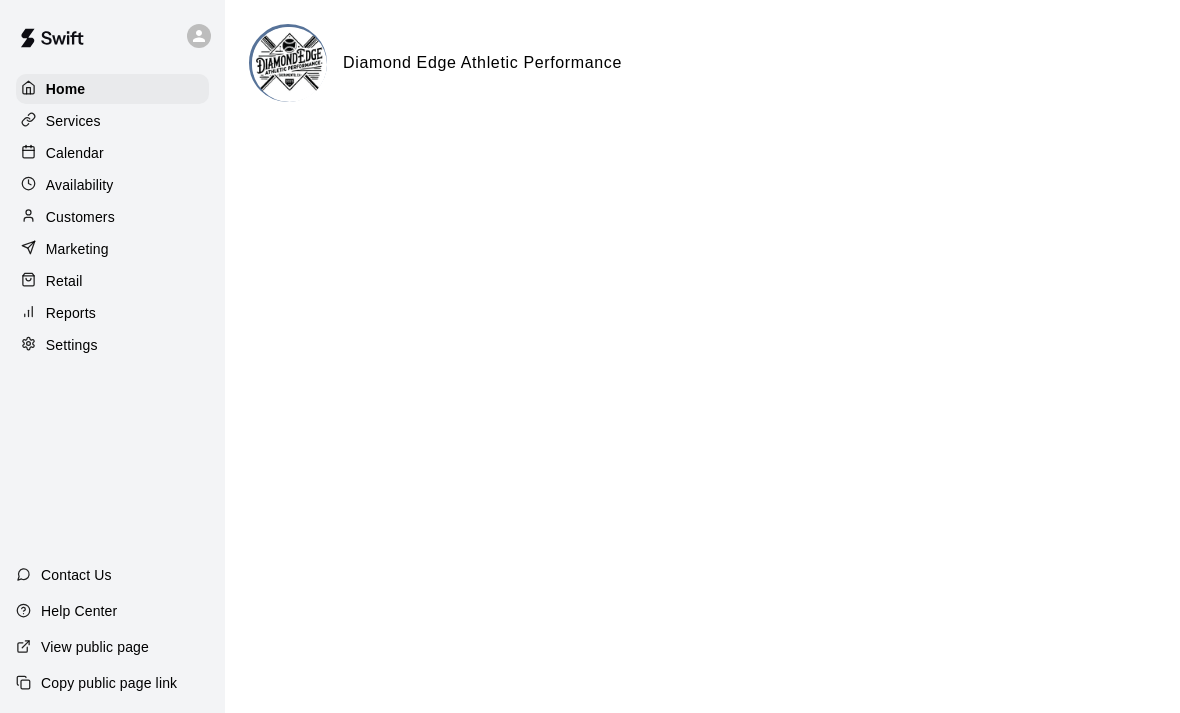click on "Calendar" at bounding box center (75, 153) 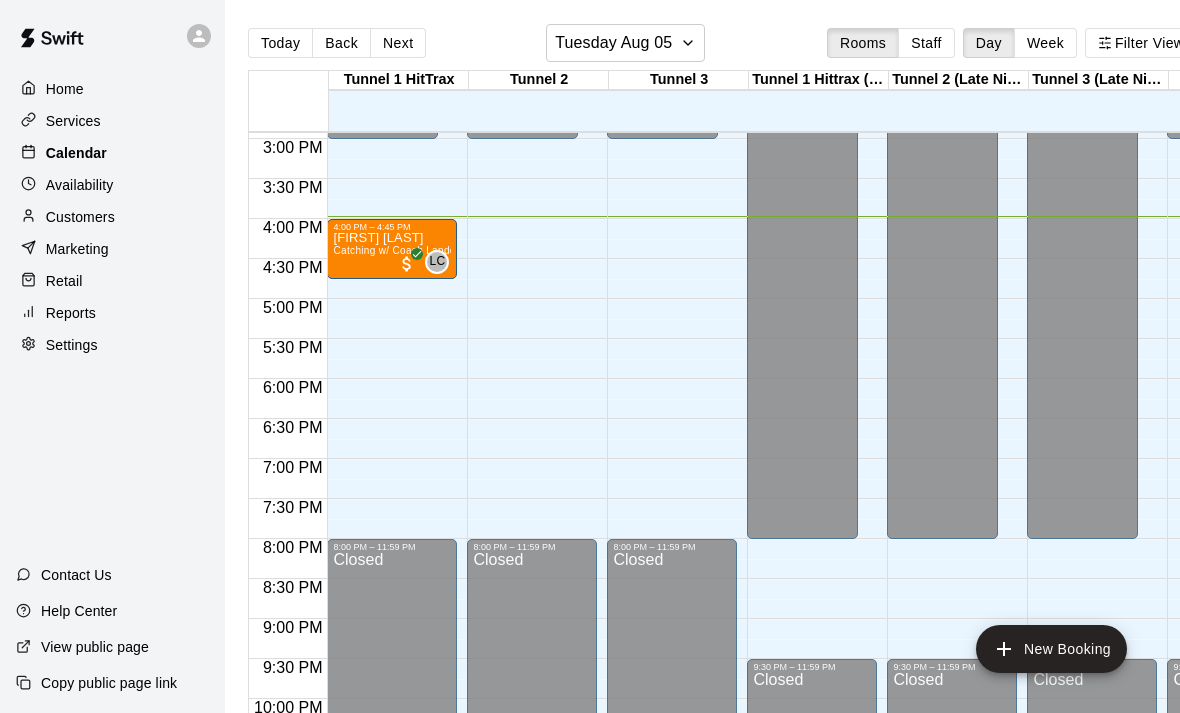 scroll, scrollTop: 1206, scrollLeft: 29, axis: both 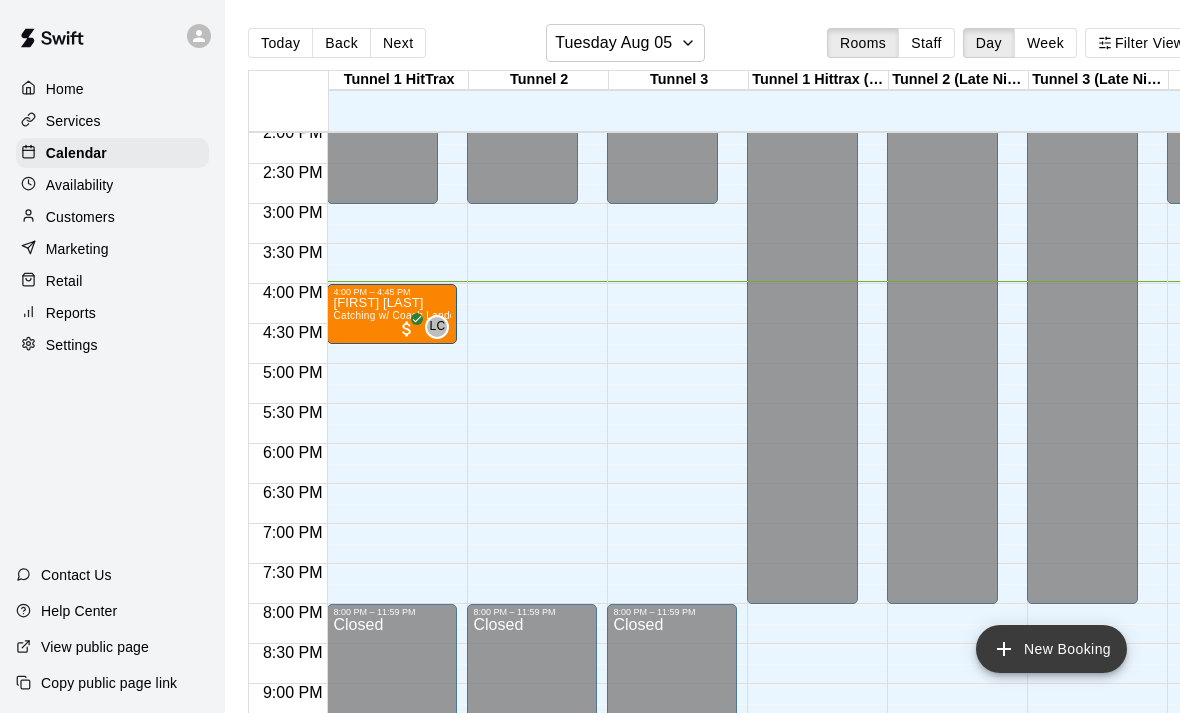 click on "New Booking" at bounding box center (1051, 649) 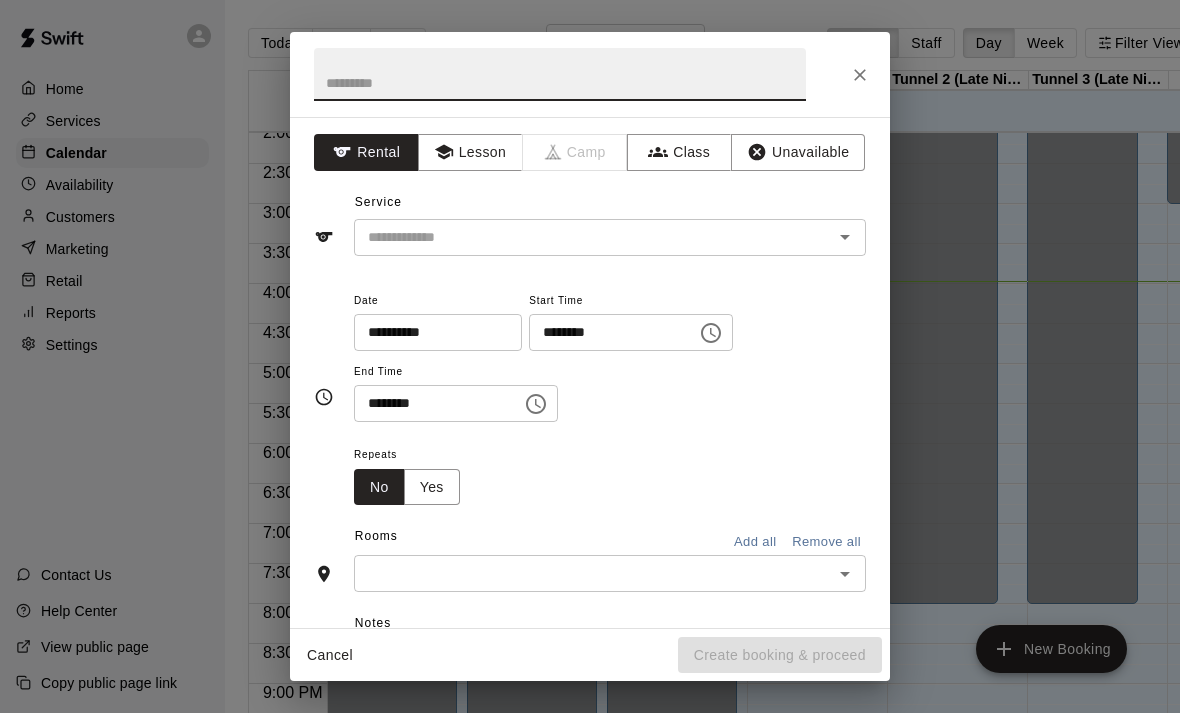 click at bounding box center (580, 237) 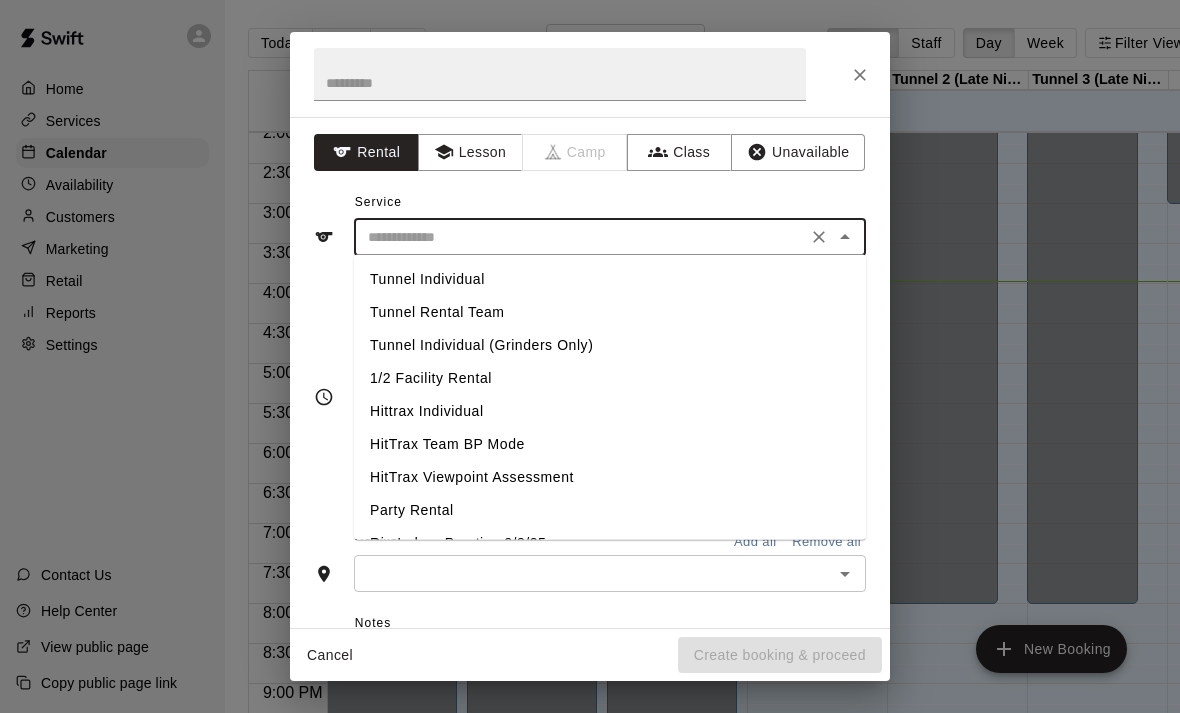 click on "Tunnel Individual" at bounding box center (610, 279) 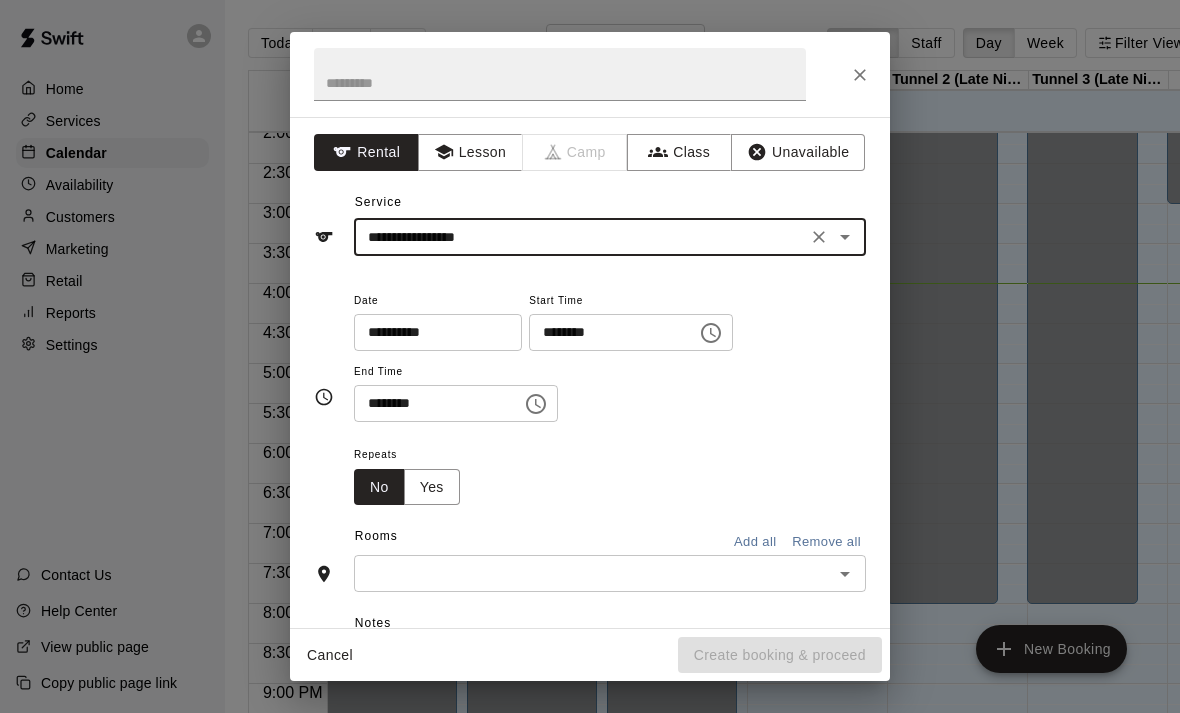 scroll, scrollTop: 0, scrollLeft: 0, axis: both 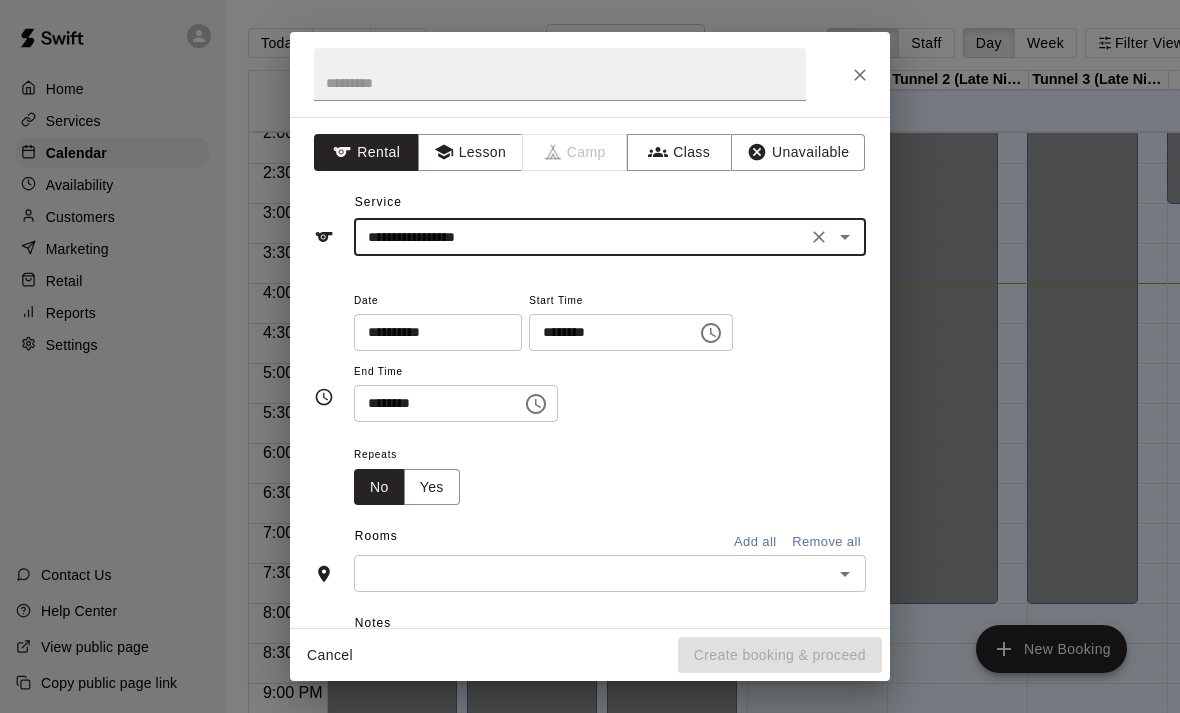 click on "********" at bounding box center (606, 332) 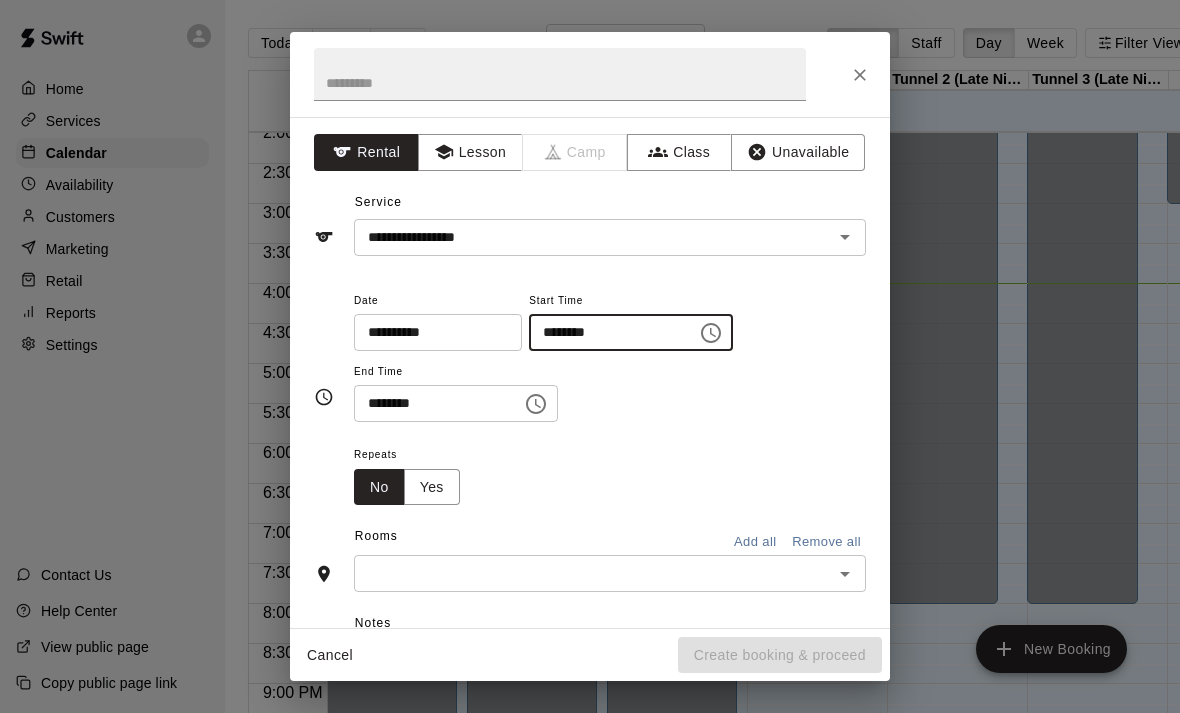 type on "********" 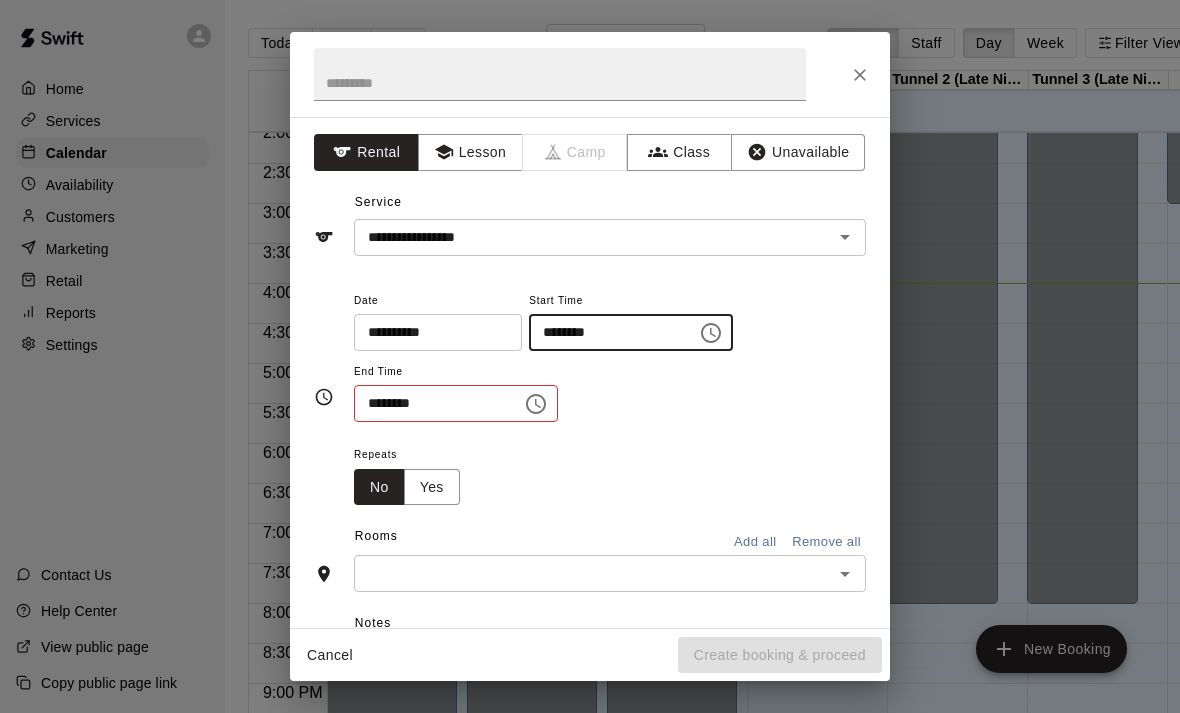 click on "********" at bounding box center [431, 403] 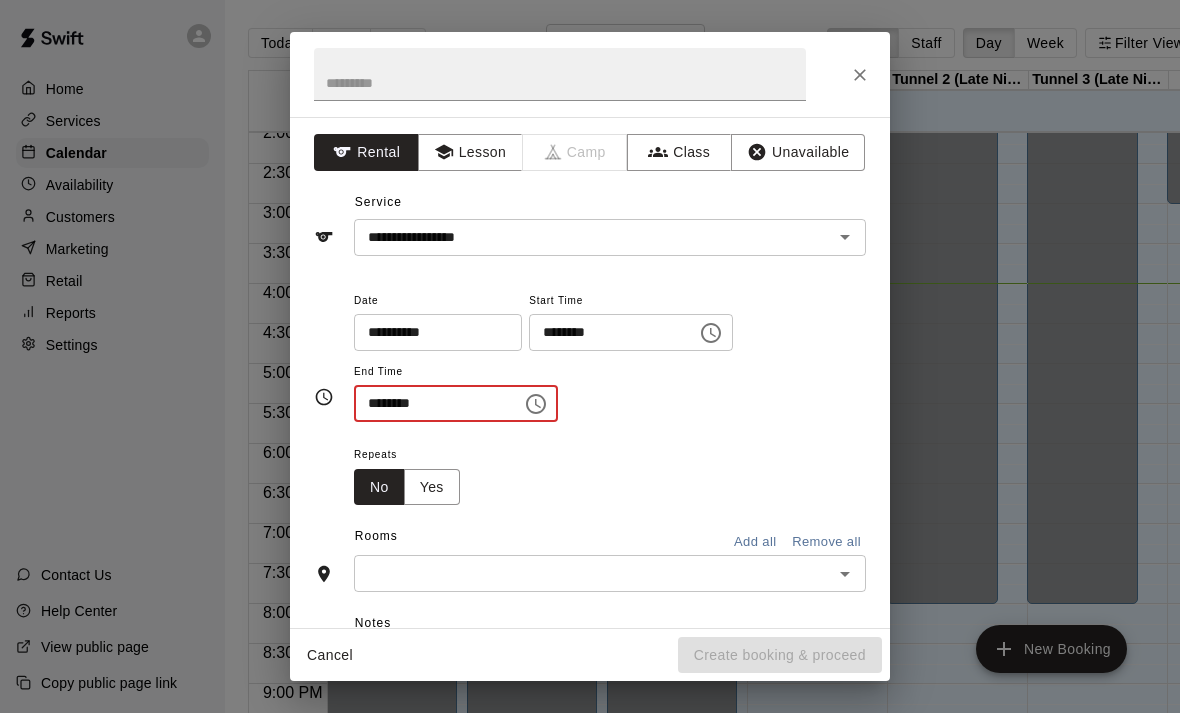 type on "********" 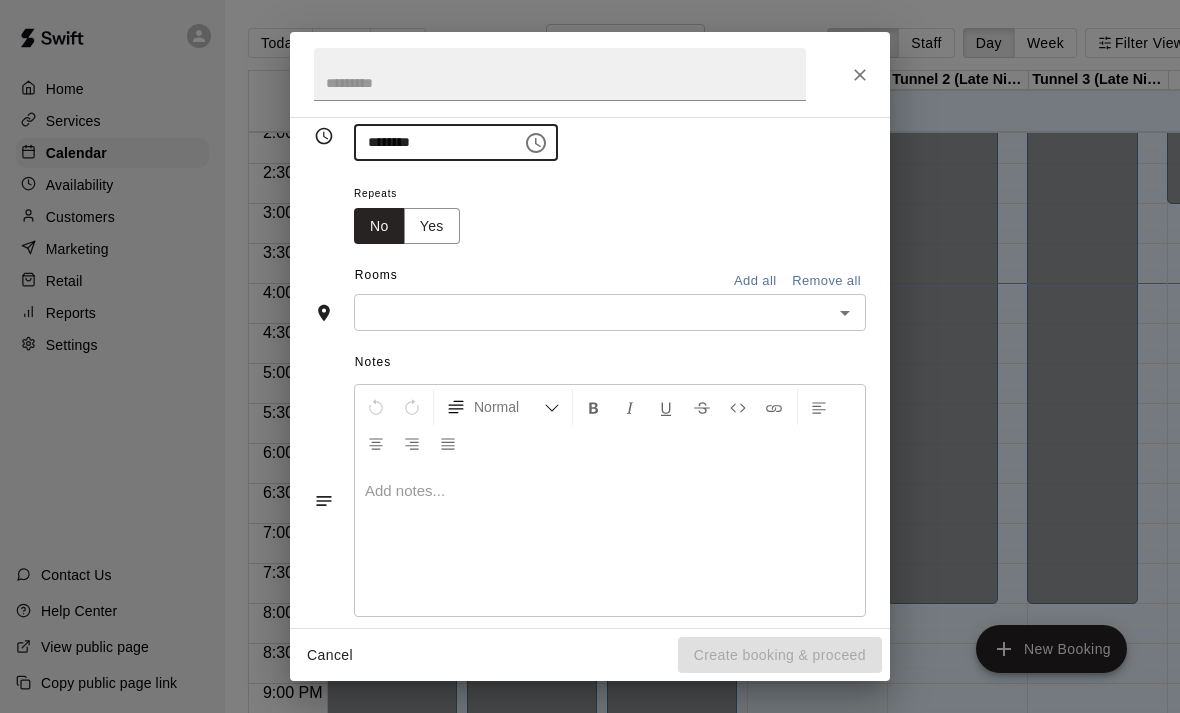 scroll, scrollTop: 262, scrollLeft: 0, axis: vertical 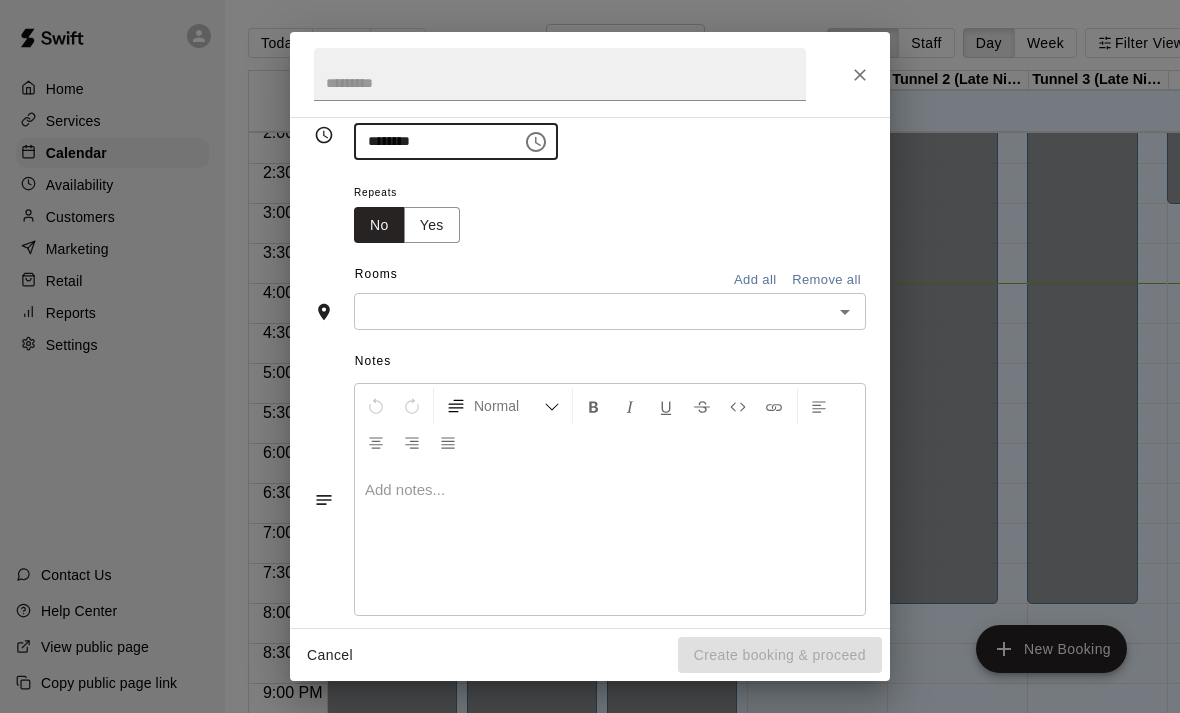 click at bounding box center [593, 311] 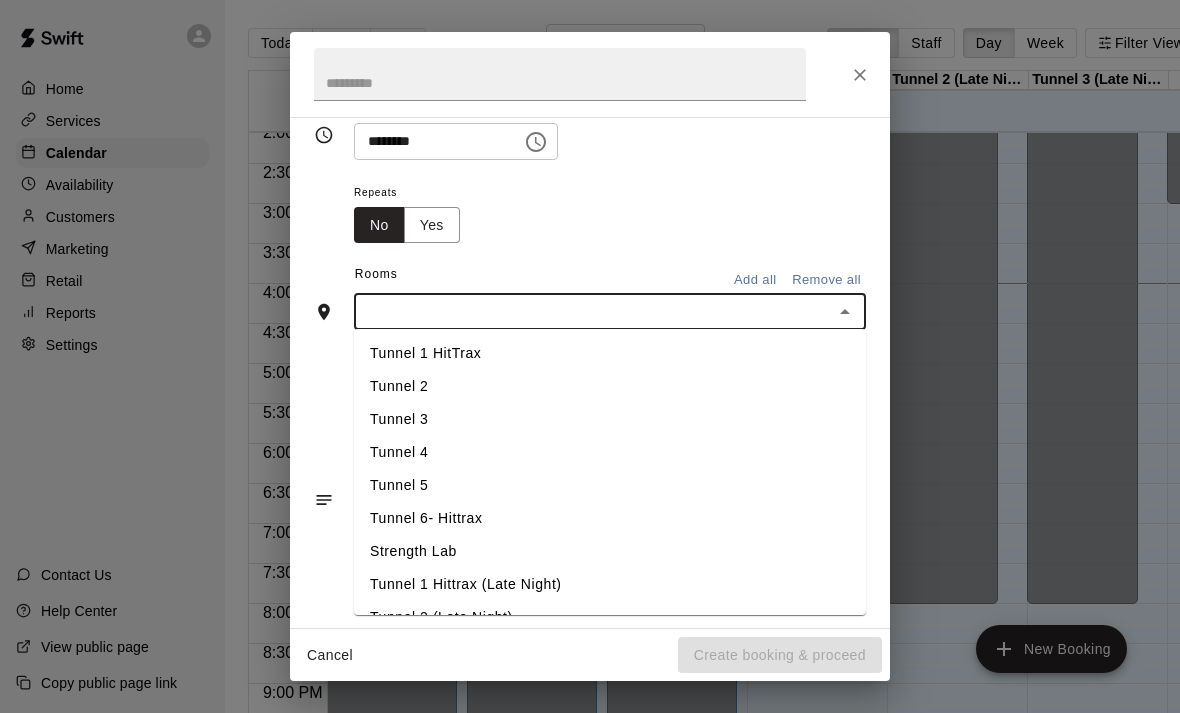 click on "Tunnel 3" at bounding box center (610, 419) 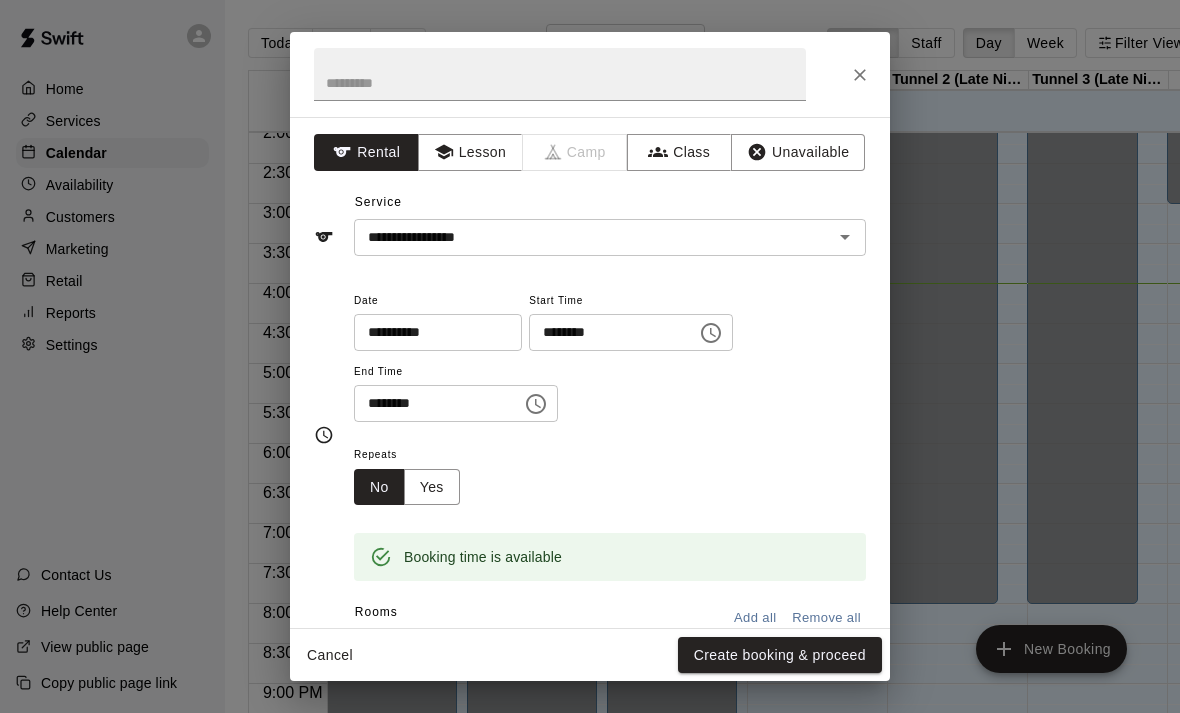 scroll, scrollTop: 0, scrollLeft: 0, axis: both 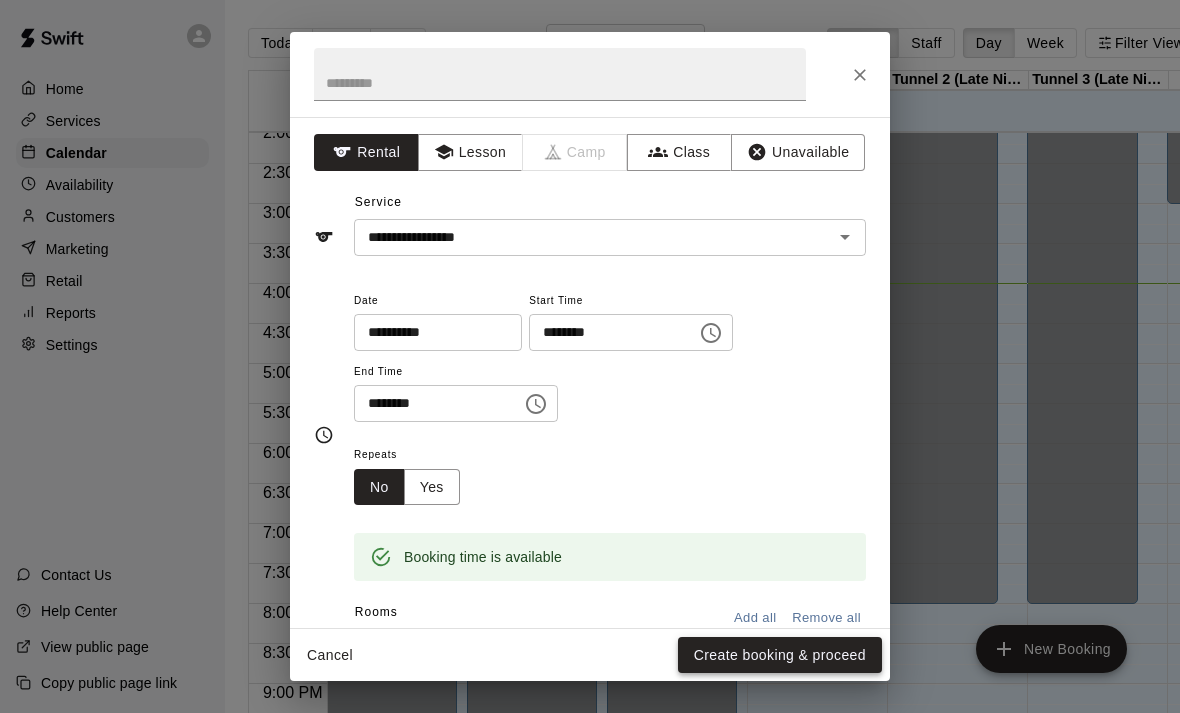 click on "Create booking & proceed" at bounding box center [780, 655] 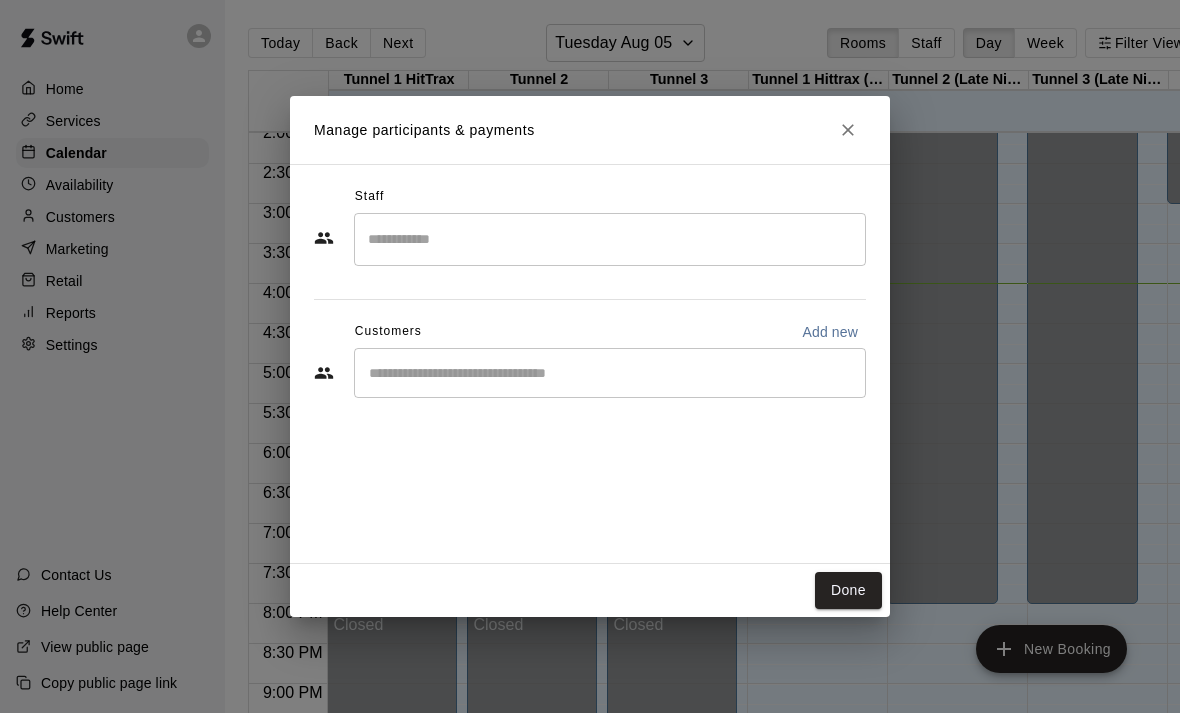 click at bounding box center [610, 373] 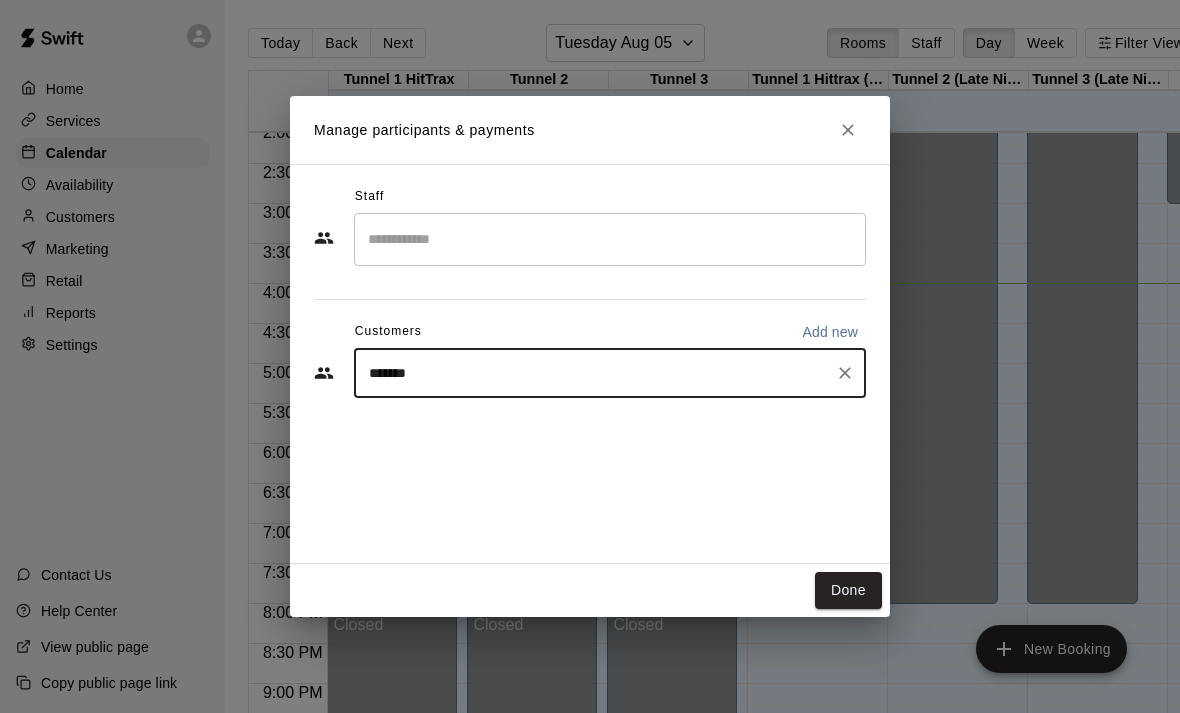 type on "********" 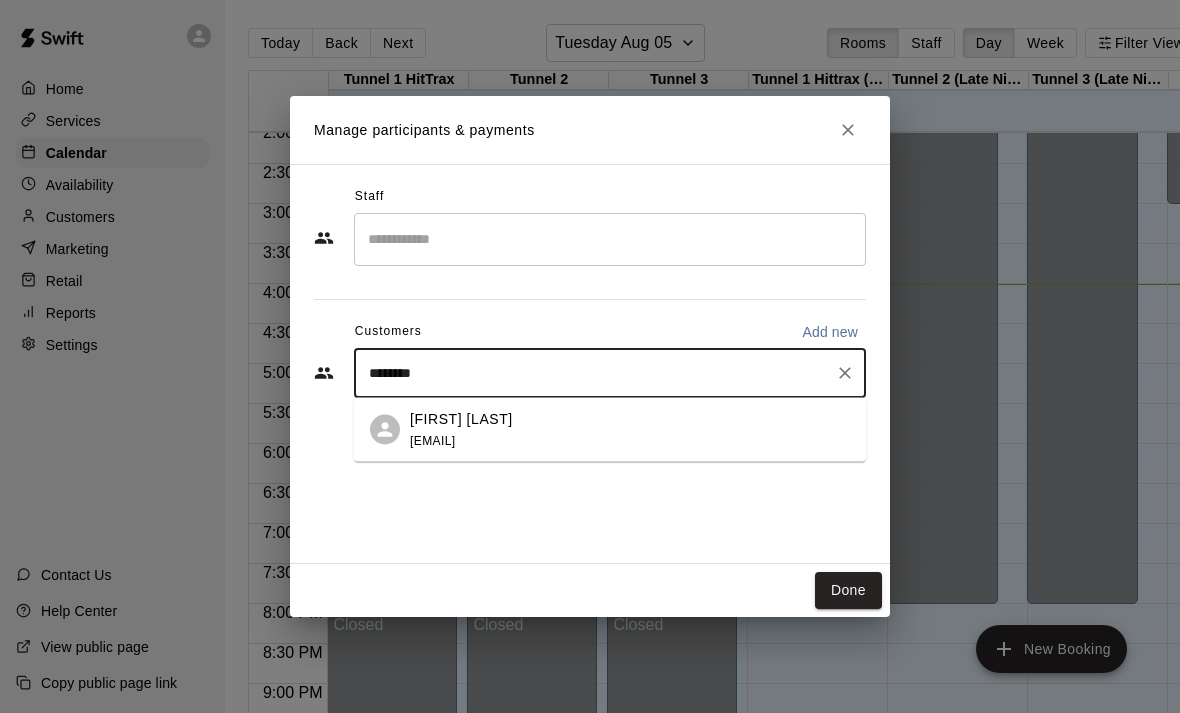 click on "[FIRST] [LAST]" at bounding box center (461, 418) 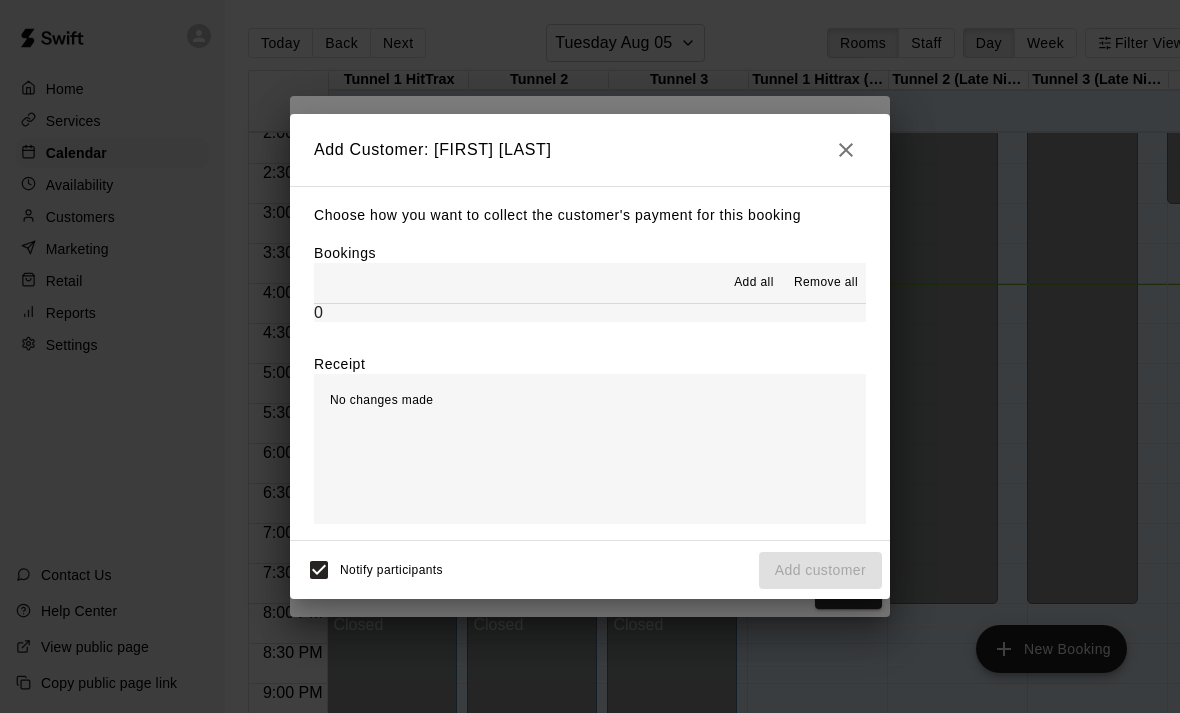 click on "Choose how you want to collect the customer's payment for this booking Bookings Add all Remove all 0 Receipt No changes made Subtotal $0.00" at bounding box center (590, 364) 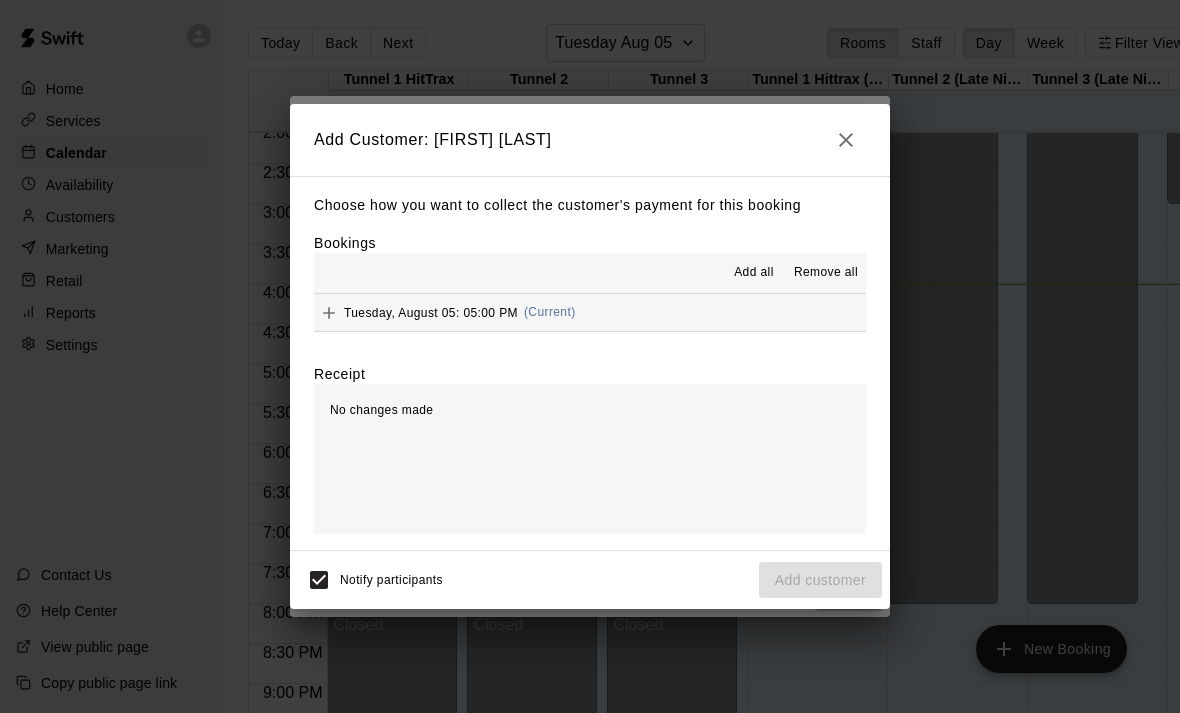 click on "Tuesday, August 05: 05:00 PM (Current)" at bounding box center (590, 312) 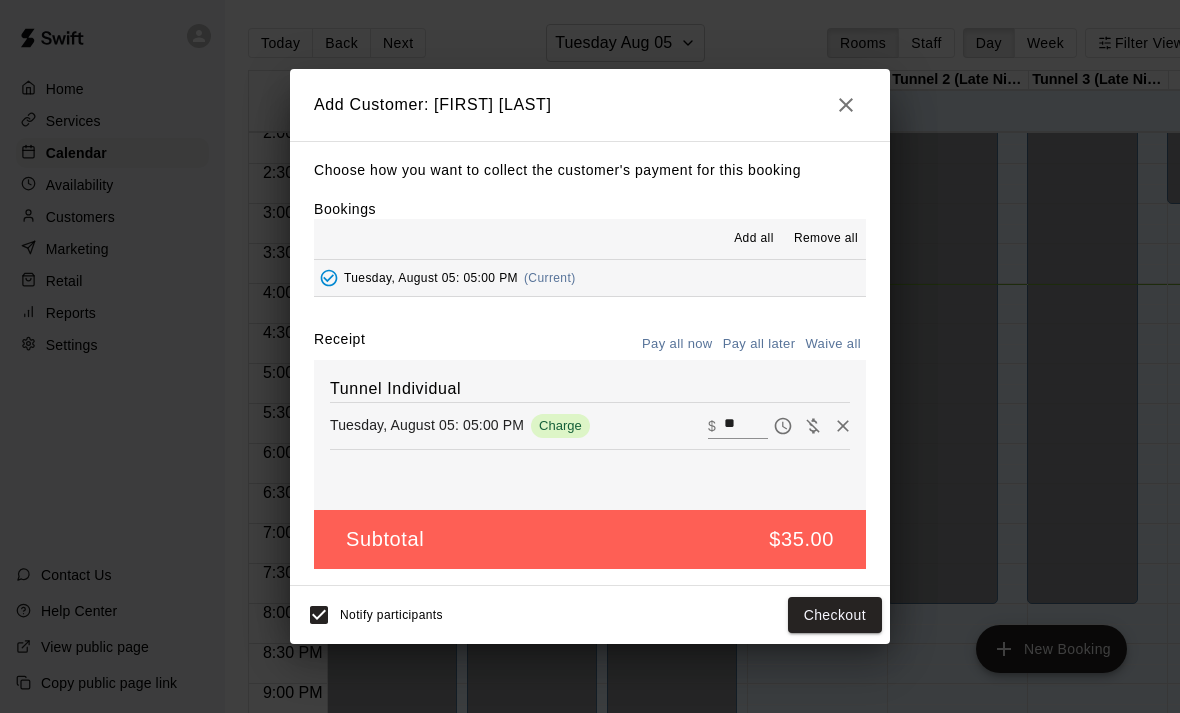 click 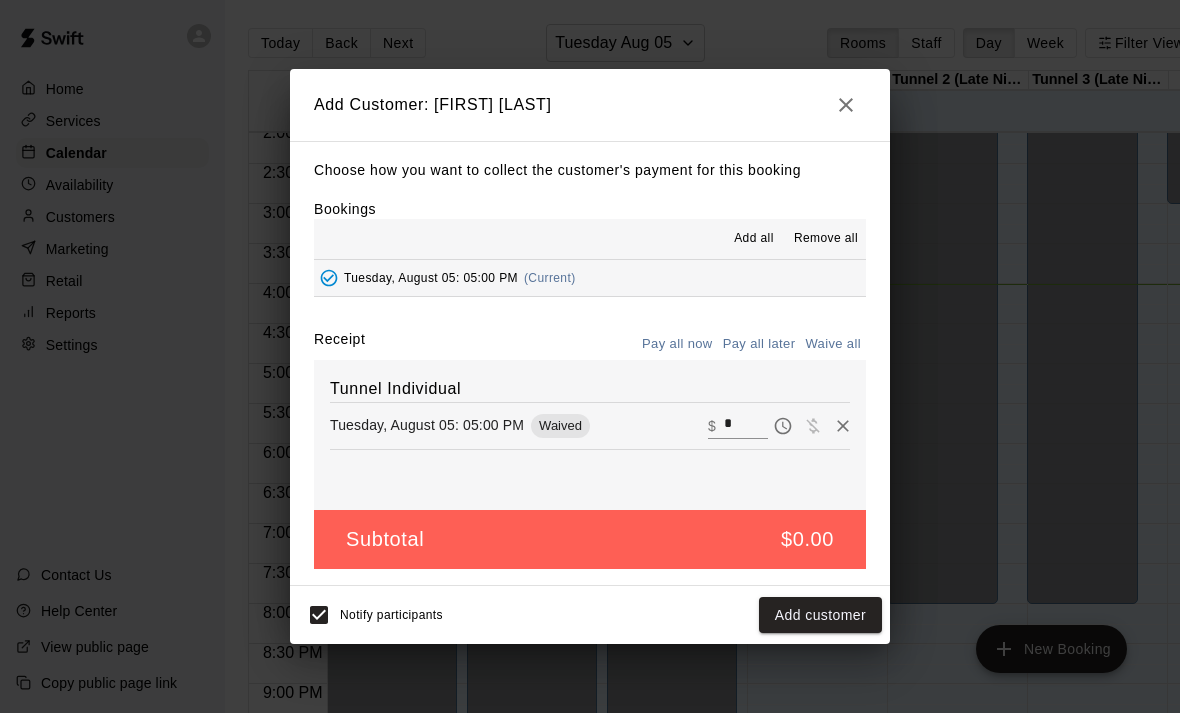 type on "*" 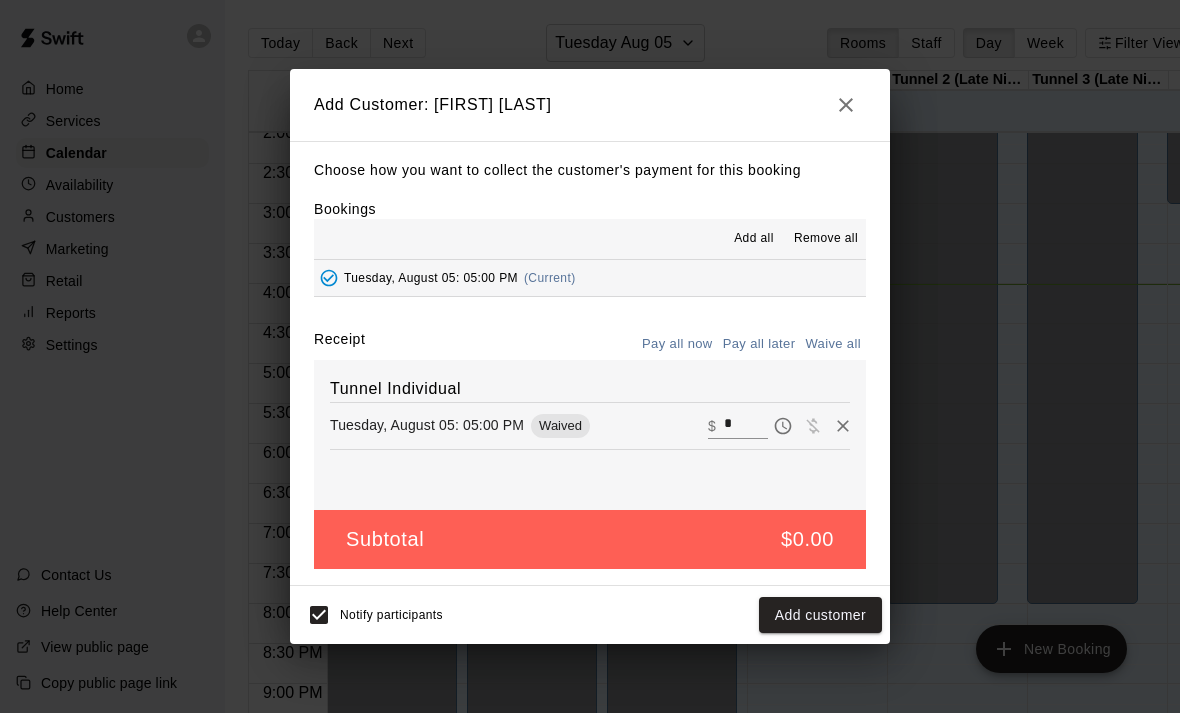 click at bounding box center [813, 424] 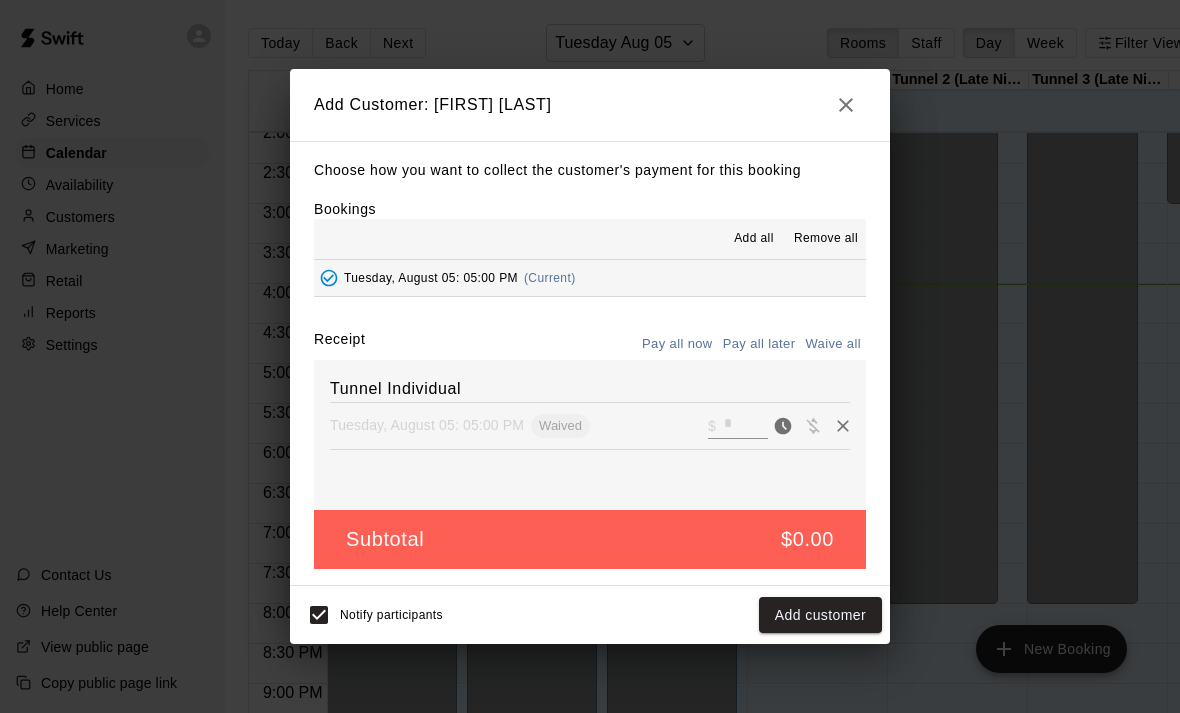 click 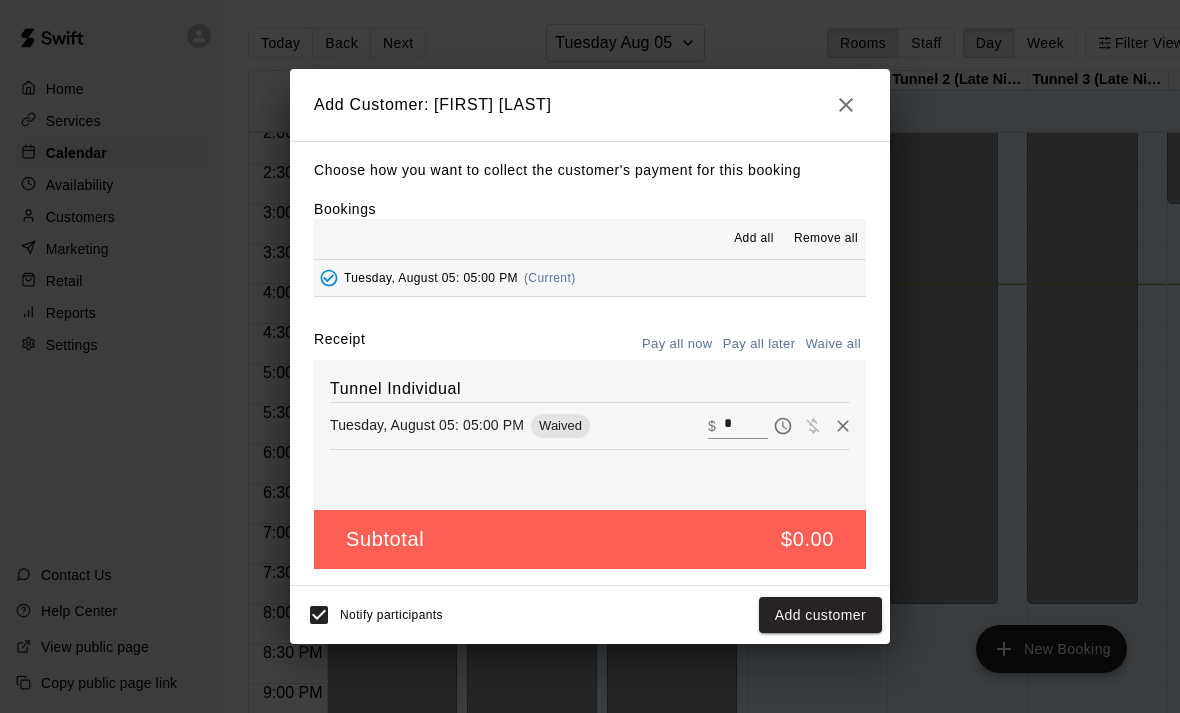 click at bounding box center [813, 424] 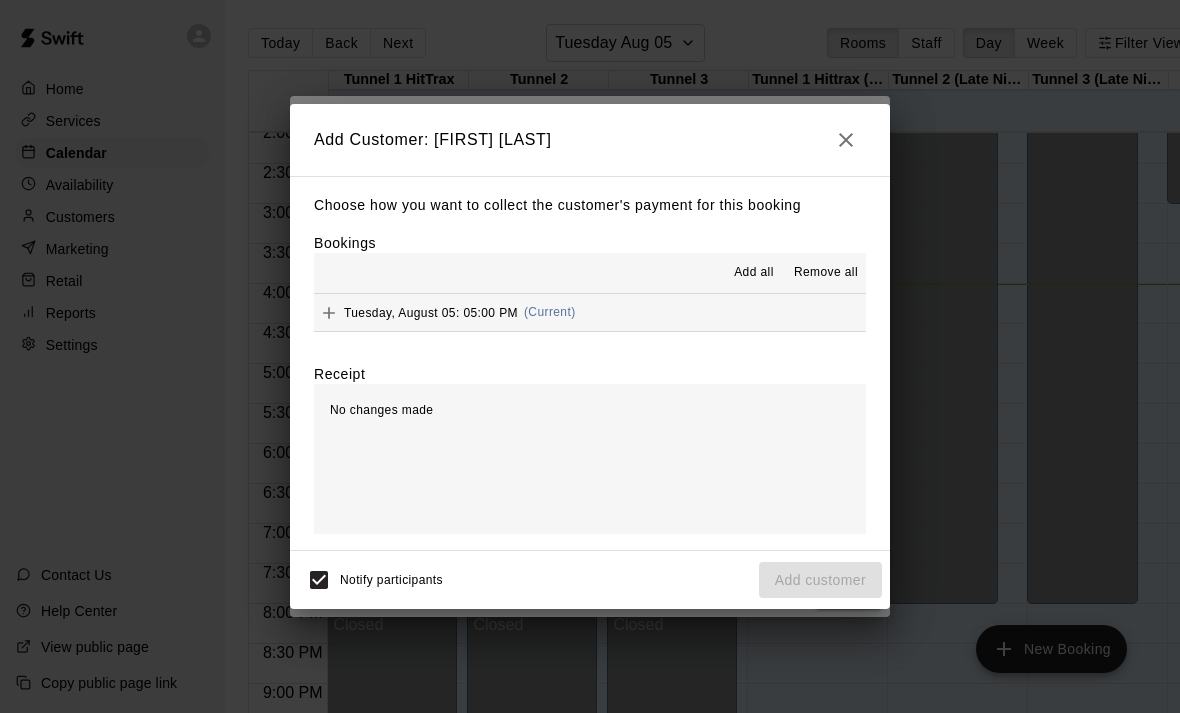 click on "Tuesday, August 05: 05:00 PM (Current)" at bounding box center (590, 312) 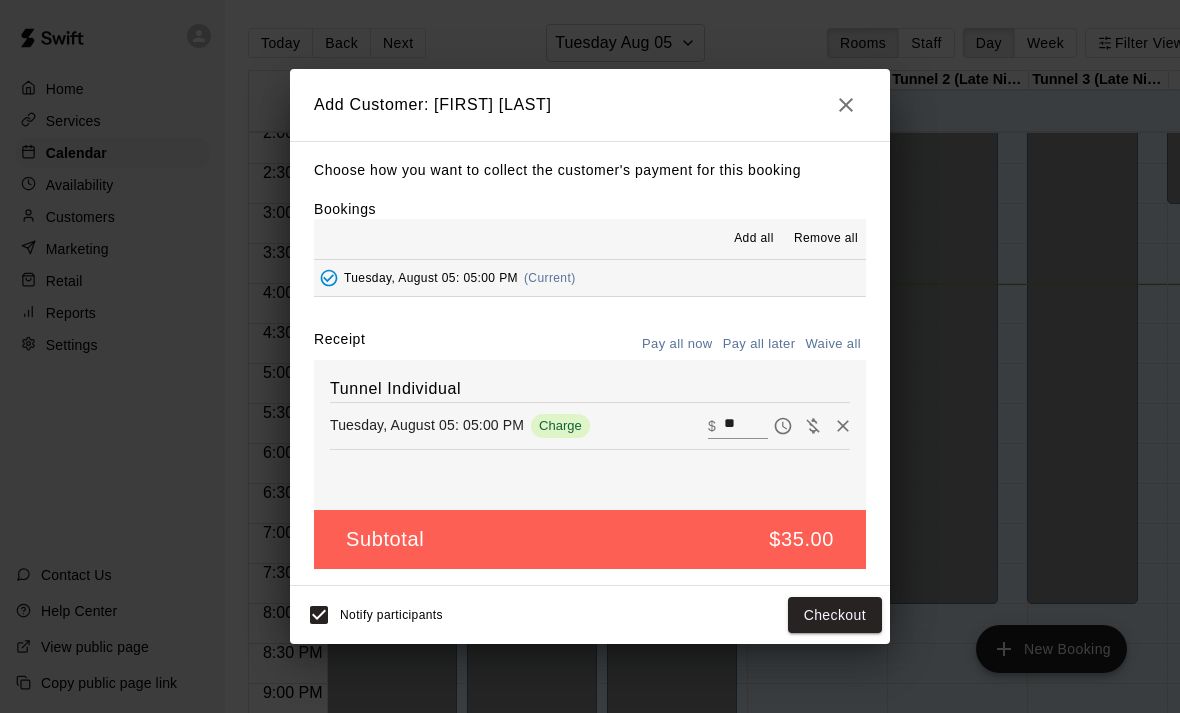 click on "$35.00" at bounding box center [801, 539] 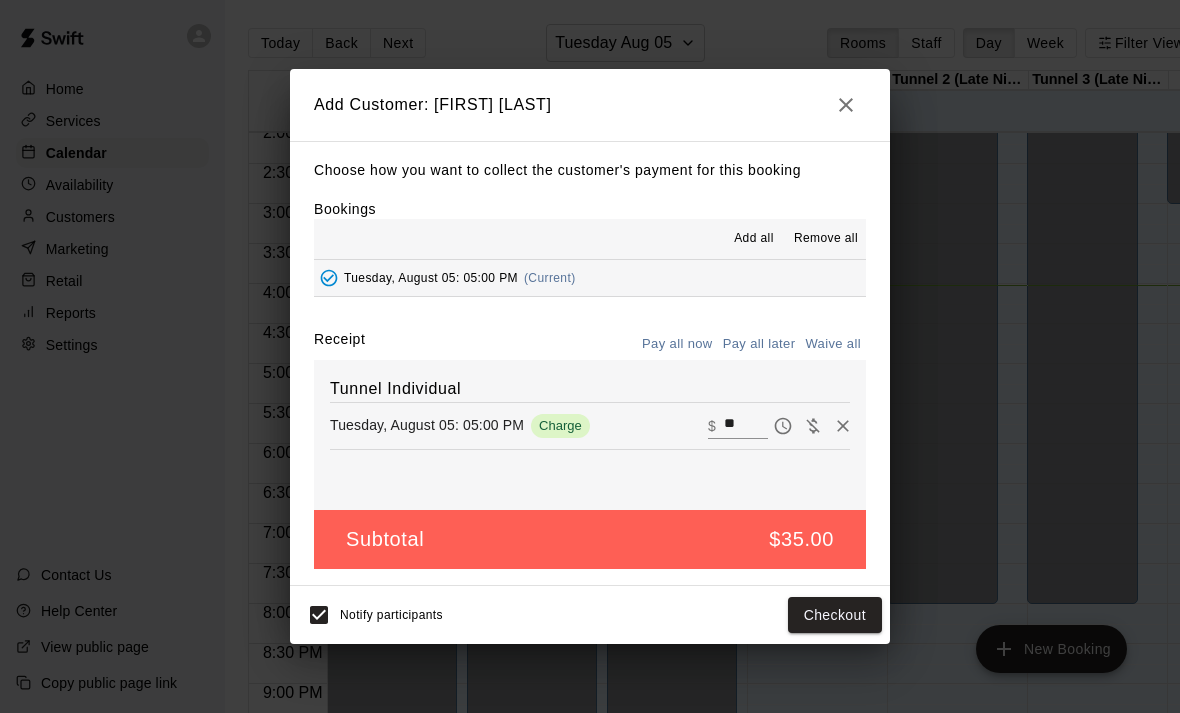 click on "Subtotal $35.00" at bounding box center [590, 539] 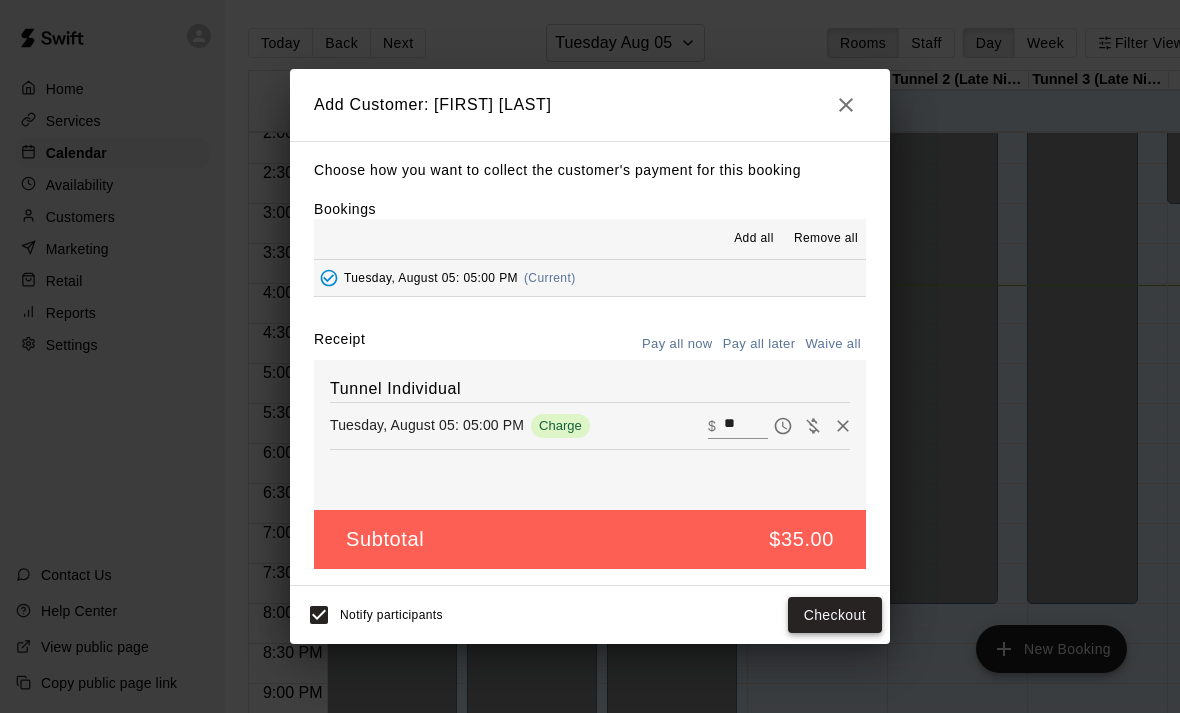 click on "Checkout" at bounding box center (835, 615) 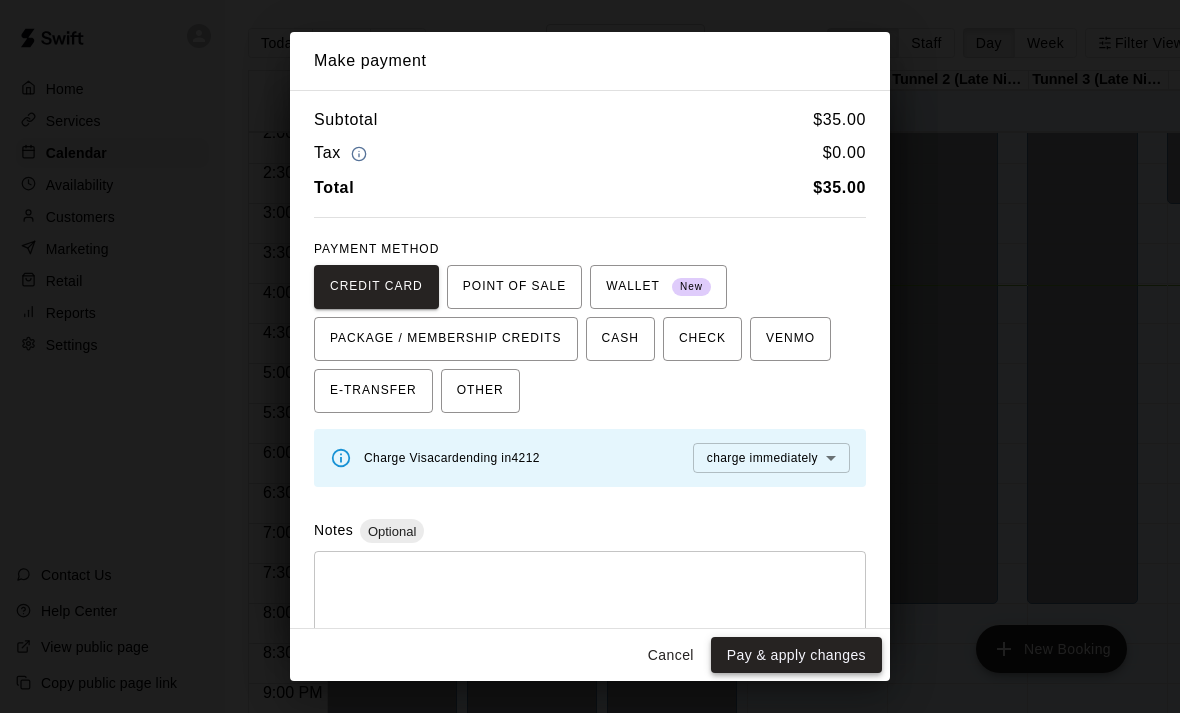 click on "Pay & apply changes" at bounding box center (796, 655) 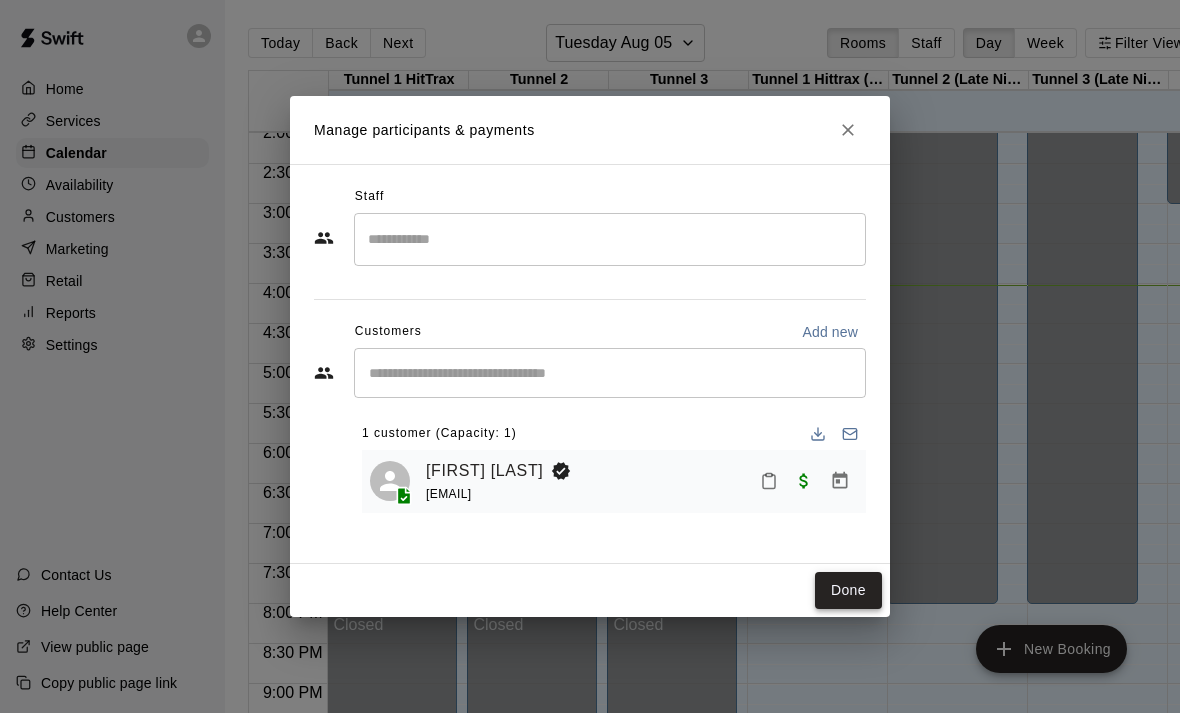 click on "Done" at bounding box center (848, 590) 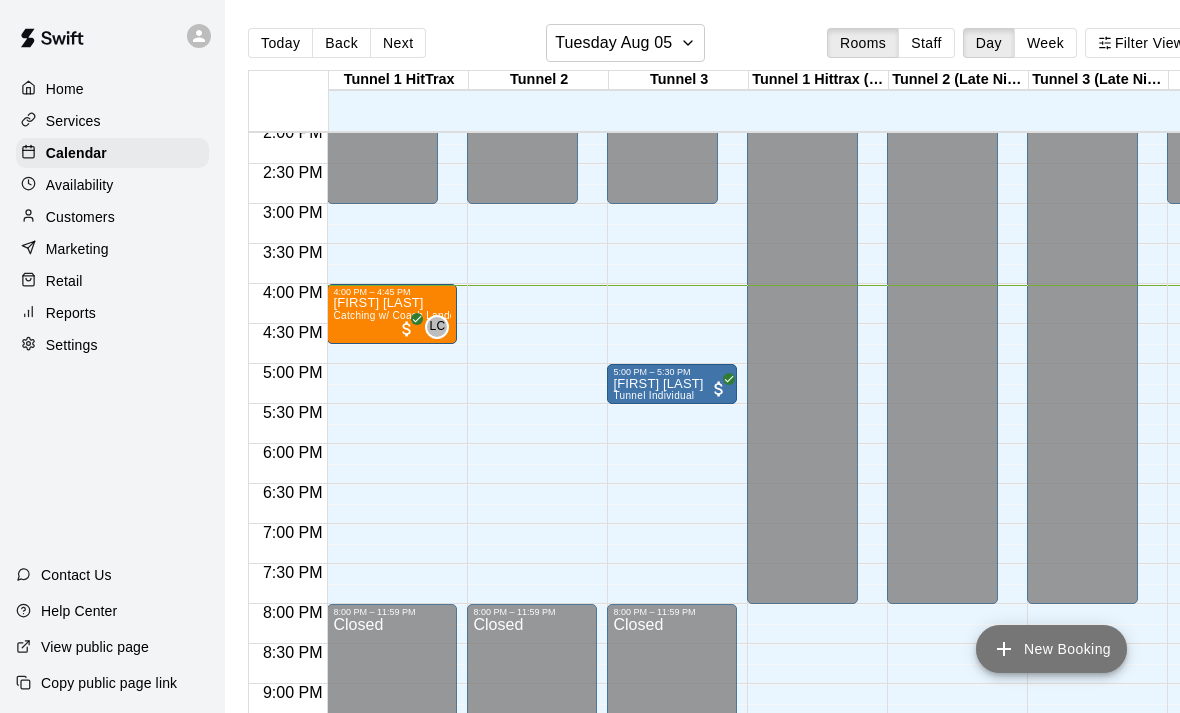 click on "New Booking" at bounding box center [1051, 649] 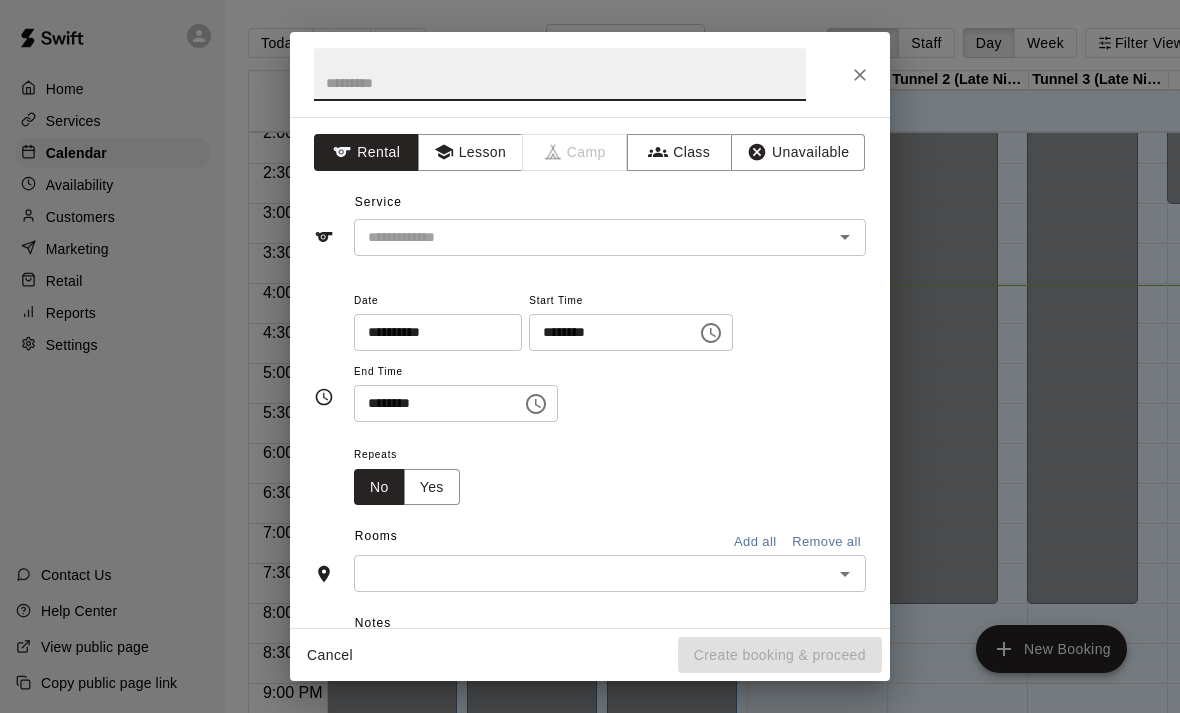 click on "Service ​" at bounding box center [590, 221] 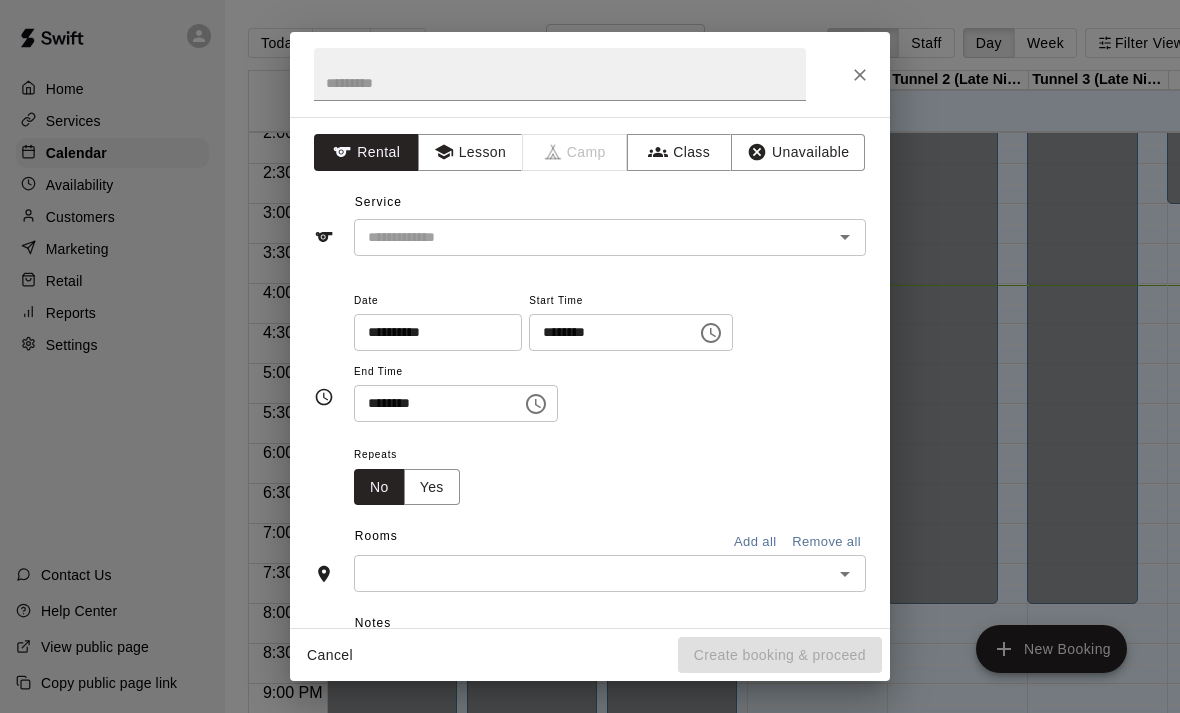 click 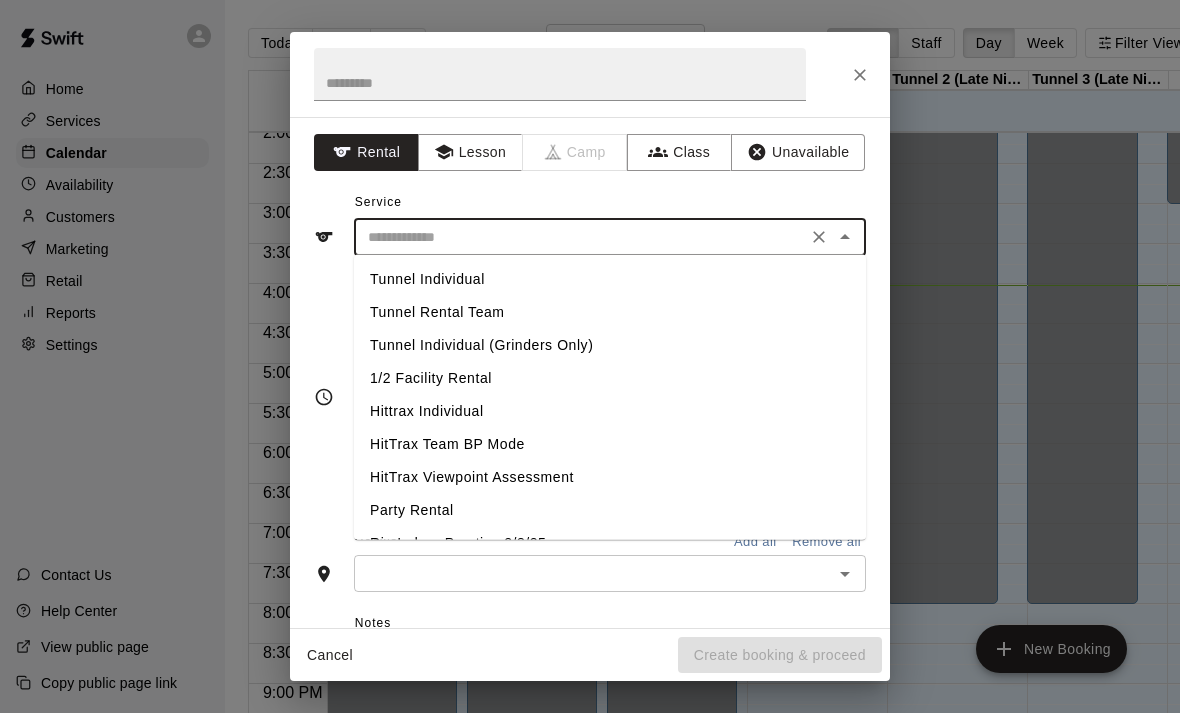 click on "Tunnel Individual" at bounding box center [610, 279] 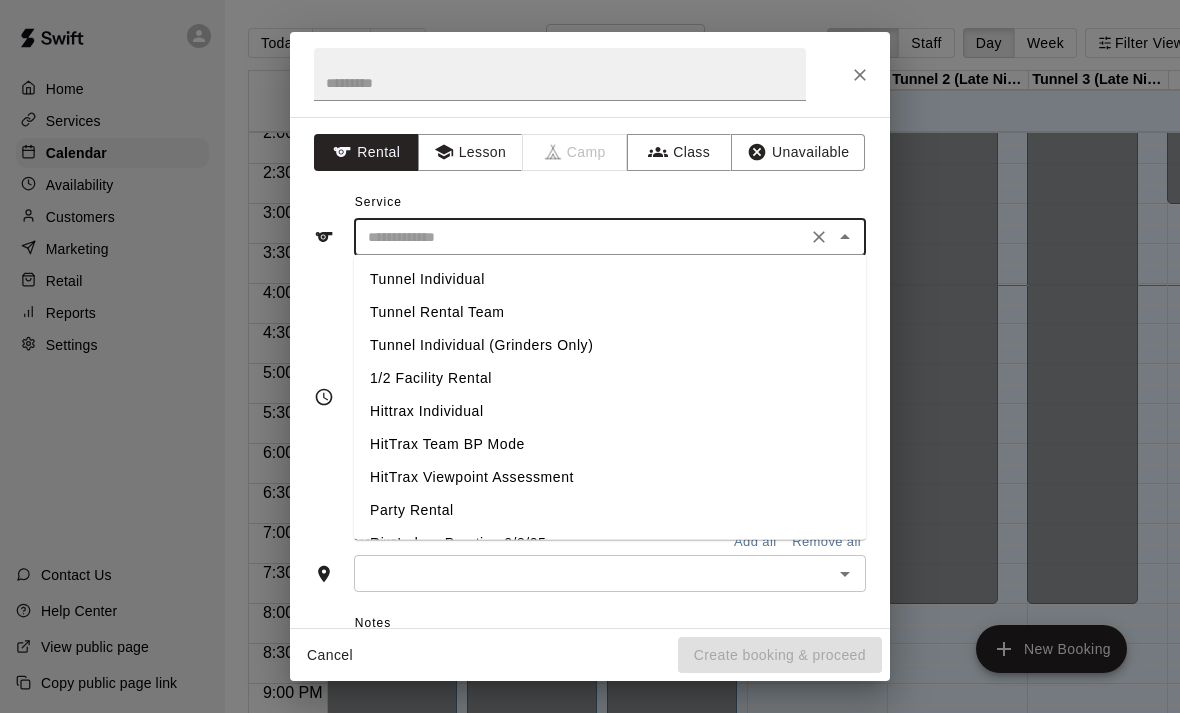 type on "**********" 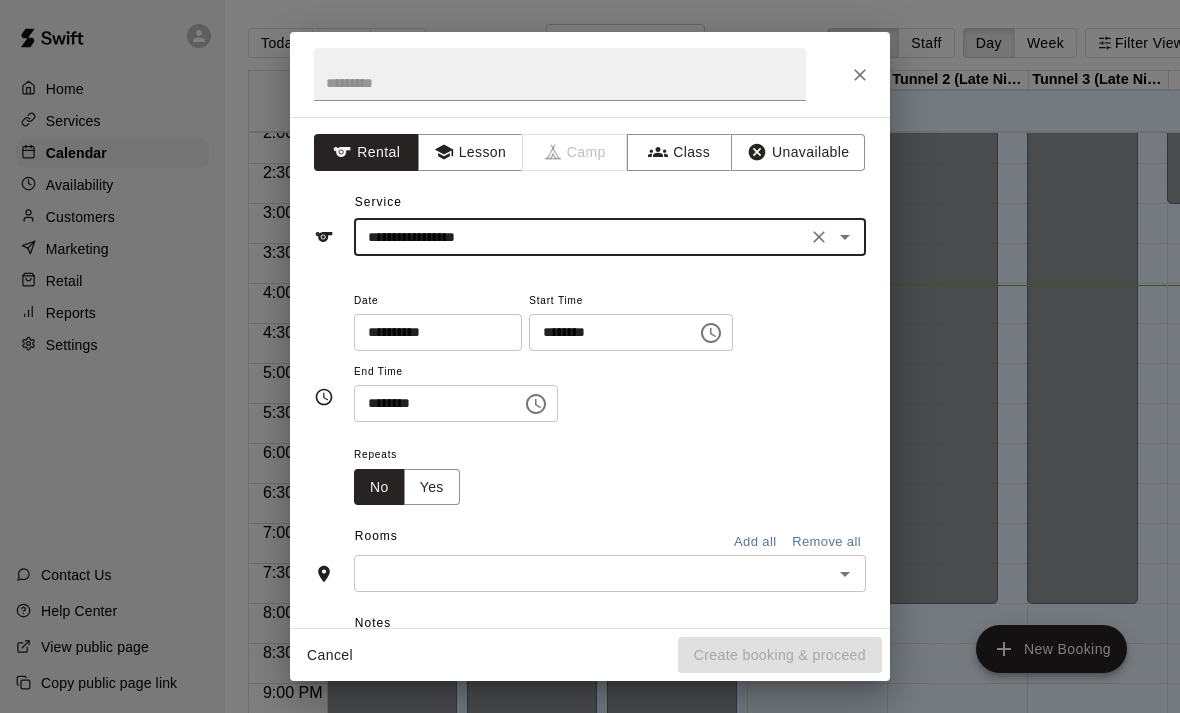 click 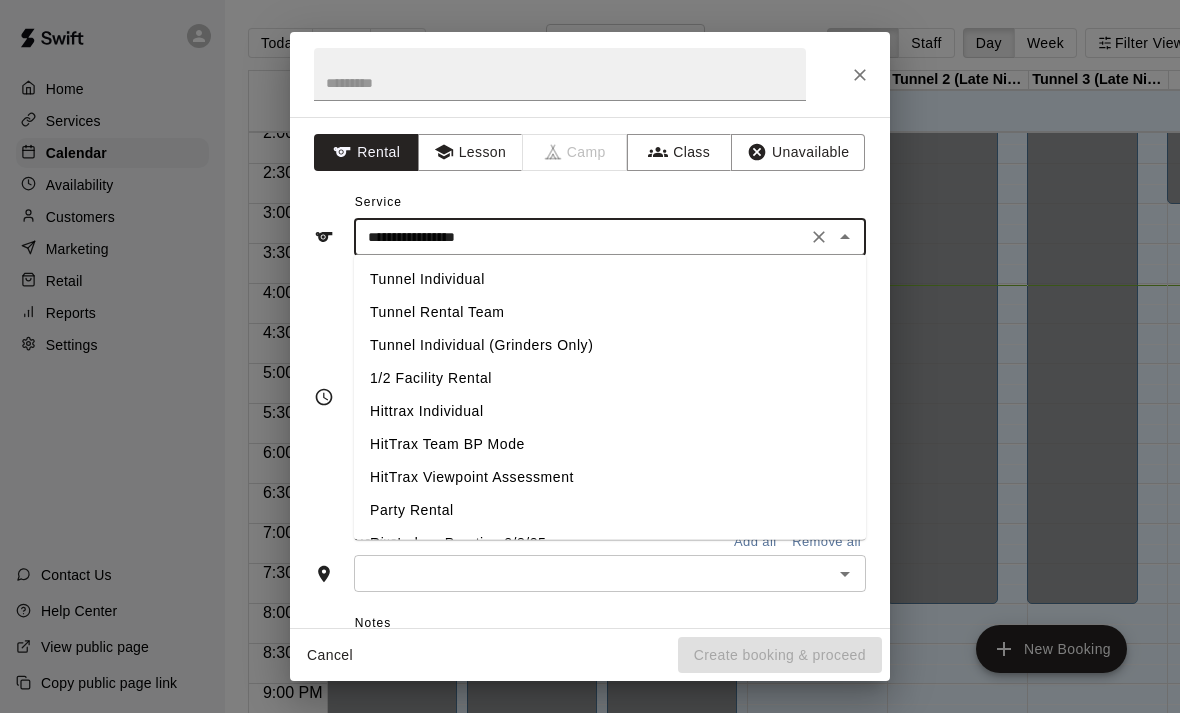 click on "Tunnel Individual" at bounding box center (610, 279) 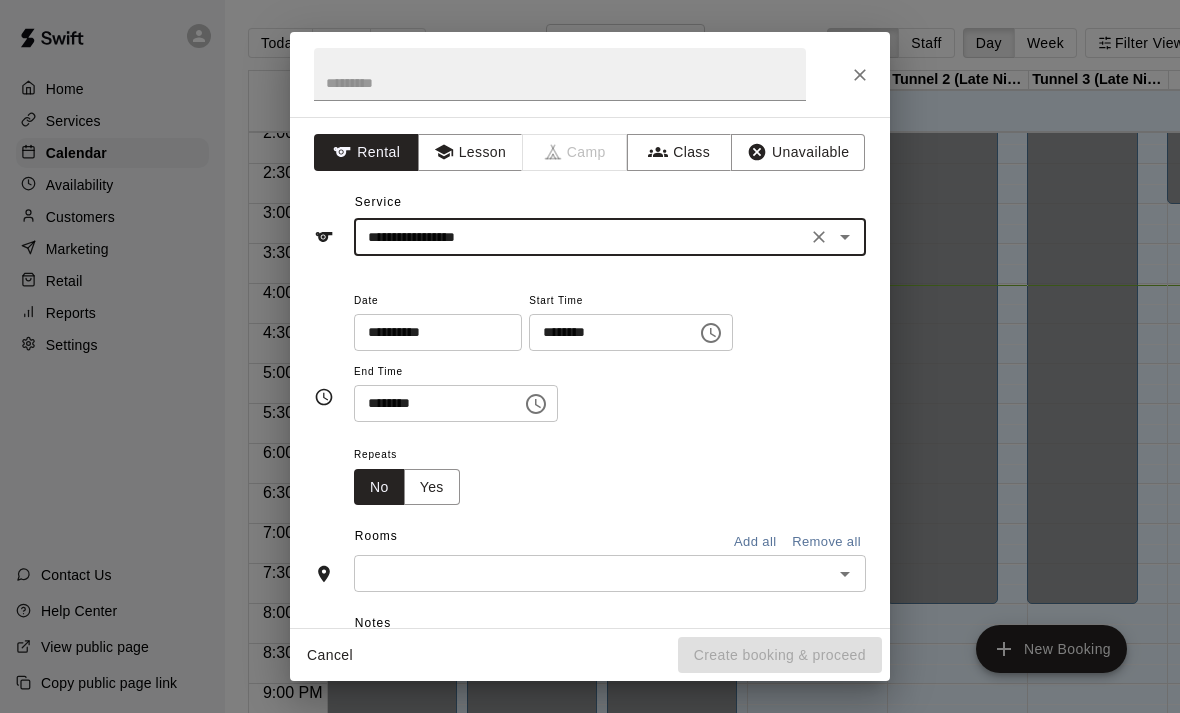 click on "********" at bounding box center [606, 332] 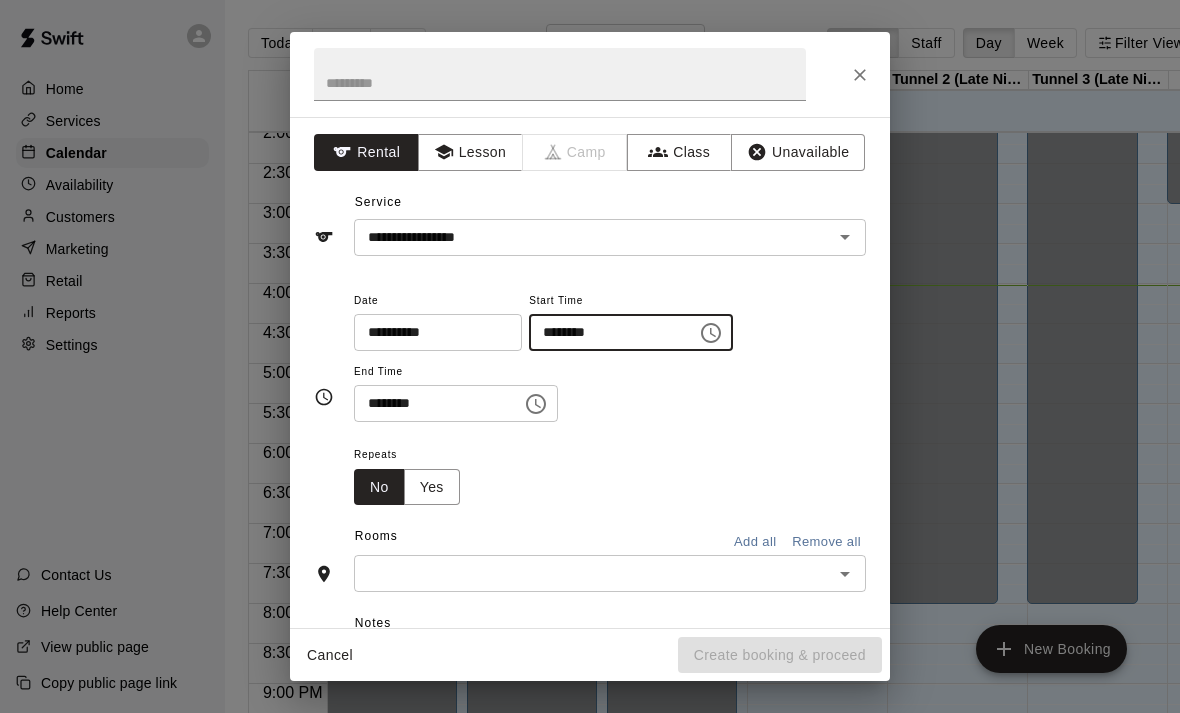 click on "********" at bounding box center [606, 332] 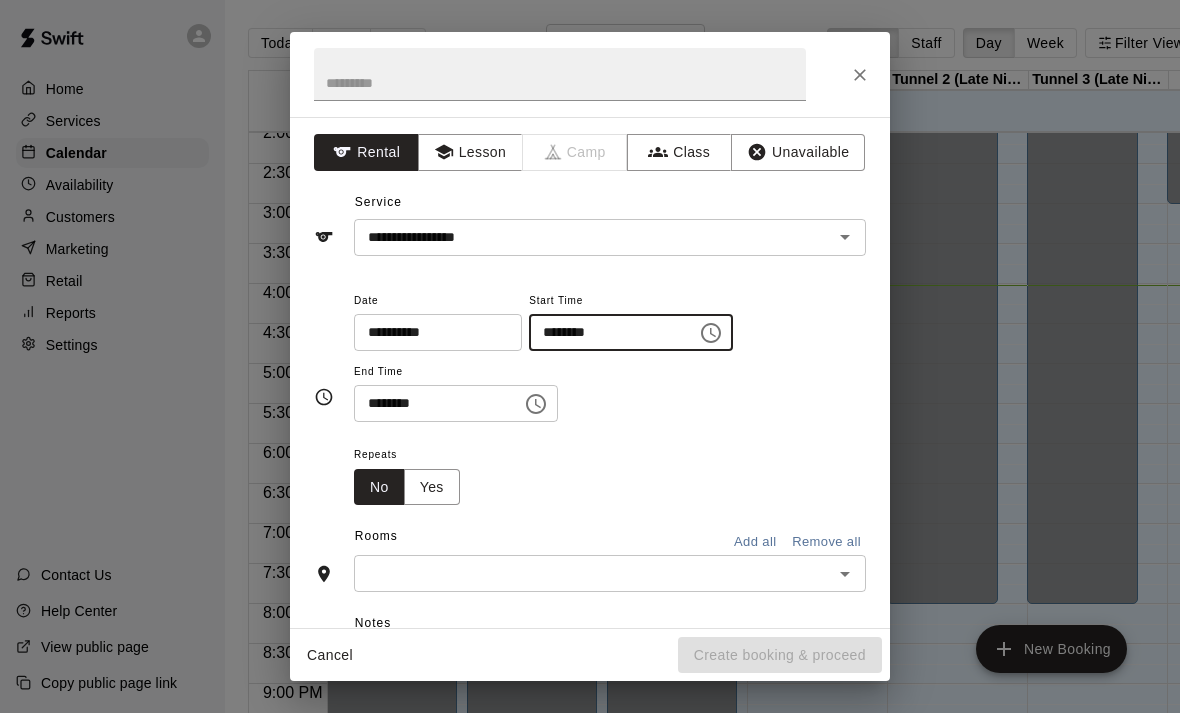 click on "********" at bounding box center [606, 332] 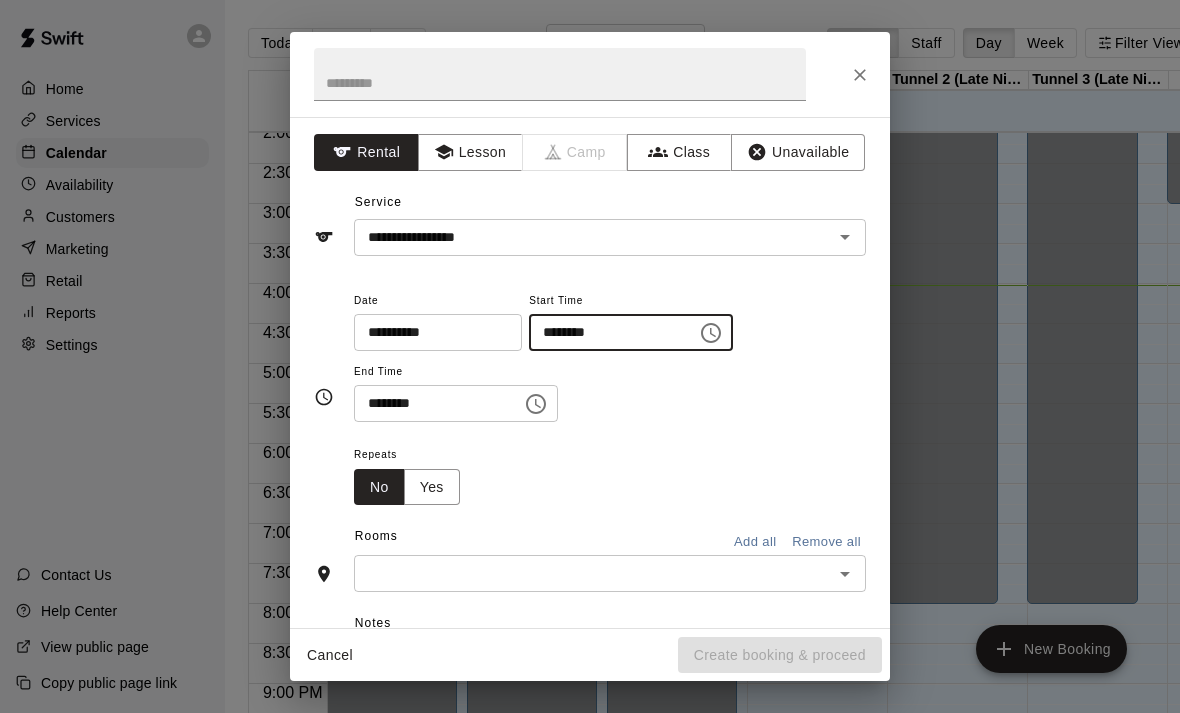 type on "********" 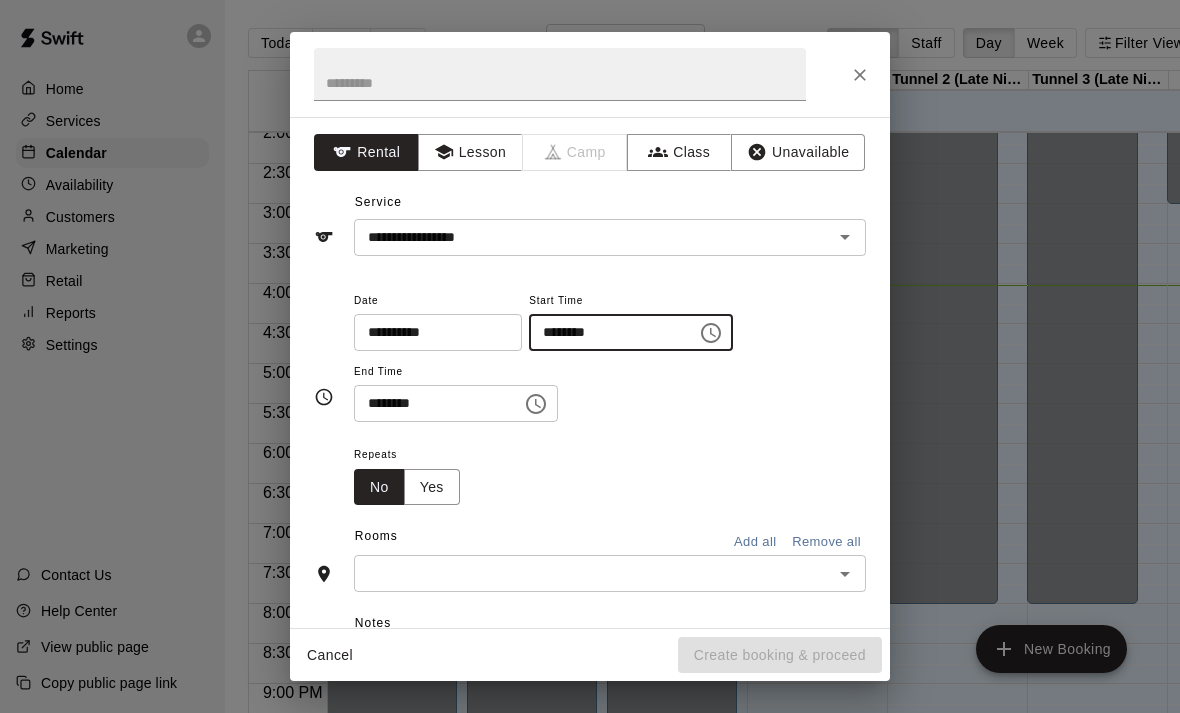 click on "Home Services Calendar Availability Customers Marketing Retail Reports Settings Contact Us Help Center View public page Copy public page link Today Back Next Tuesday [DATE] Rooms Staff Day Week Filter View Tunnel 1 HitTrax [DATE] Tue Tunnel 2 [DATE] Tue Tunnel 3 [DATE] Tue Tunnel 1 Hittrax (Late Night) [DATE] Tue Tunnel 2 (Late Night) [DATE] Tue Tunnel 3 (Late Night) [DATE] Tue Strength Lab [DATE] Tue Tunnel 4 [DATE] Tue Tunnel 5 [DATE] Tue Tunnel 6-Hittrax [DATE] Tue Tunnel 4 (Late Night) [DATE] Tue Tunnel 5 (Late Night) [DATE] Tue Tunnel 6 Hittrax (Late Night) [DATE] Tue 12:00 AM 12:30 AM 1:00 AM 1:30 AM 2:00 AM 2:30 AM 3:00 AM 3:30 AM 4:00 AM 4:30 AM 5:00 AM 5:30 AM 6:00 AM 6:30 AM 7:00 AM 7:30 AM 8:00 AM 8:30 AM 9:00 AM 9:30 AM 10:00 AM 10:30 AM 11:00 AM 11:30 AM 12:00 PM 12:30 PM 1:00 PM 1:30 PM 2:00 PM 2:30 PM 3:00 PM 3:30 PM 4:00 PM 4:30 PM 5:00 PM 5:30 PM 6:00 PM 6:30 PM 7:00 PM 7:30 PM 8:00 PM 8:30 PM 9:00 PM 9:30 PM 10:00 PM 10:30 PM 11:00 PM 11:30 PM 12:00 AM – 3:00 PM Closed 4:00 PM – 4:45 PM [FIRST] [LAST] Catching w/ Coach Lando LC 0 9/20 spots" at bounding box center (590, 372) 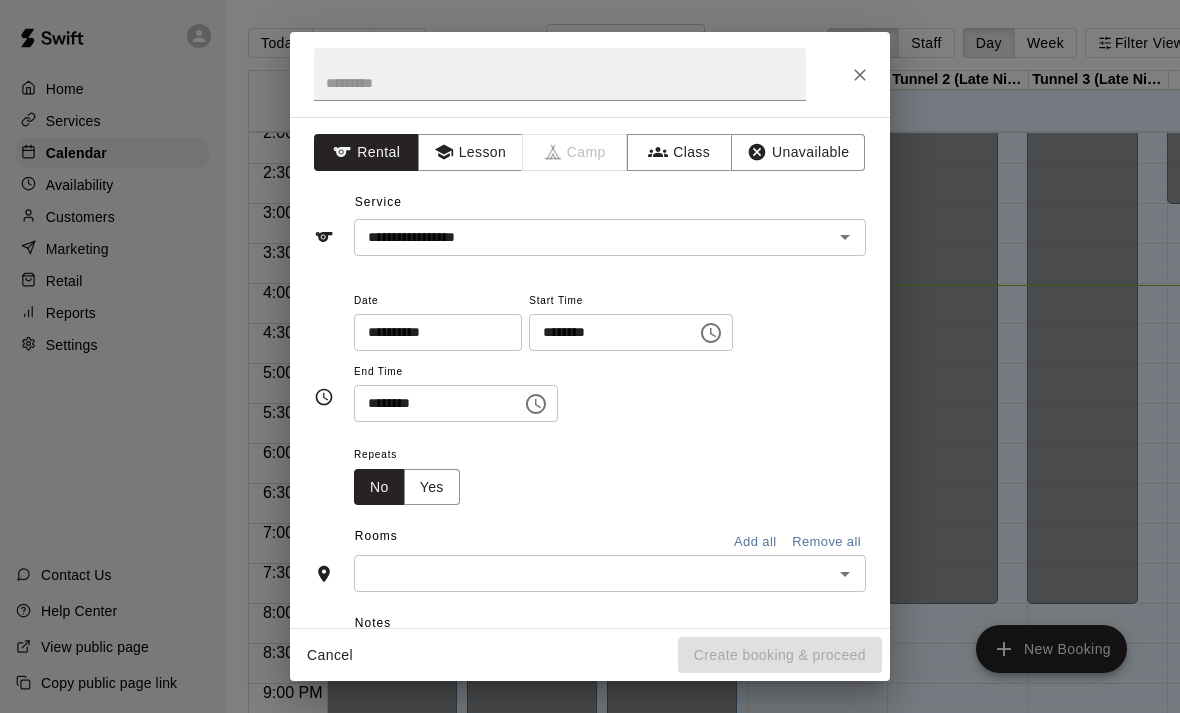click on "**********" at bounding box center (590, 356) 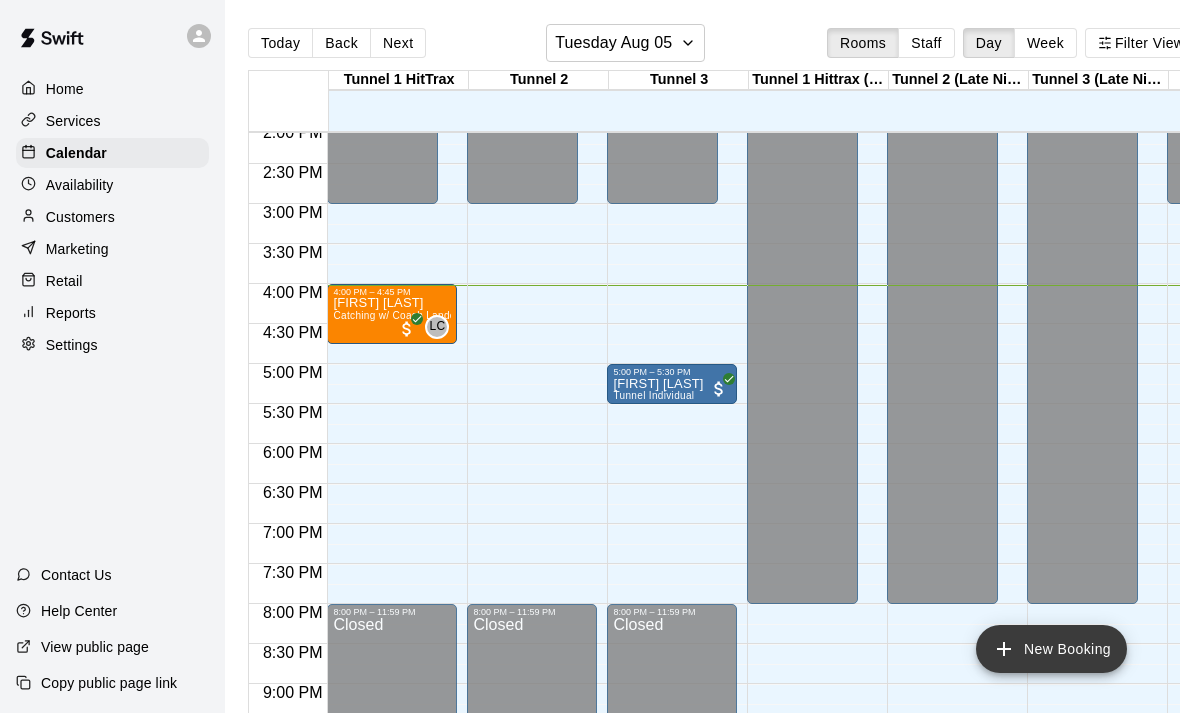 click on "New Booking" at bounding box center [1051, 649] 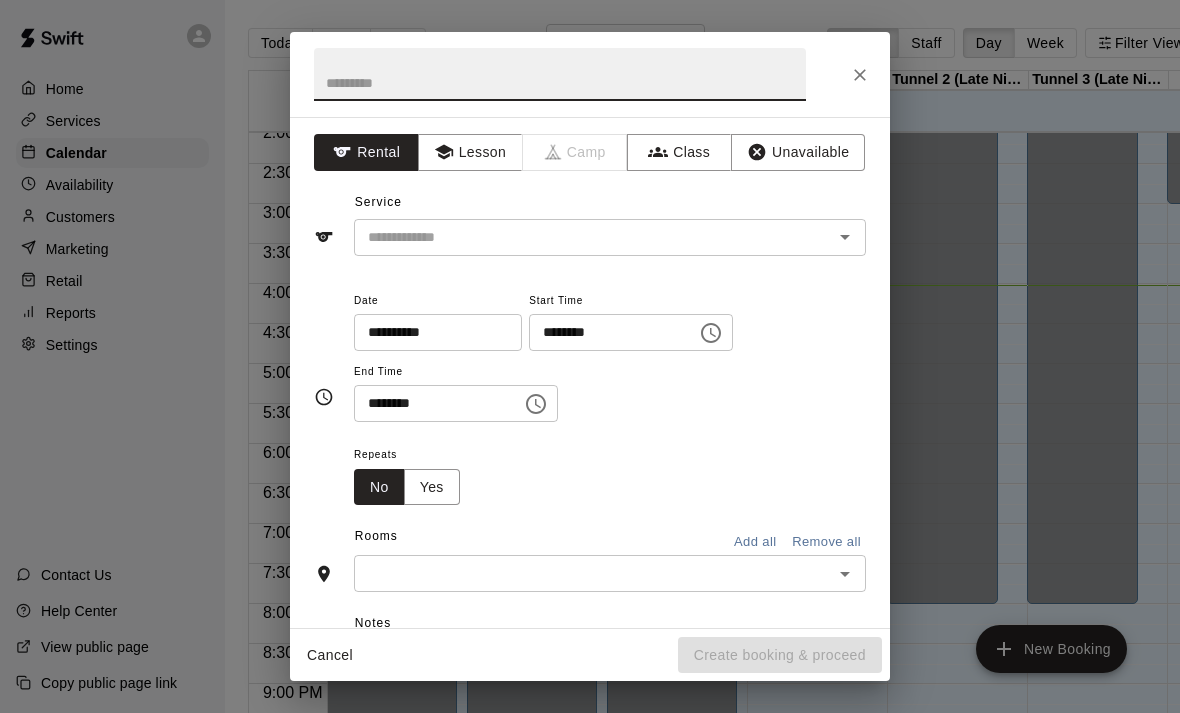 click at bounding box center (580, 237) 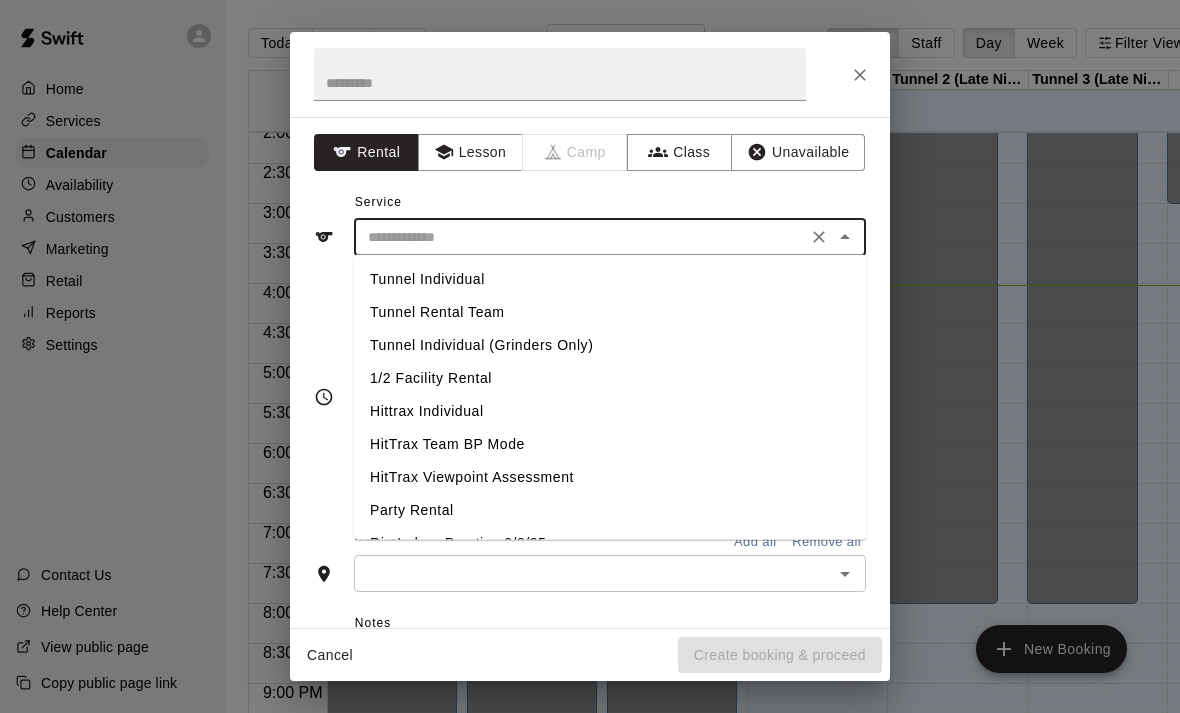 click on "Tunnel Individual" at bounding box center [610, 279] 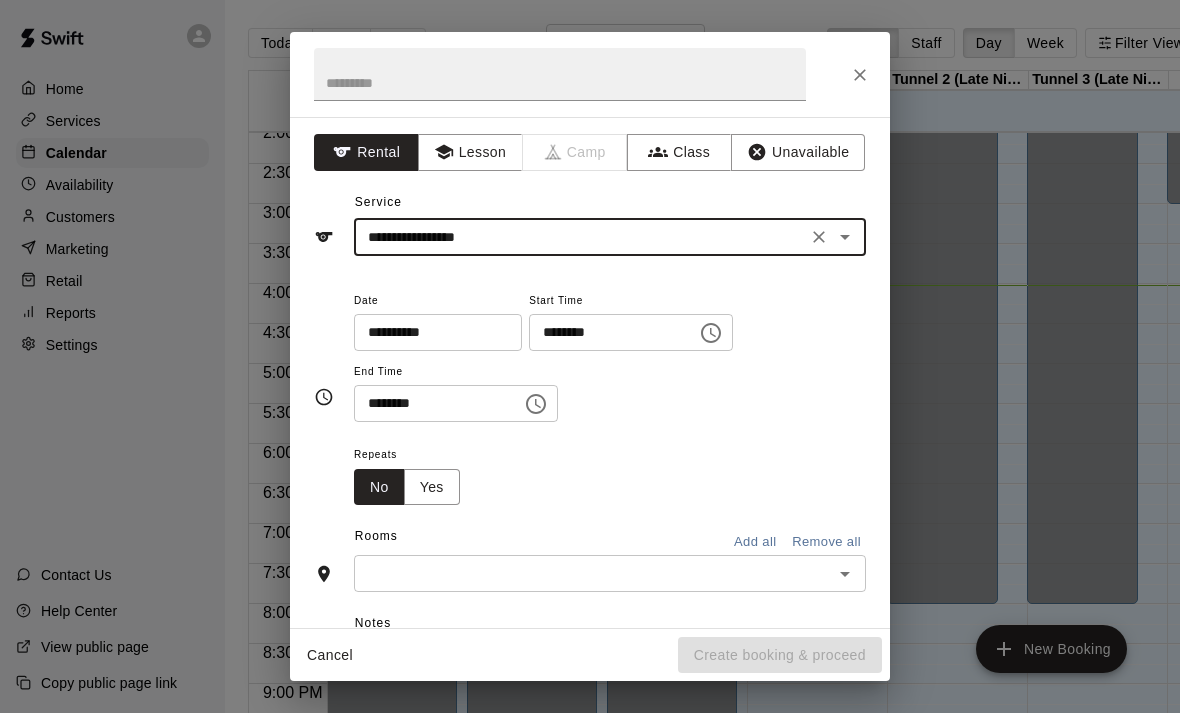 type on "**********" 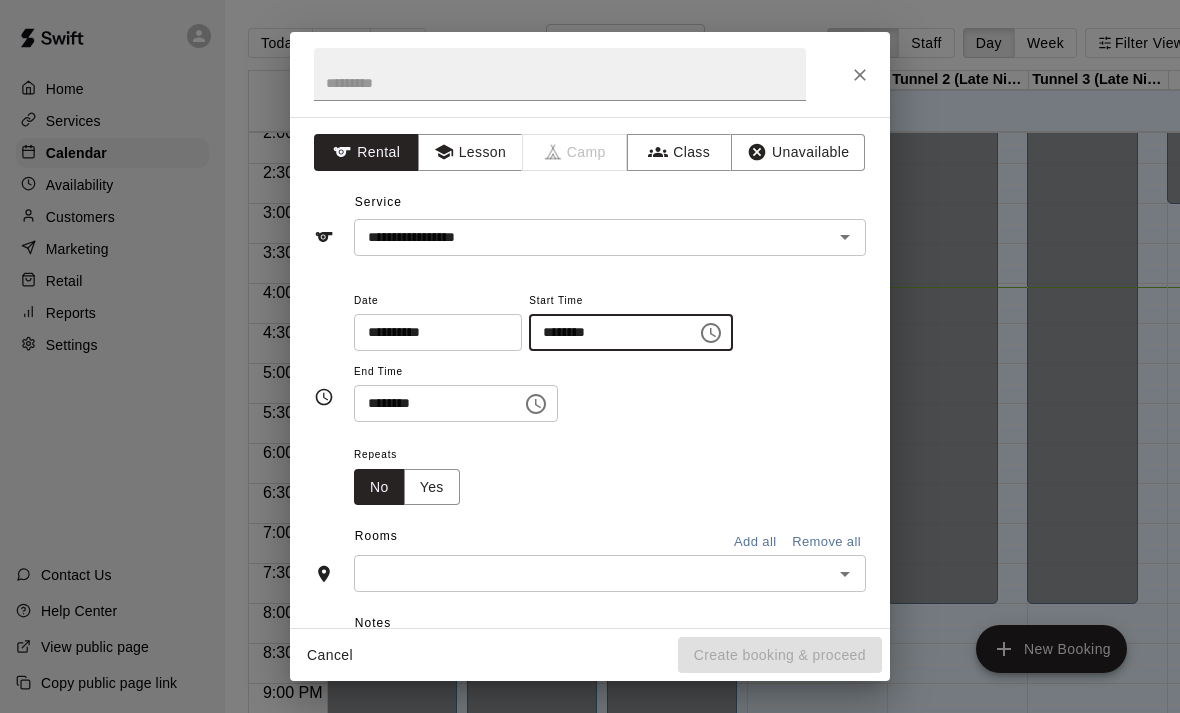 click on "********" at bounding box center (606, 332) 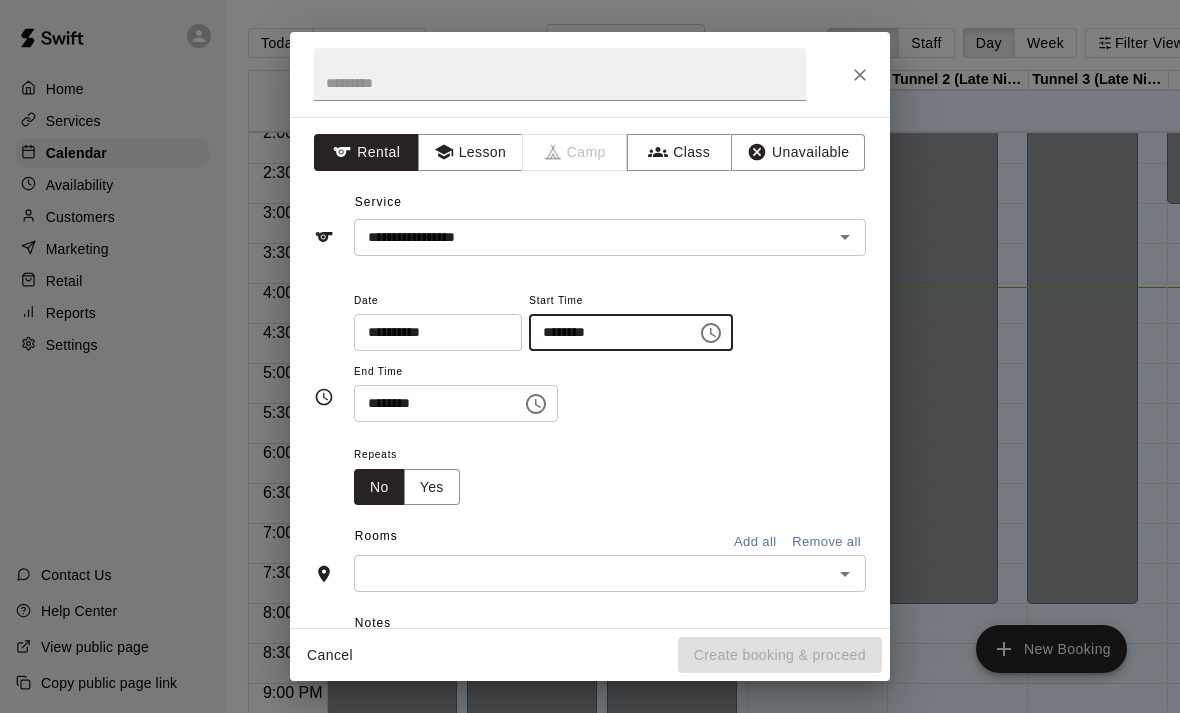 click on "********" at bounding box center [606, 332] 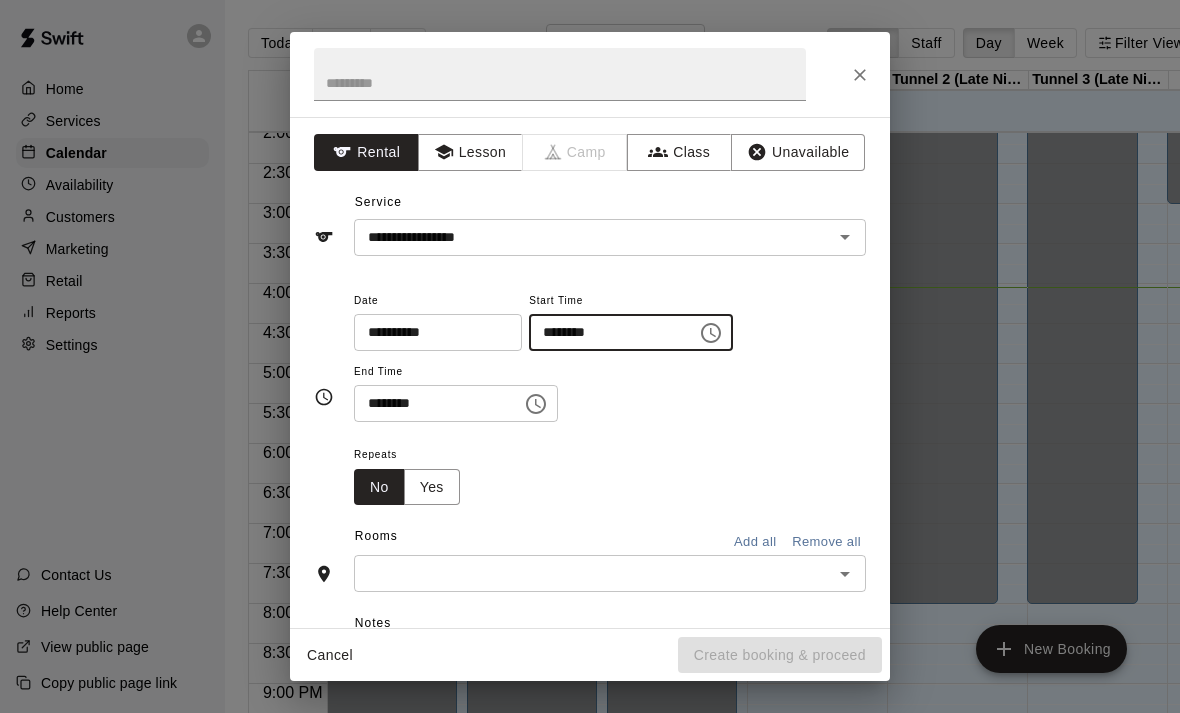 click on "********" at bounding box center [606, 332] 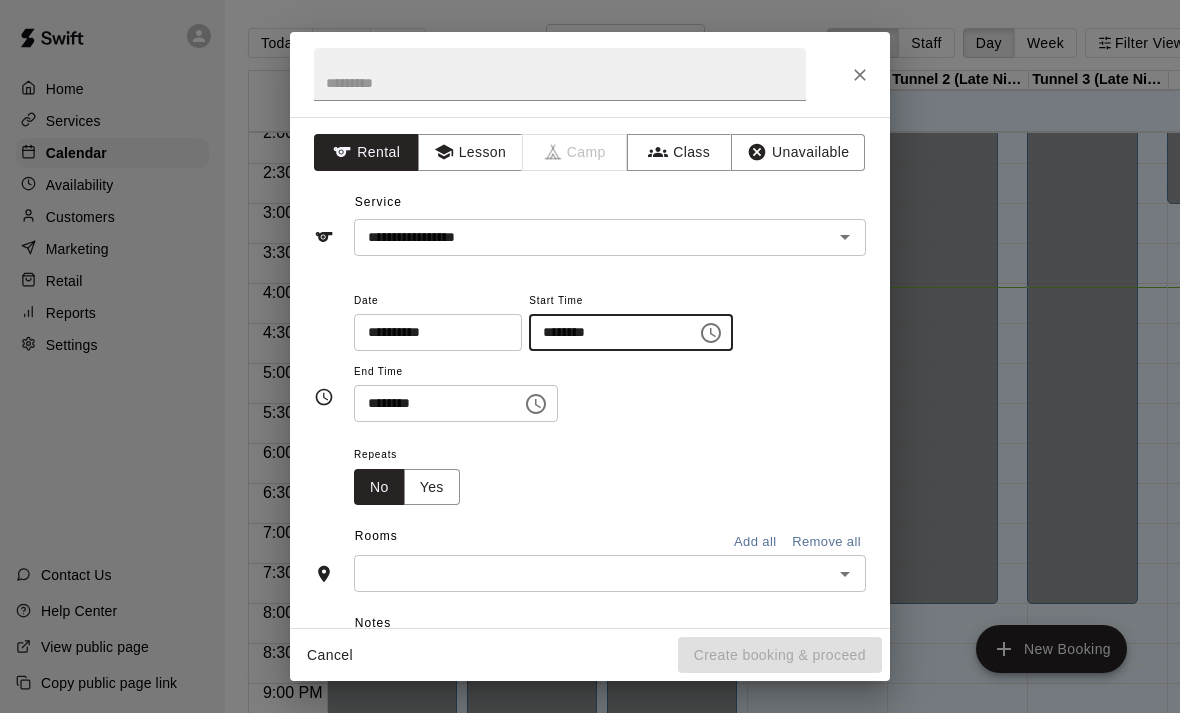 type on "********" 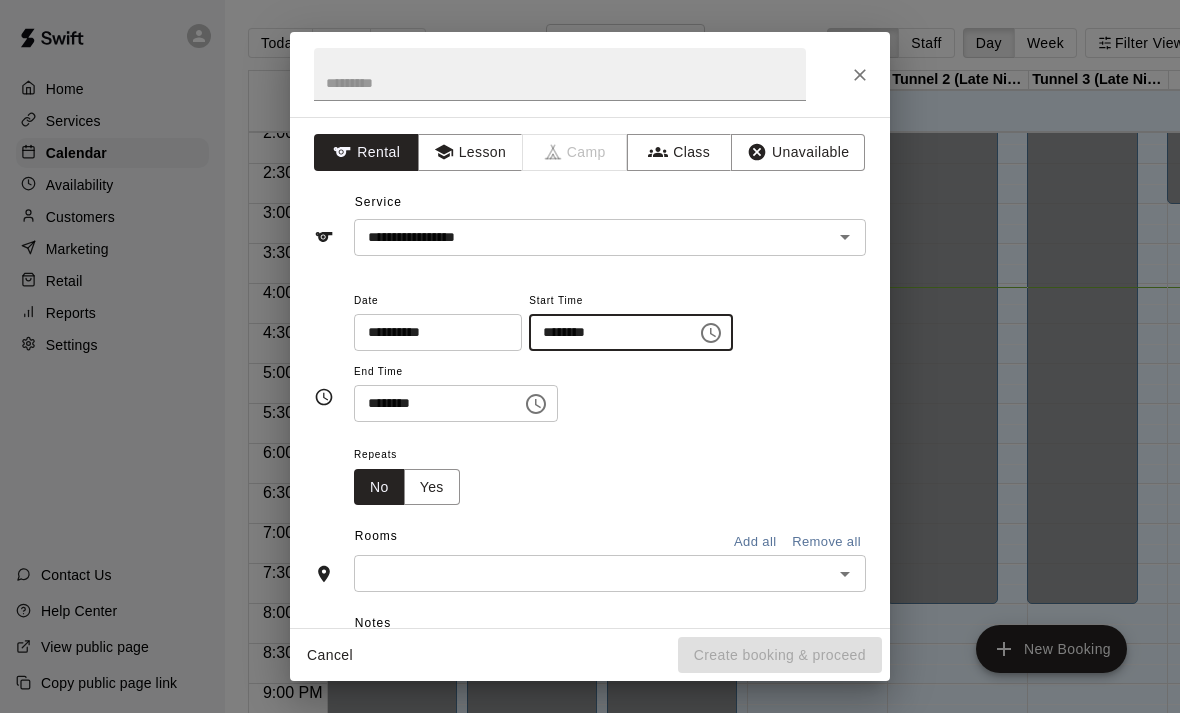 click on "********" at bounding box center [431, 403] 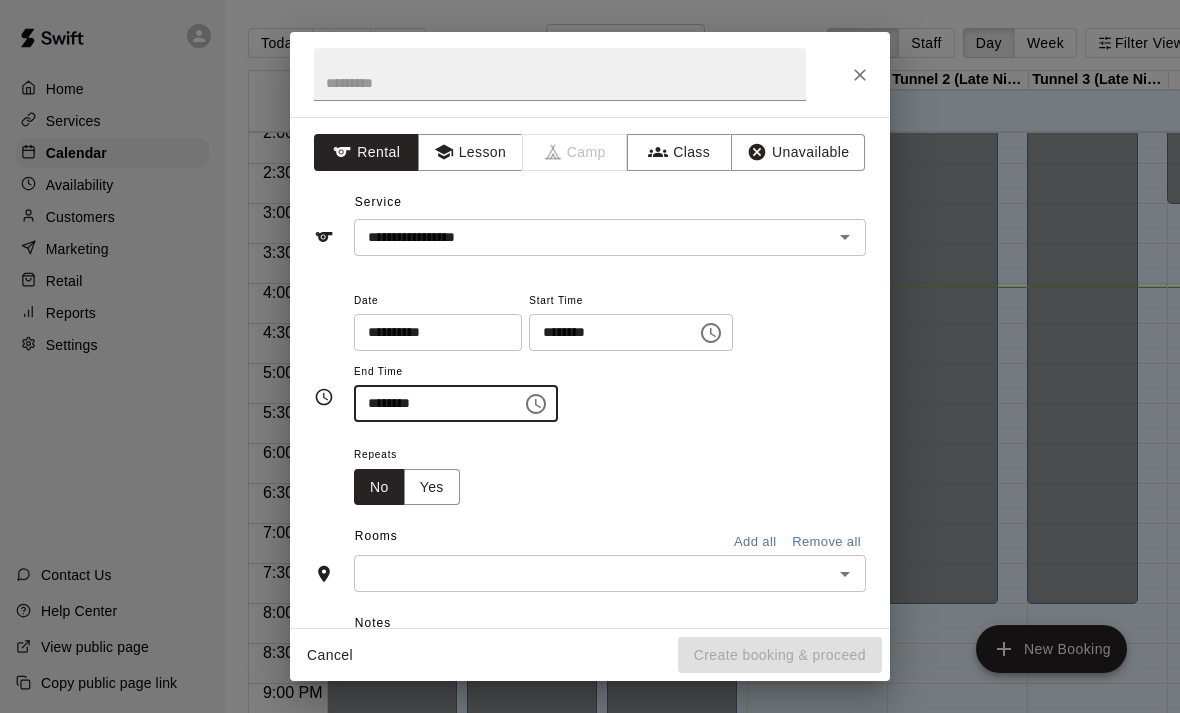 click on "********" at bounding box center (431, 403) 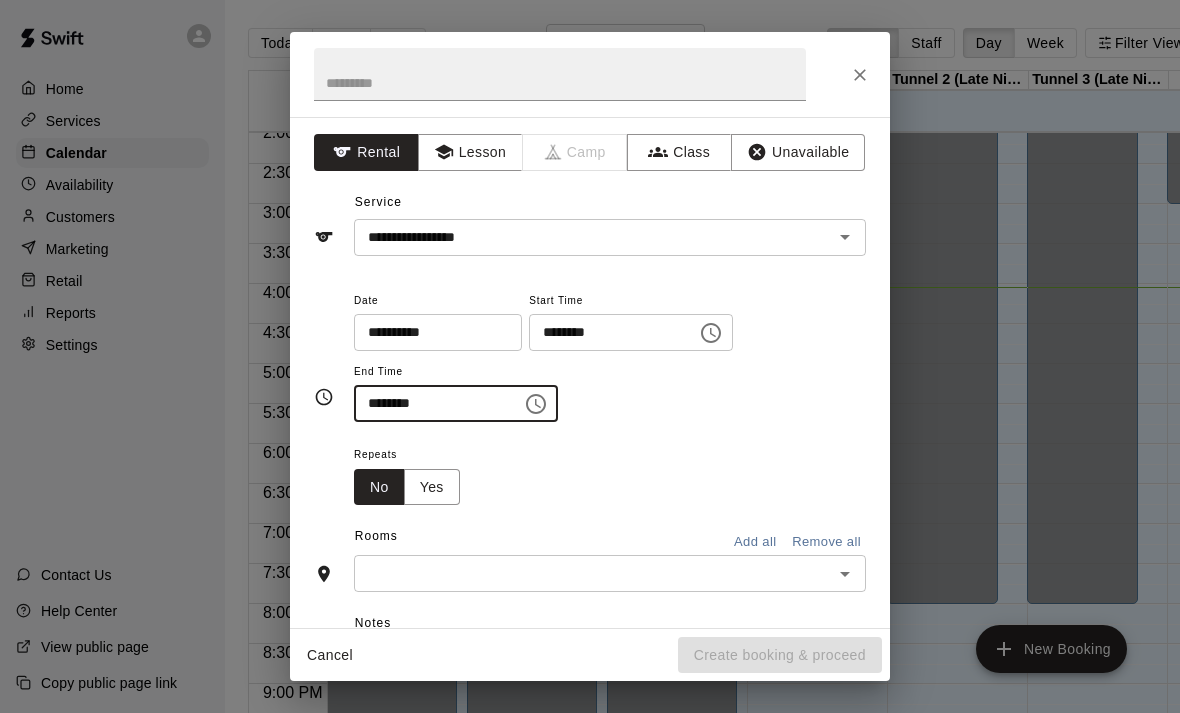 click on "********" at bounding box center (431, 403) 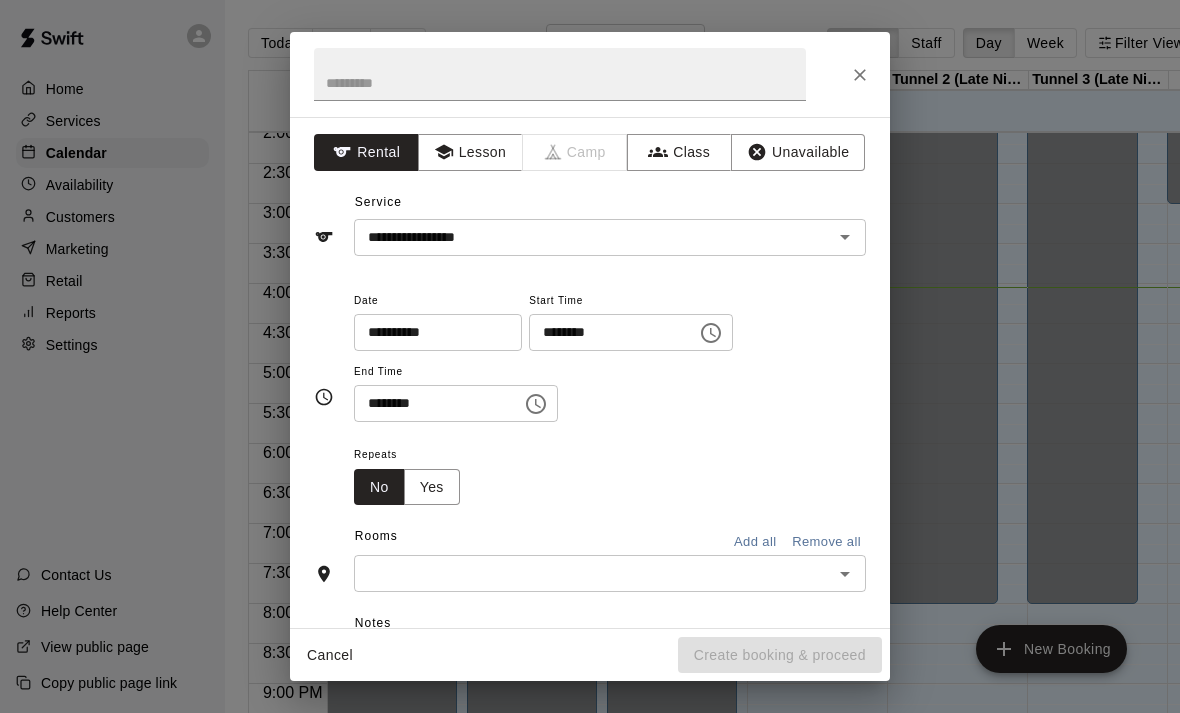 click on "Home Services Calendar Availability Customers Marketing Retail Reports Settings Contact Us Help Center View public page Copy public page link Today Back Next Tuesday [DATE] Rooms Staff Day Week Filter View Tunnel 1 HitTrax [DATE] Tue Tunnel 2 [DATE] Tue Tunnel 3 [DATE] Tue Tunnel 1 Hittrax (Late Night) [DATE] Tue Tunnel 2 (Late Night) [DATE] Tue Tunnel 3 (Late Night) [DATE] Tue Strength Lab [DATE] Tue Tunnel 4 [DATE] Tue Tunnel 5 [DATE] Tue Tunnel 6-Hittrax [DATE] Tue Tunnel 4 (Late Night) [DATE] Tue Tunnel 5 (Late Night) [DATE] Tue Tunnel 6 Hittrax (Late Night) [DATE] Tue 12:00 AM 12:30 AM 1:00 AM 1:30 AM 2:00 AM 2:30 AM 3:00 AM 3:30 AM 4:00 AM 4:30 AM 5:00 AM 5:30 AM 6:00 AM 6:30 AM 7:00 AM 7:30 AM 8:00 AM 8:30 AM 9:00 AM 9:30 AM 10:00 AM 10:30 AM 11:00 AM 11:30 AM 12:00 PM 12:30 PM 1:00 PM 1:30 PM 2:00 PM 2:30 PM 3:00 PM 3:30 PM 4:00 PM 4:30 PM 5:00 PM 5:30 PM 6:00 PM 6:30 PM 7:00 PM 7:30 PM 8:00 PM 8:30 PM 9:00 PM 9:30 PM 10:00 PM 10:30 PM 11:00 PM 11:30 PM 12:00 AM – 3:00 PM Closed 4:00 PM – 4:45 PM [FIRST] [LAST] Catching w/ Coach Lando LC 0 9/20 spots" at bounding box center [590, 372] 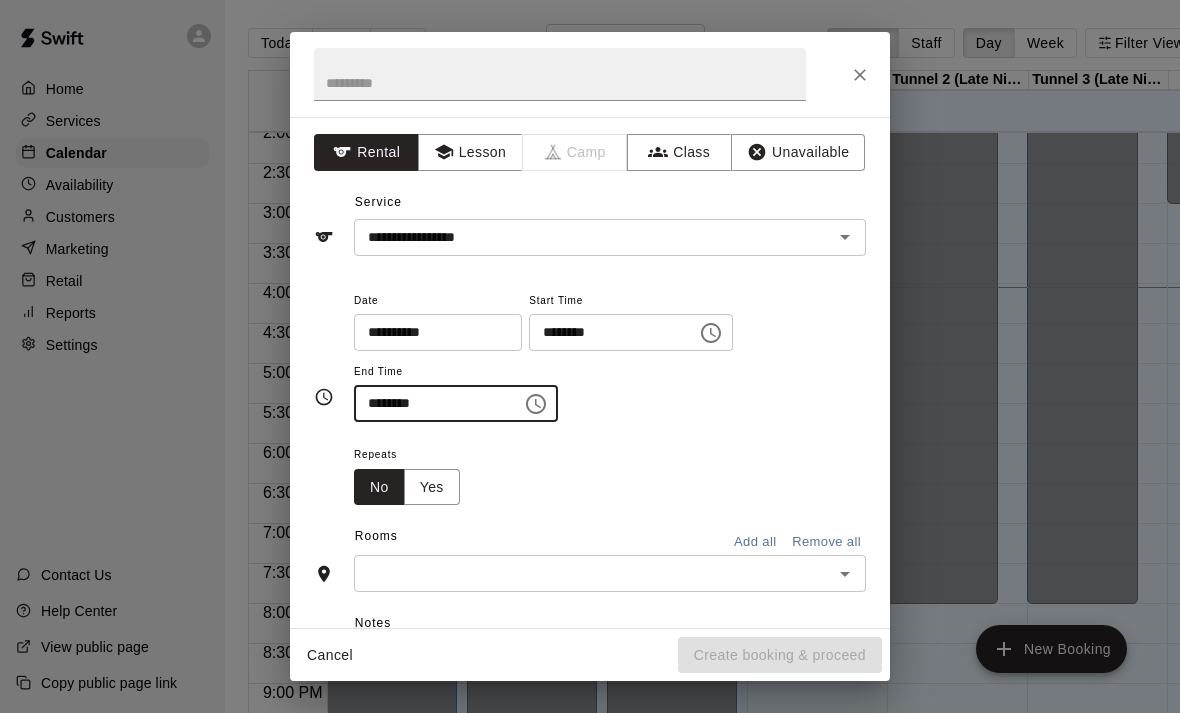 click on "********" at bounding box center [431, 403] 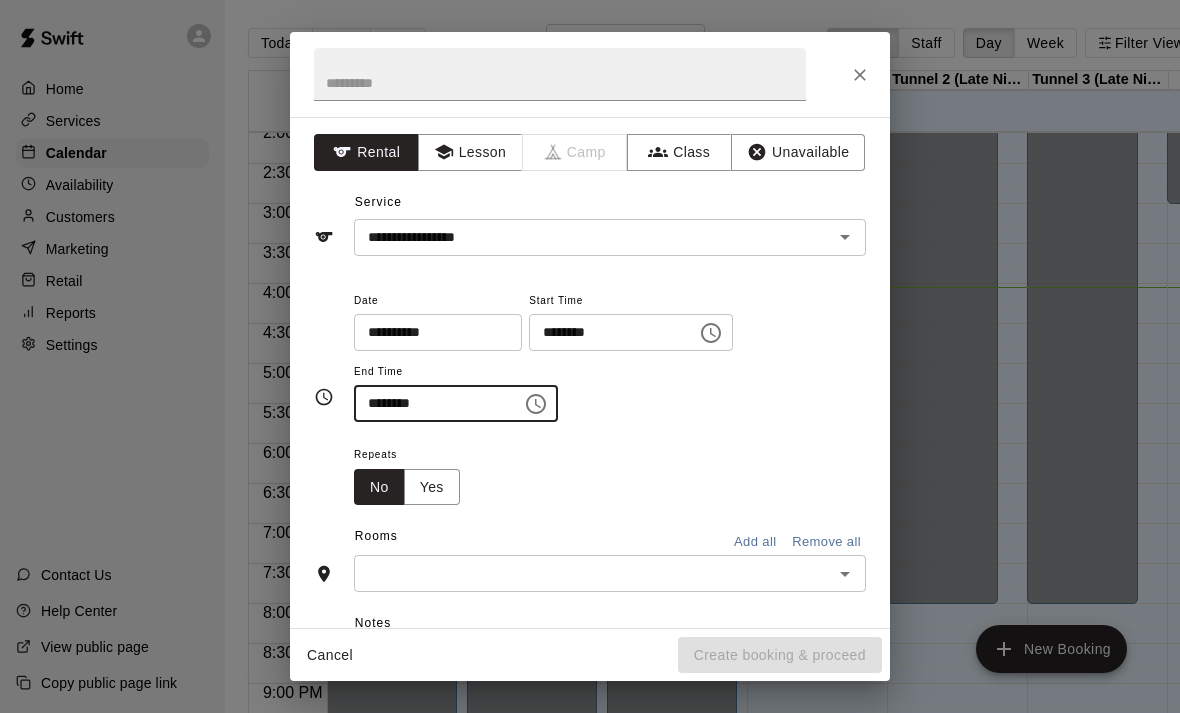 click on "********" at bounding box center [431, 403] 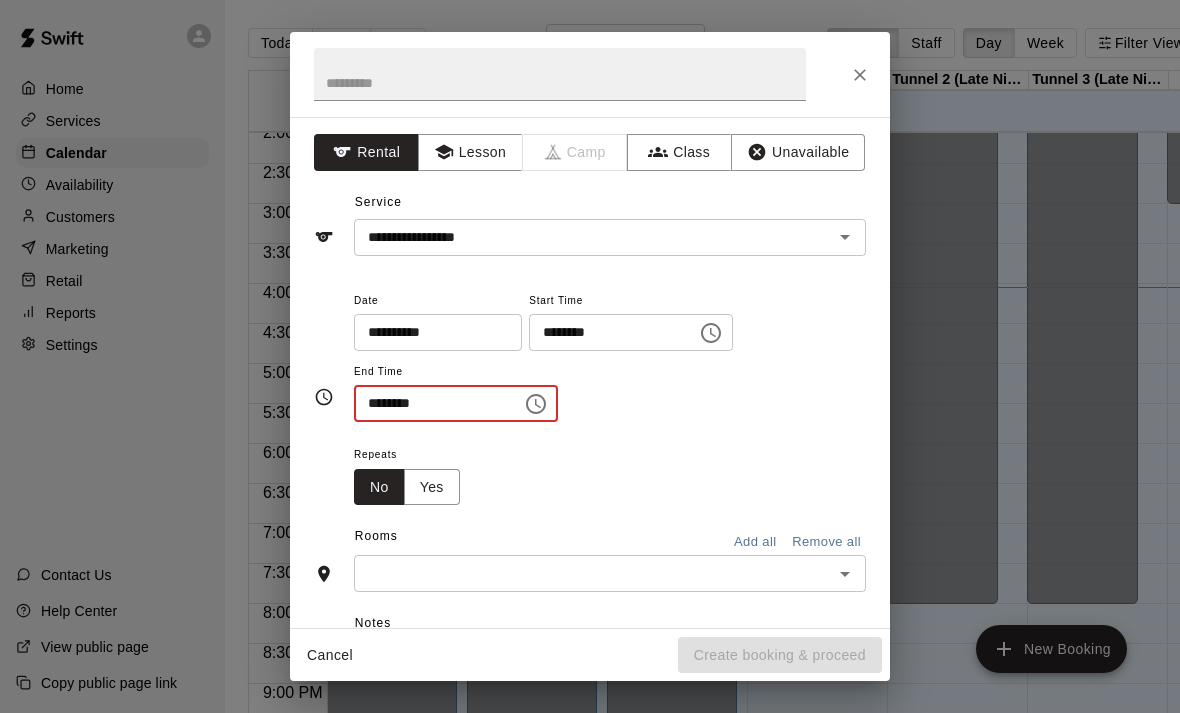 click on "********" at bounding box center [431, 403] 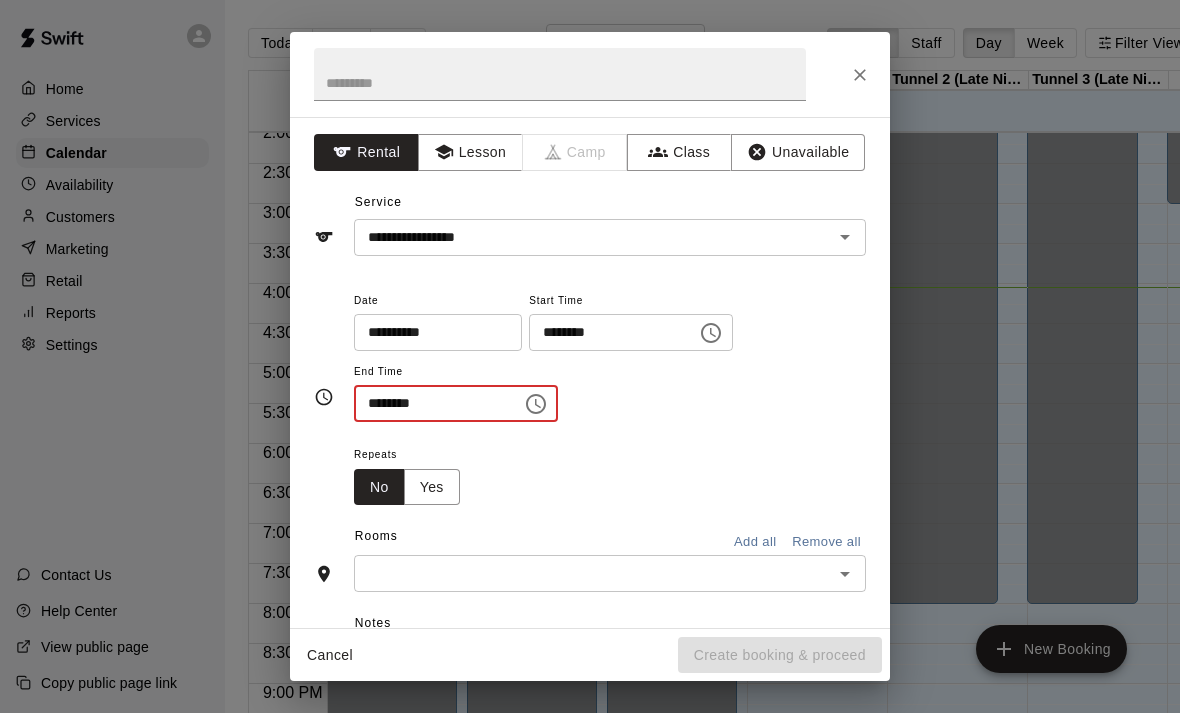 click on "********" at bounding box center [431, 403] 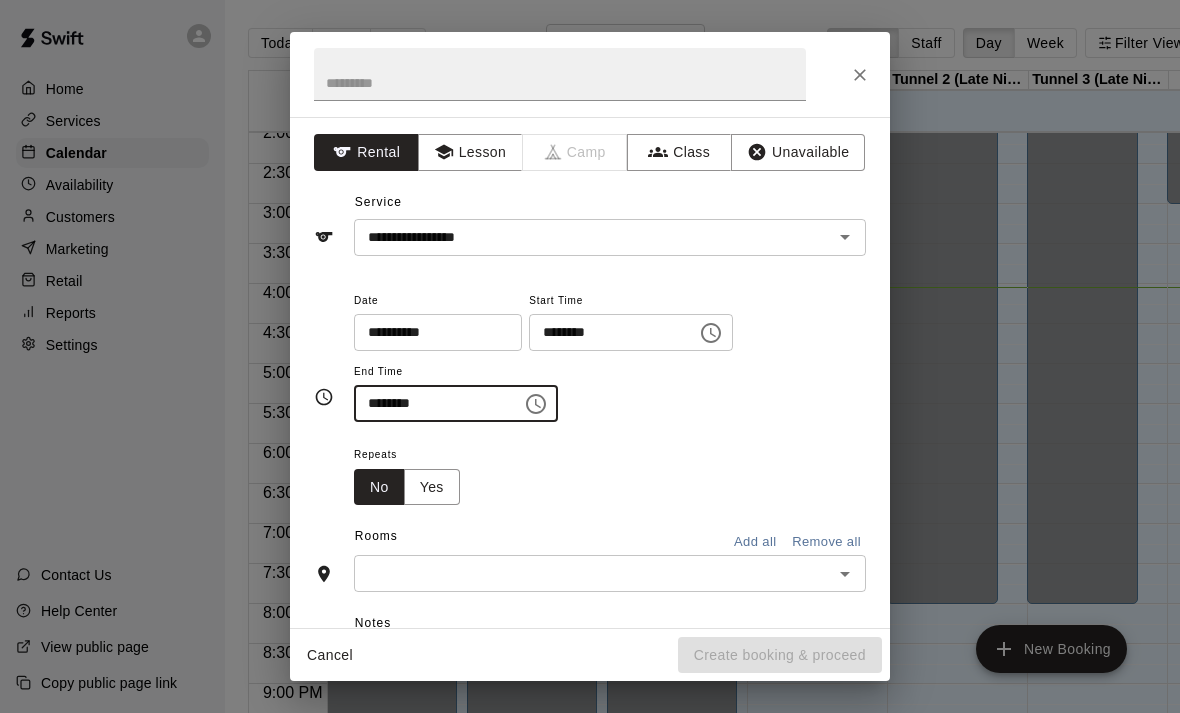 type on "********" 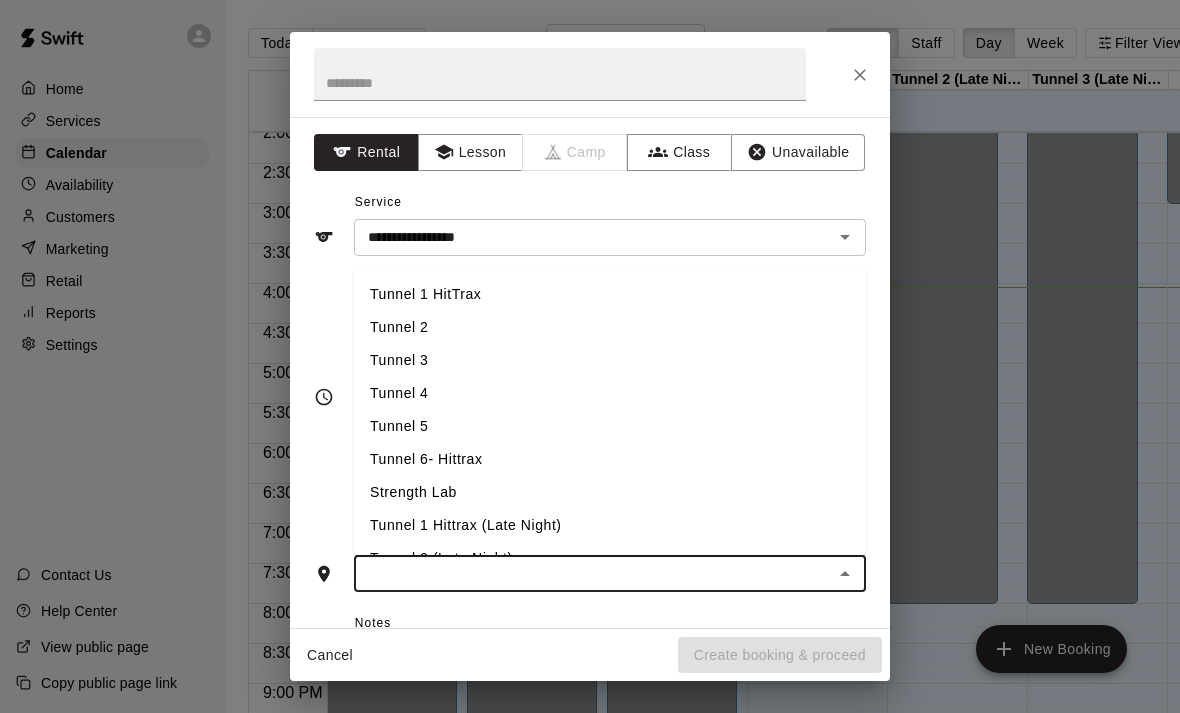 click on "Tunnel 2" at bounding box center (610, 327) 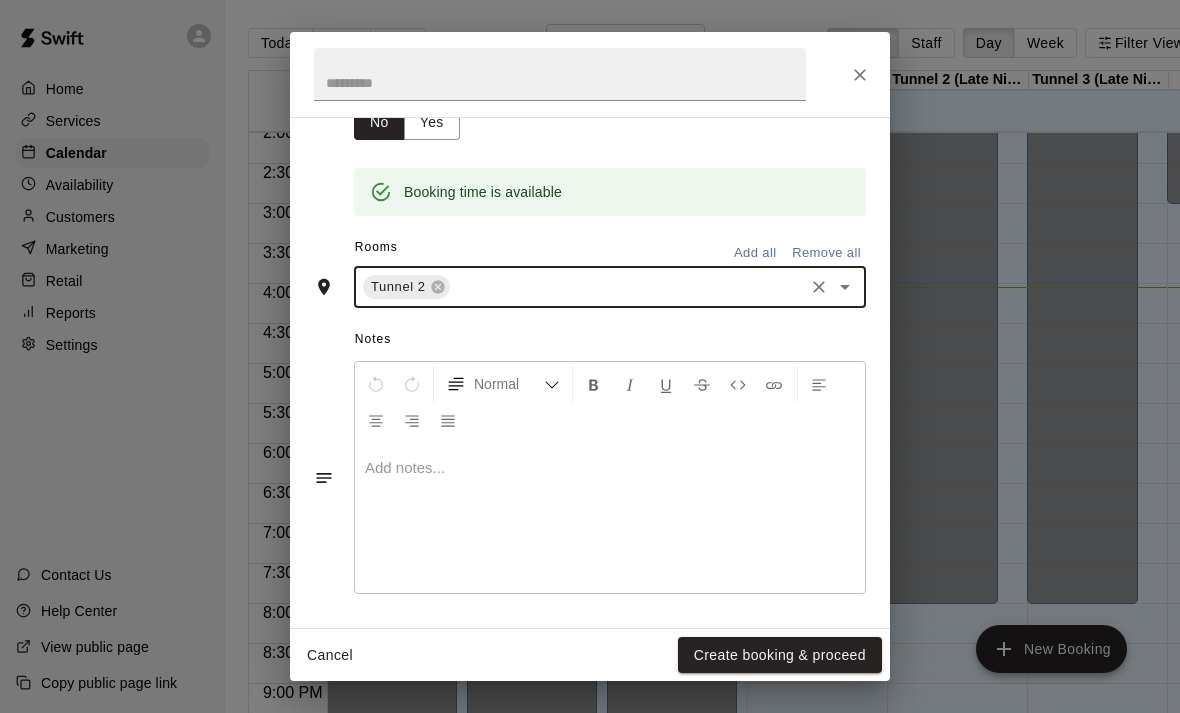 scroll, scrollTop: 363, scrollLeft: 0, axis: vertical 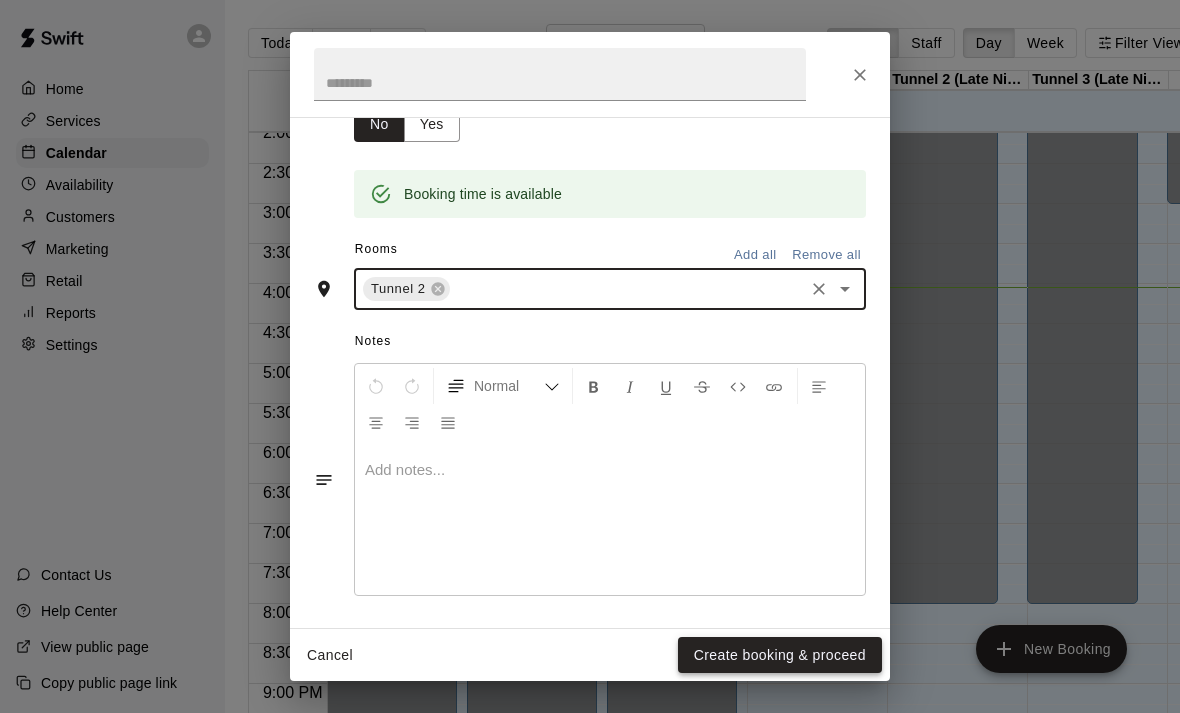 click on "Create booking & proceed" at bounding box center [780, 655] 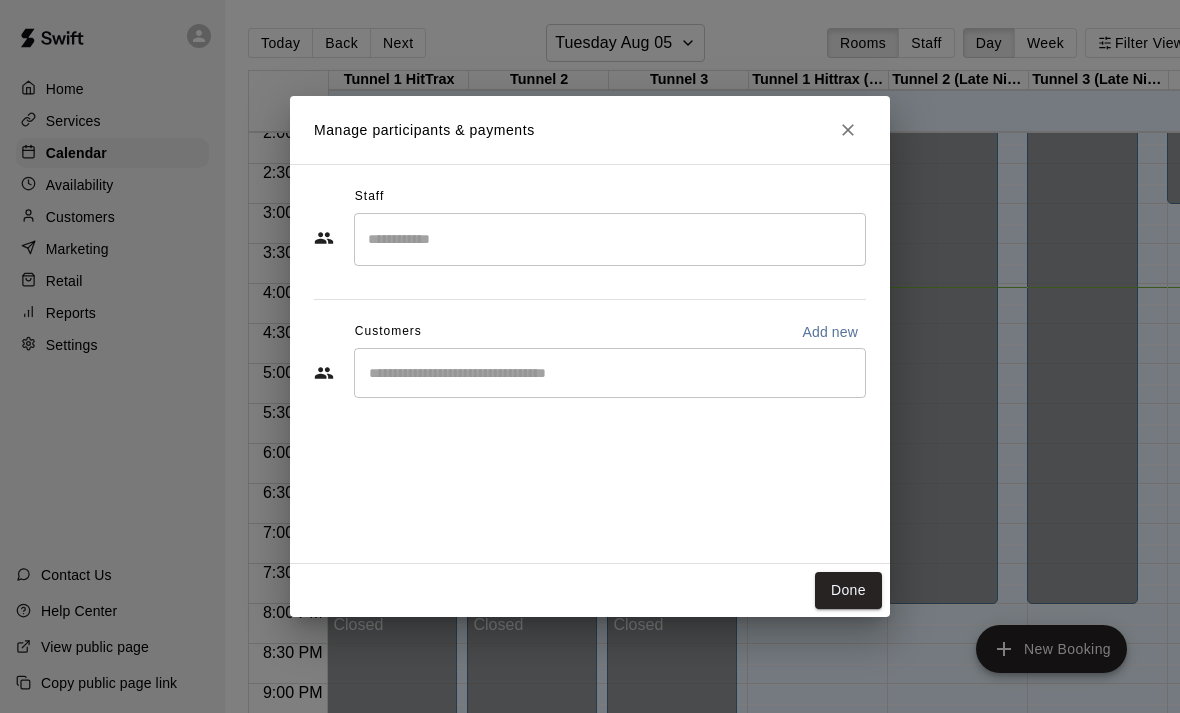click at bounding box center [610, 373] 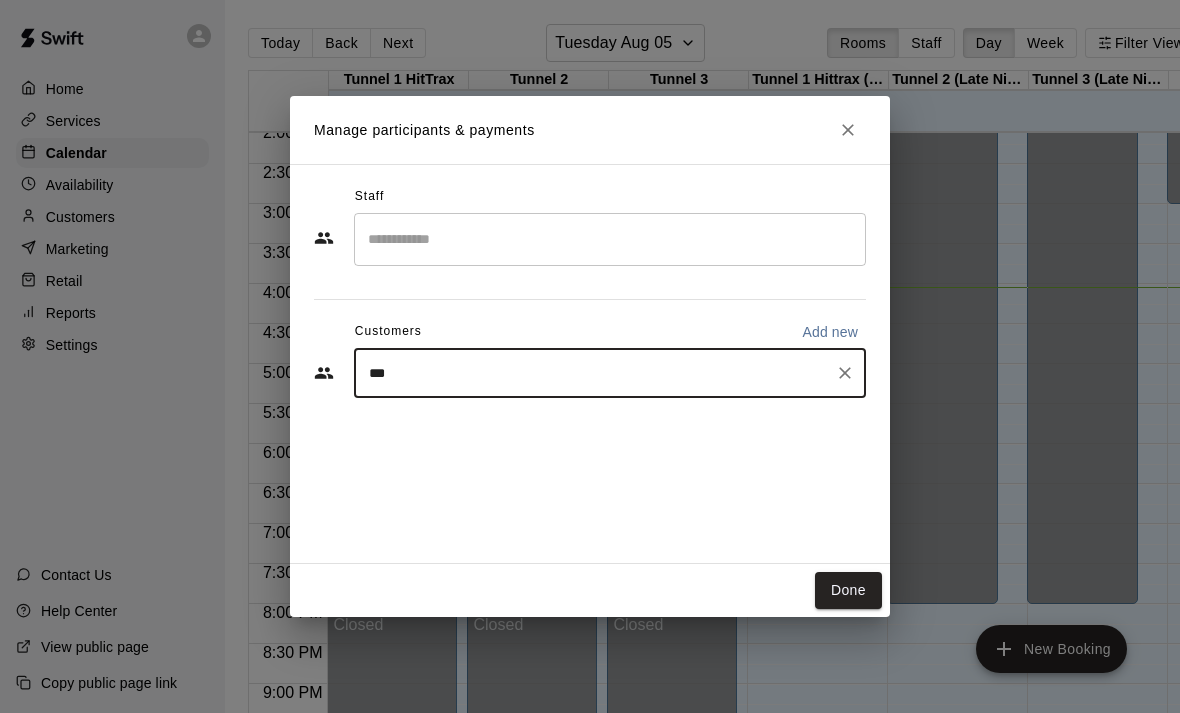 type on "****" 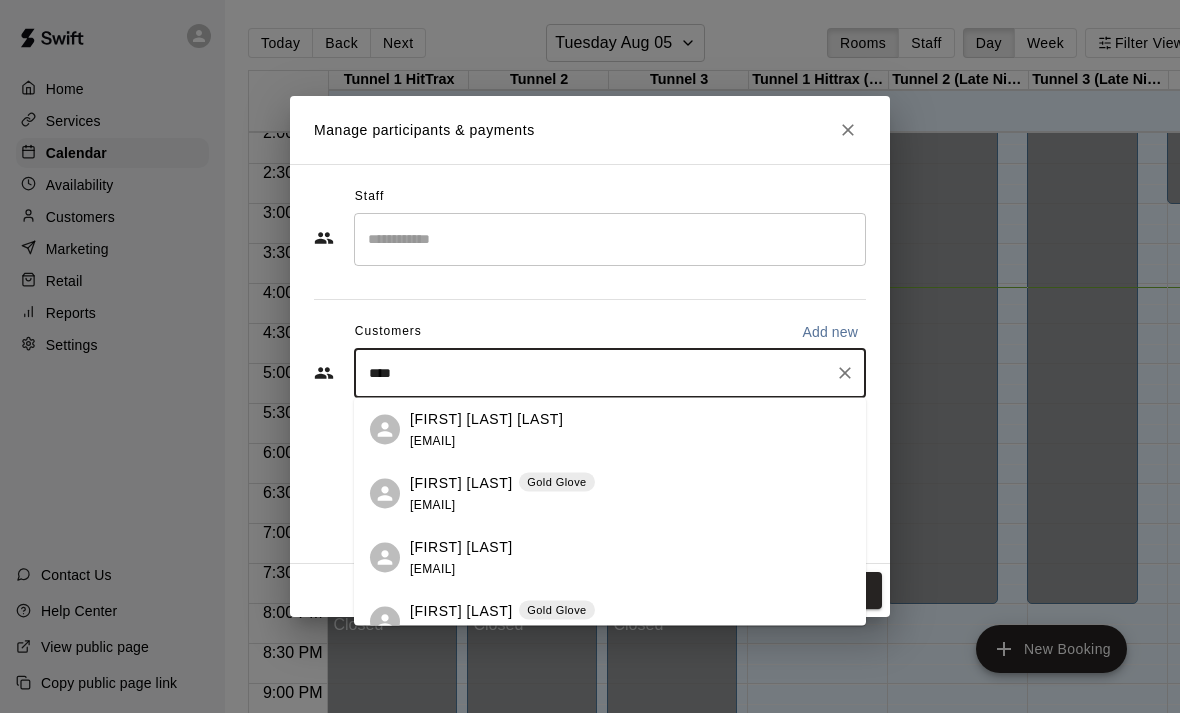 click on "[FIRST] [LAST] Gold Glove [EMAIL]" at bounding box center [630, 493] 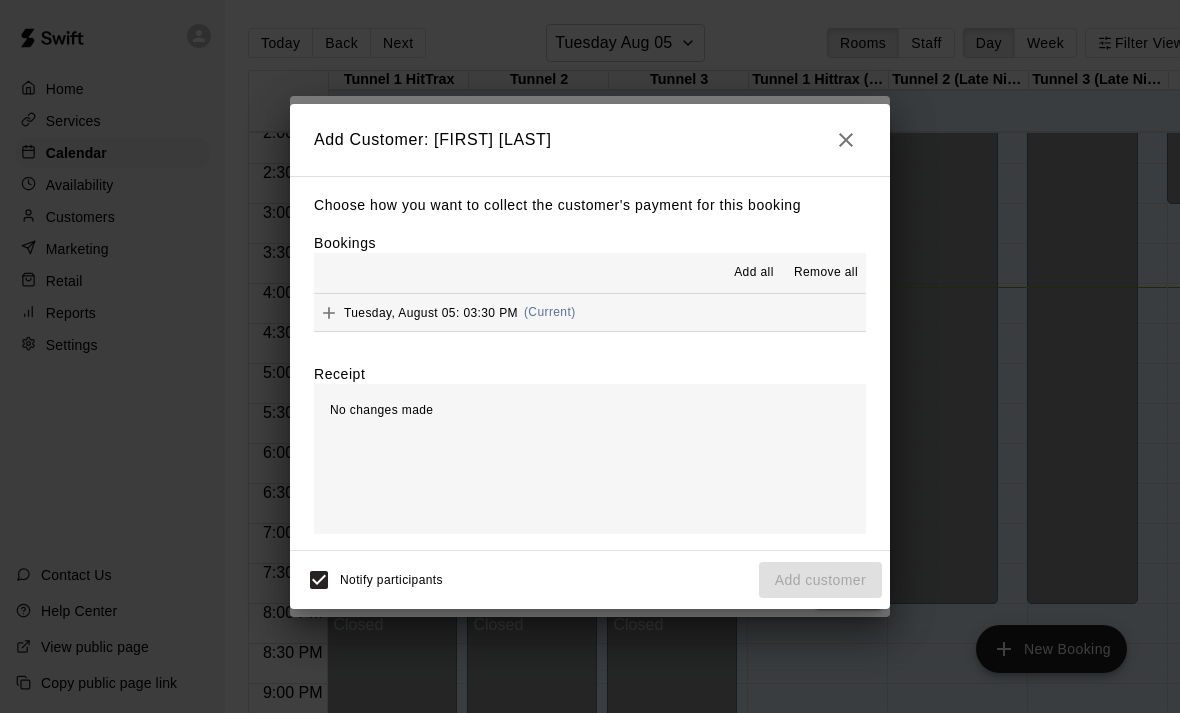 click on "Tuesday, August 05: 03:30 PM (Current)" at bounding box center [445, 313] 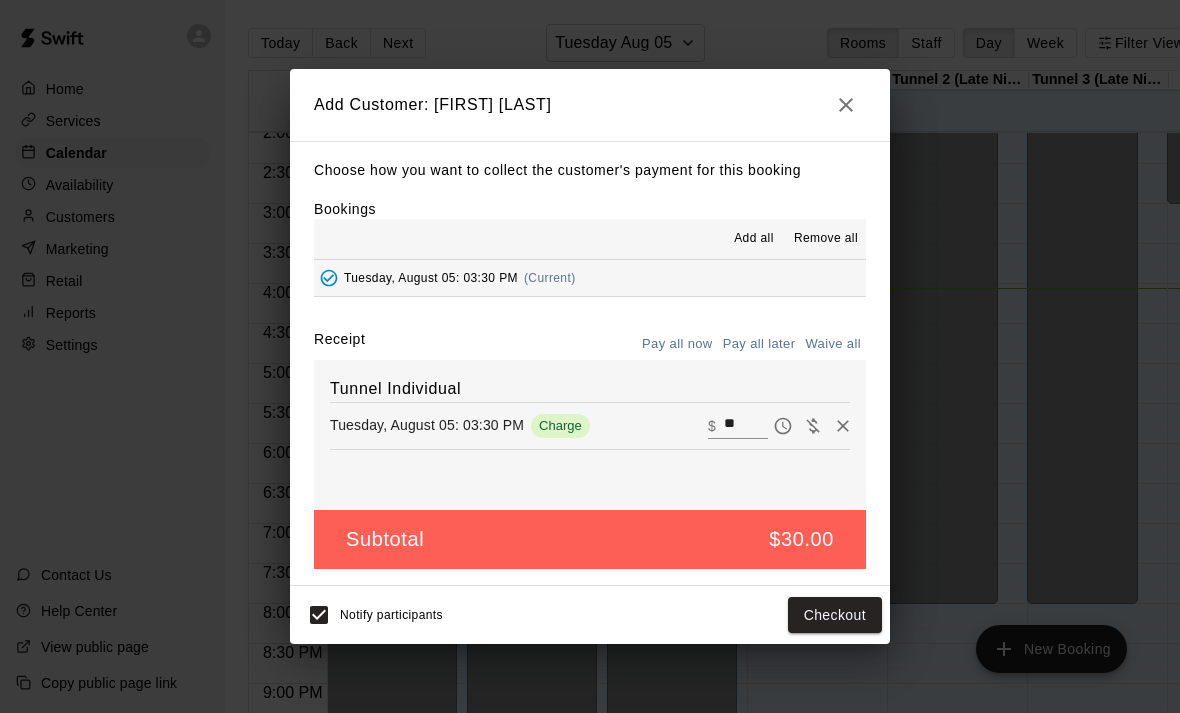 click on "**" at bounding box center (746, 426) 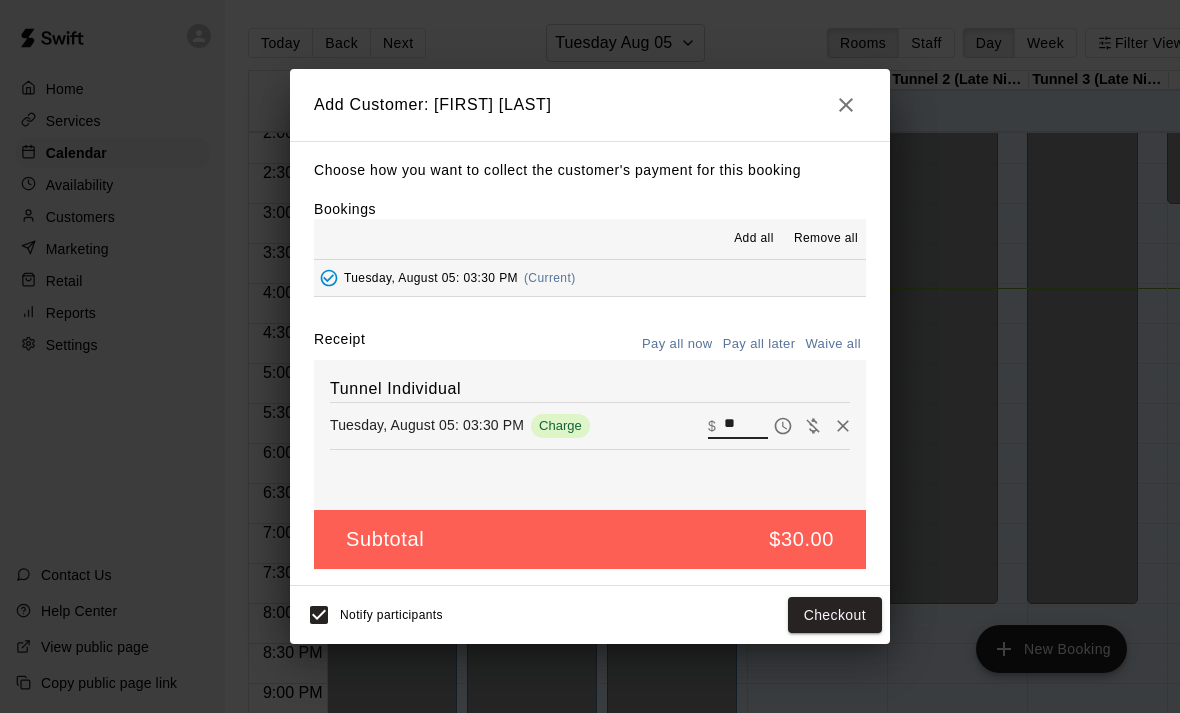 click on "**" at bounding box center [746, 426] 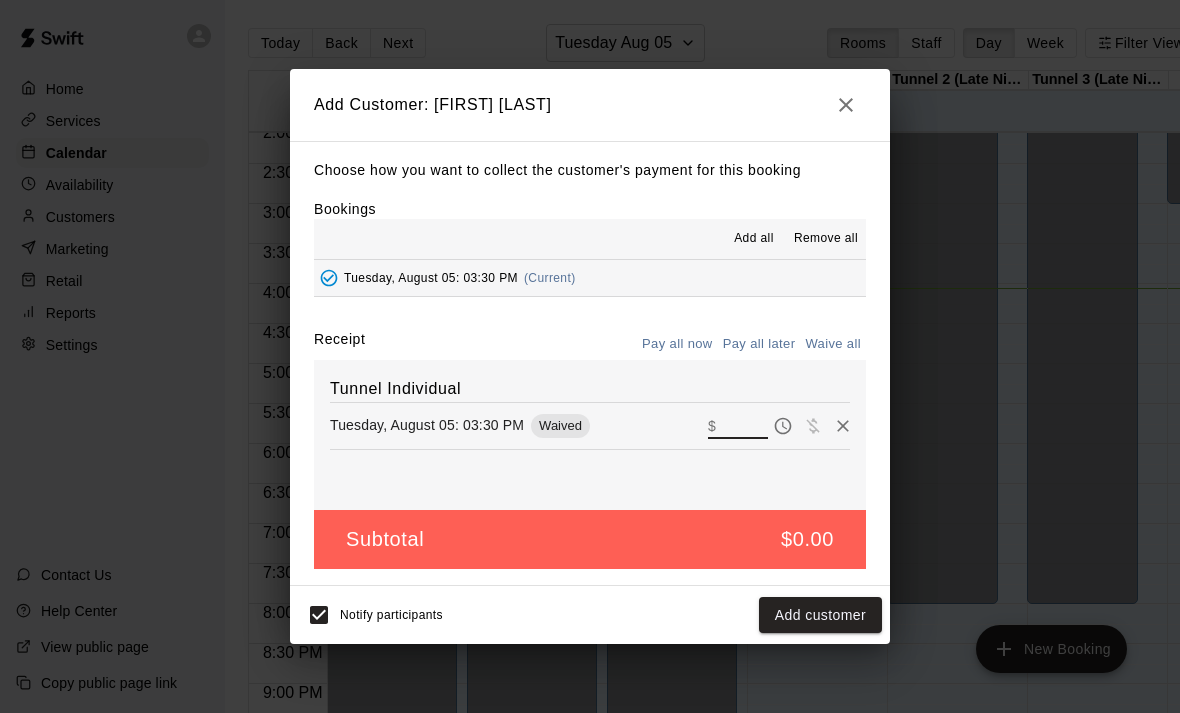 click on "Subtotal $0.00" at bounding box center (590, 539) 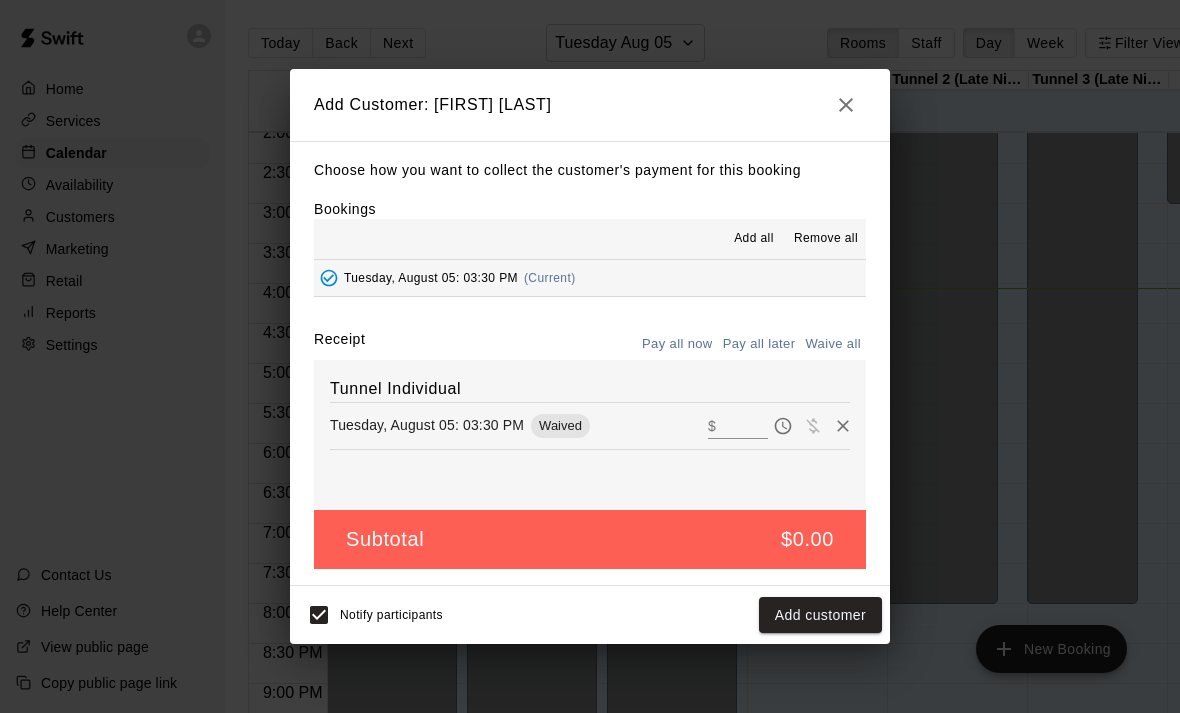 click on "$0.00" at bounding box center [807, 539] 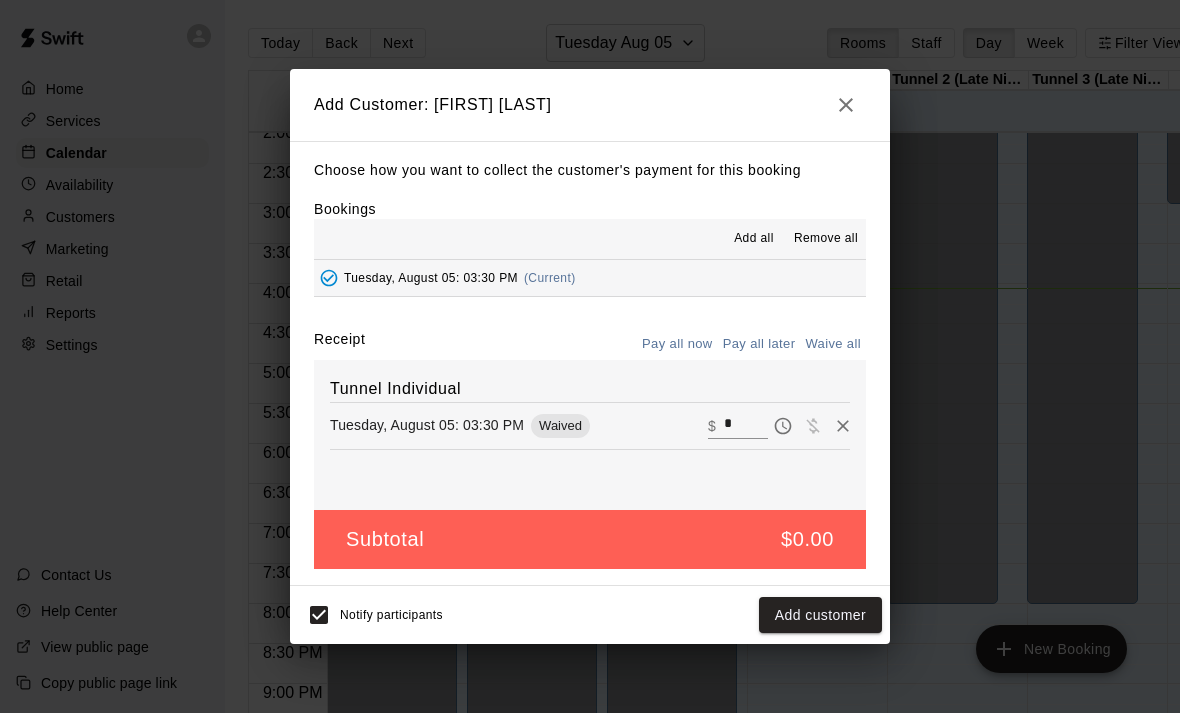 click on "$0.00" at bounding box center [807, 539] 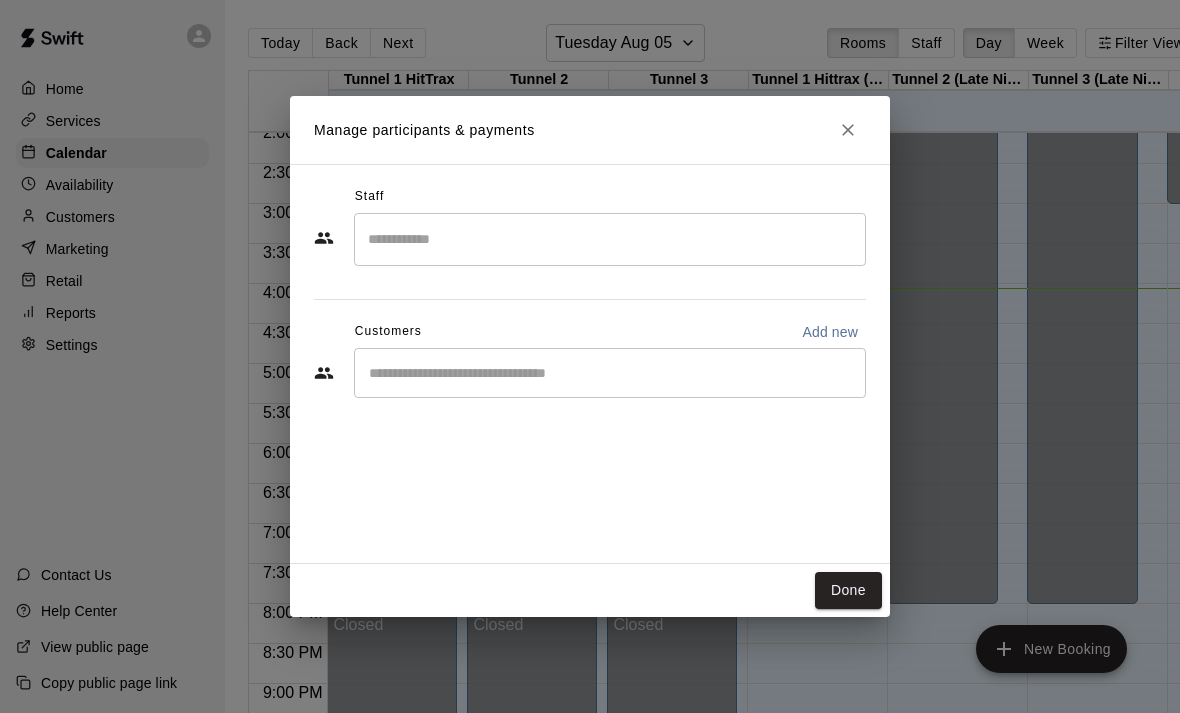 click at bounding box center (848, 130) 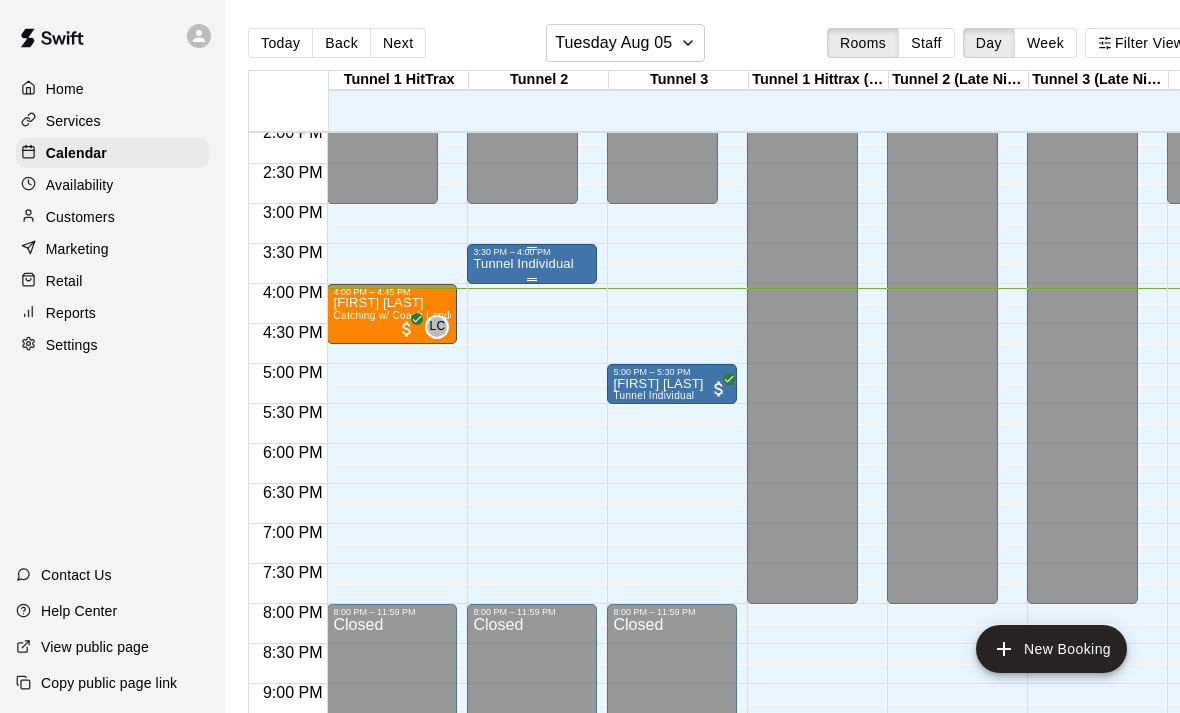 click at bounding box center (532, 279) 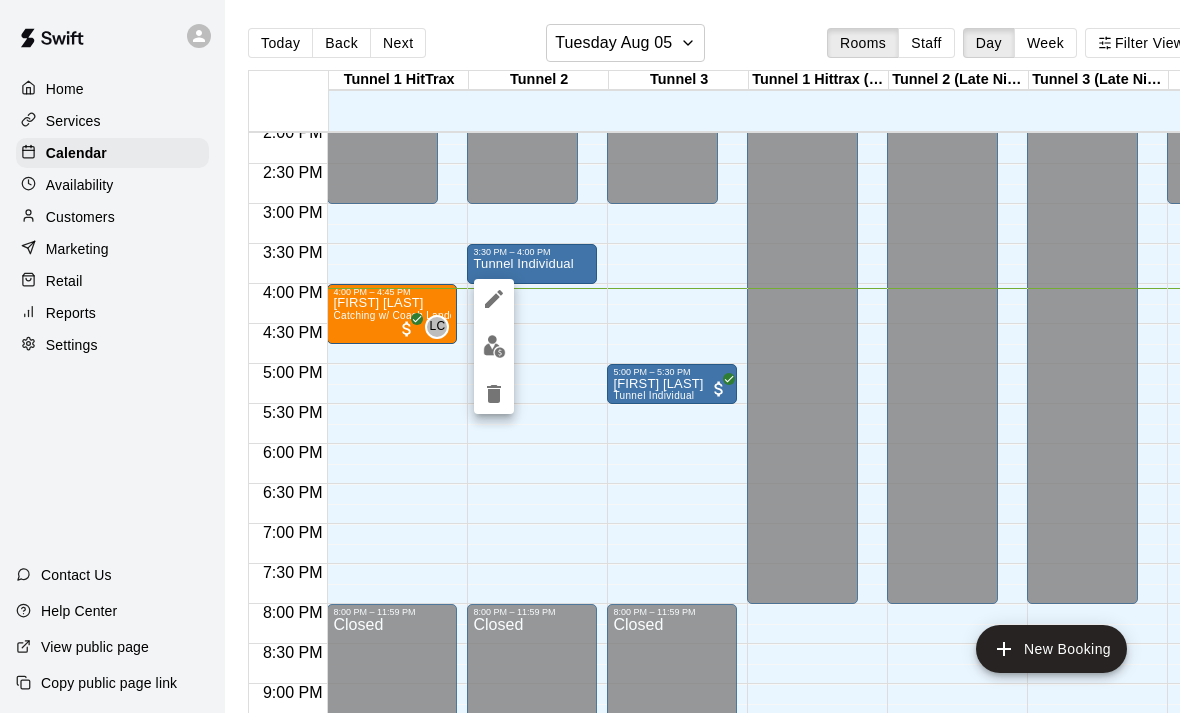 click at bounding box center [590, 356] 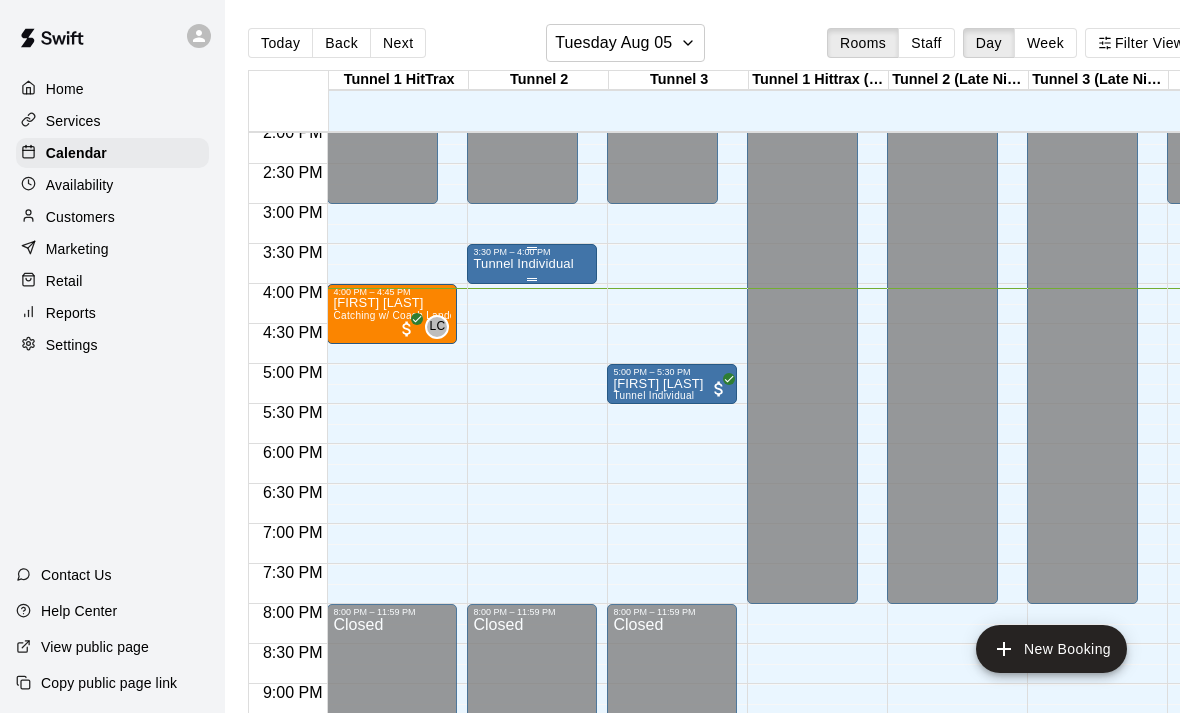 click on "3:30 PM – 4:00 PM" at bounding box center (532, 252) 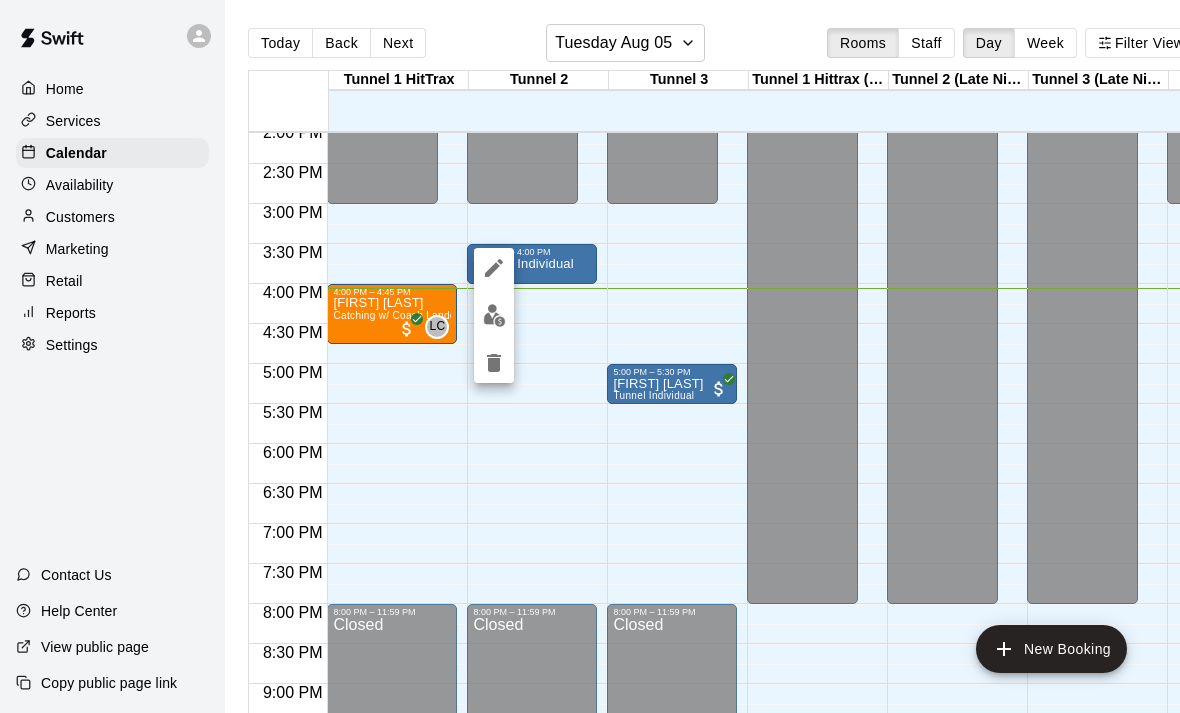 click at bounding box center (494, 315) 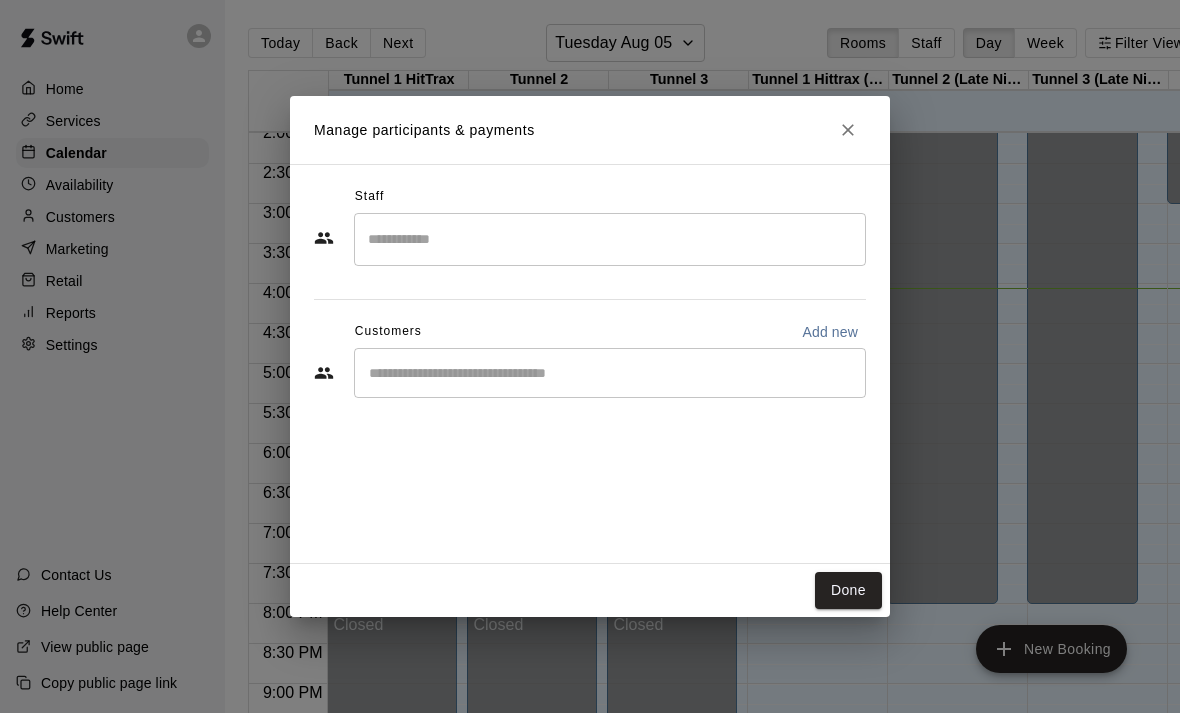 click 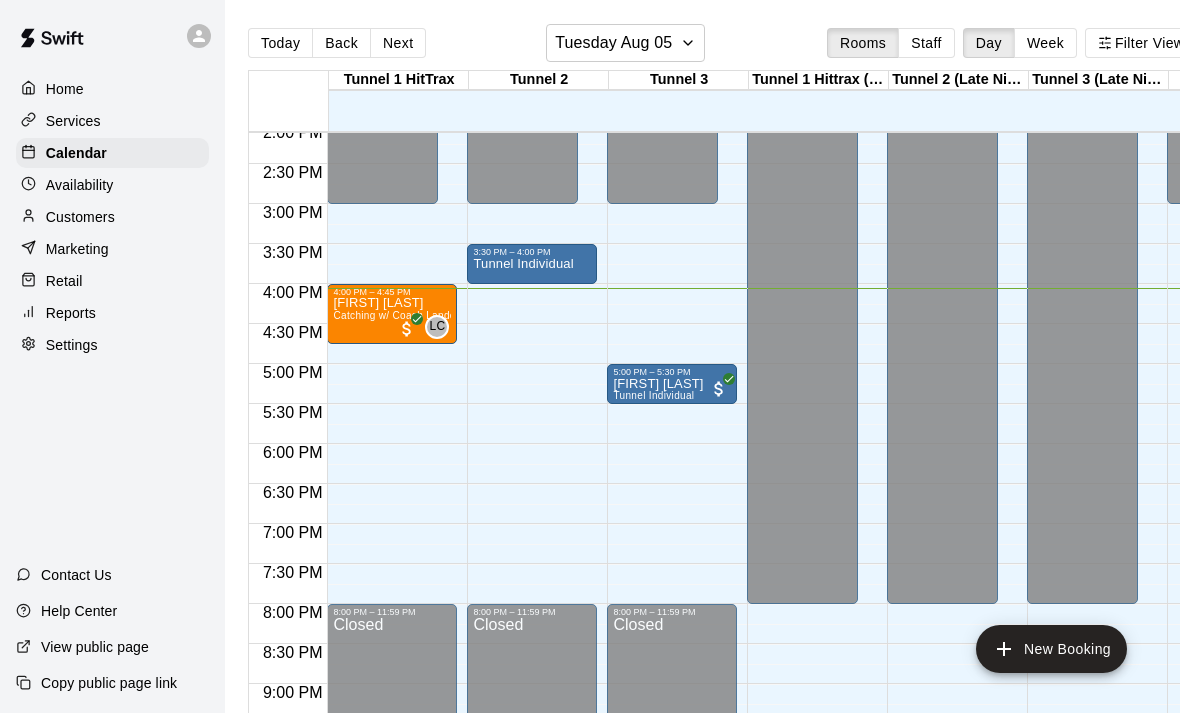 click on "Services" at bounding box center [73, 121] 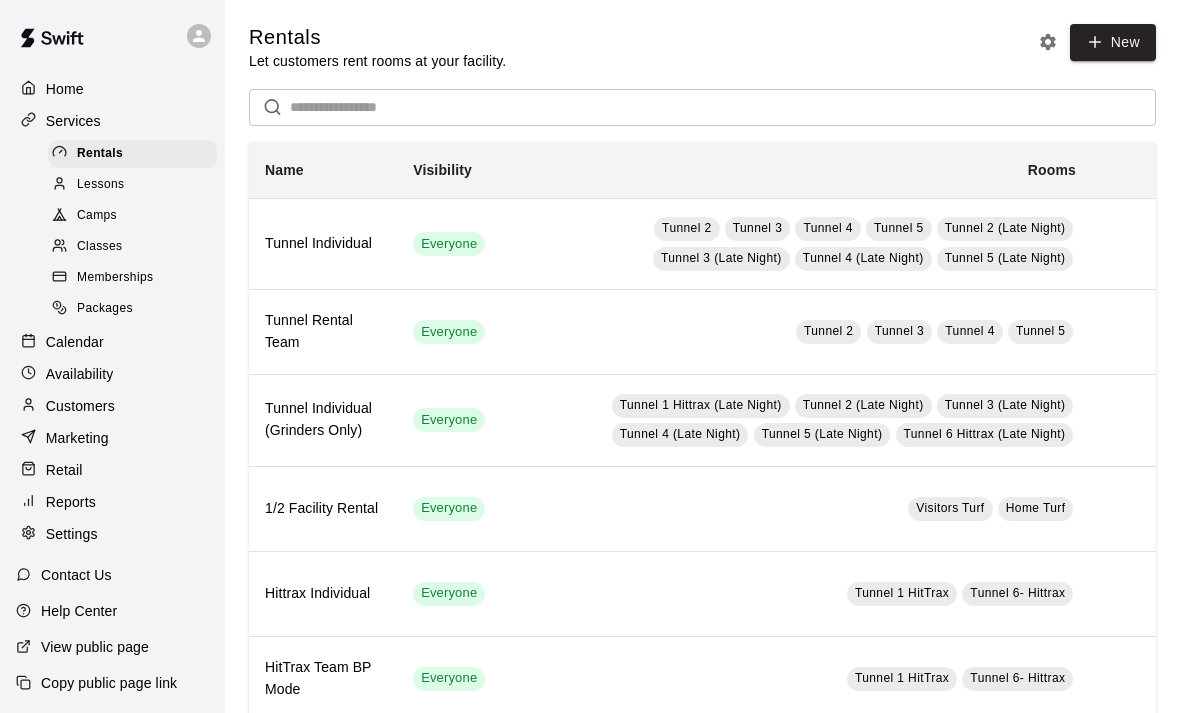 click on "Memberships" at bounding box center (132, 278) 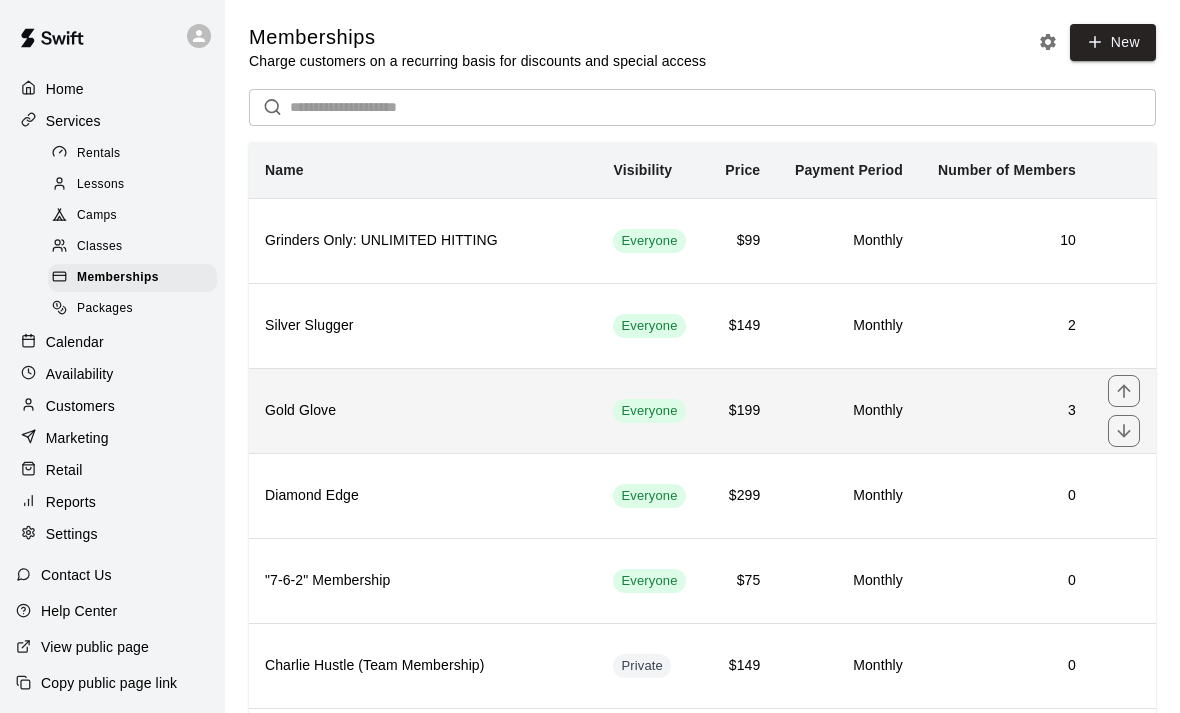 click on "Gold Glove" at bounding box center [423, 411] 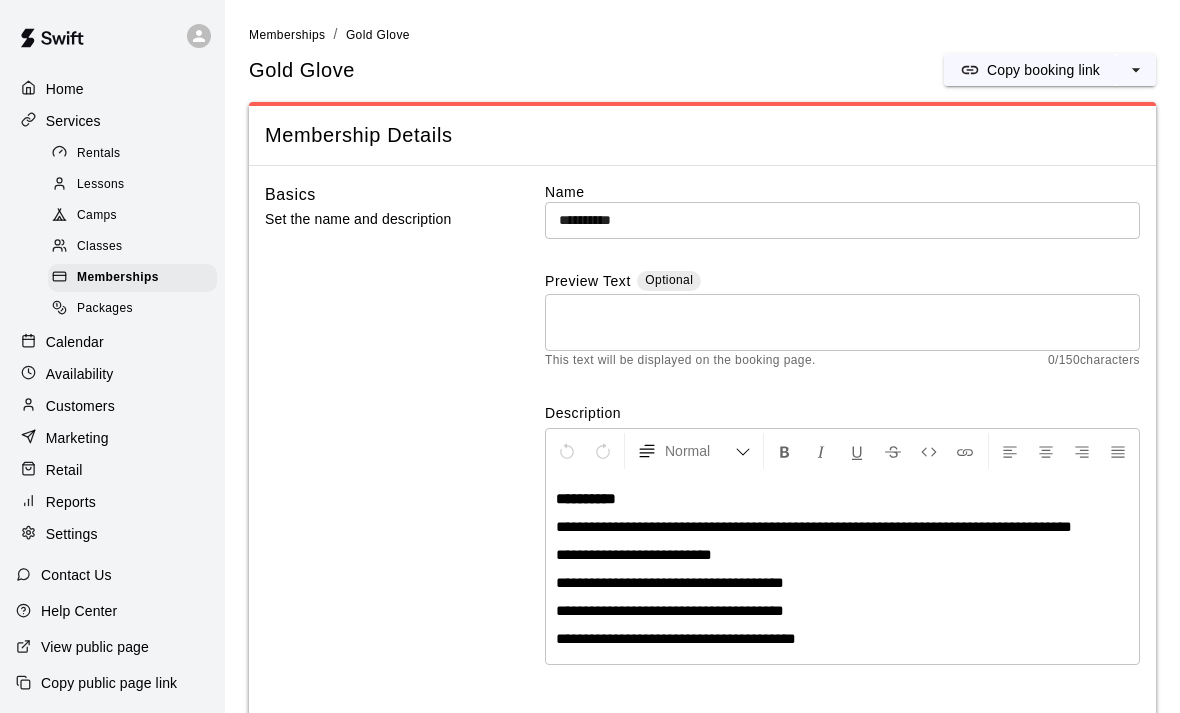 click on "Calendar" at bounding box center (75, 342) 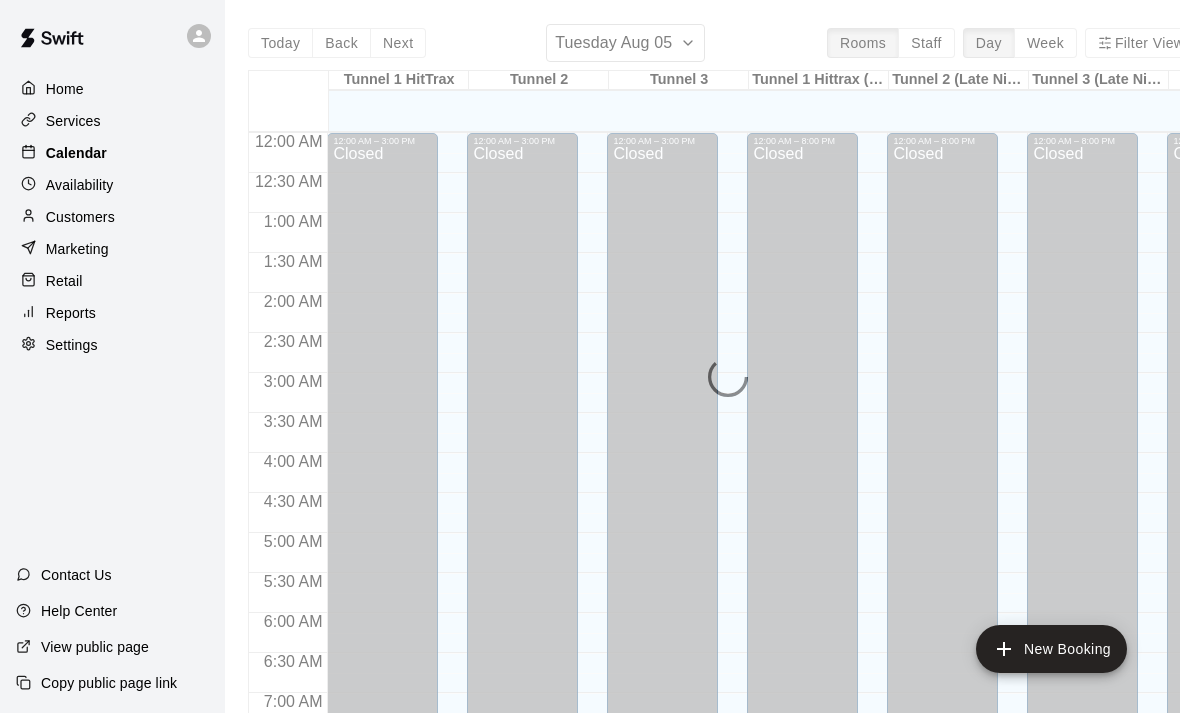 scroll, scrollTop: 1194, scrollLeft: 0, axis: vertical 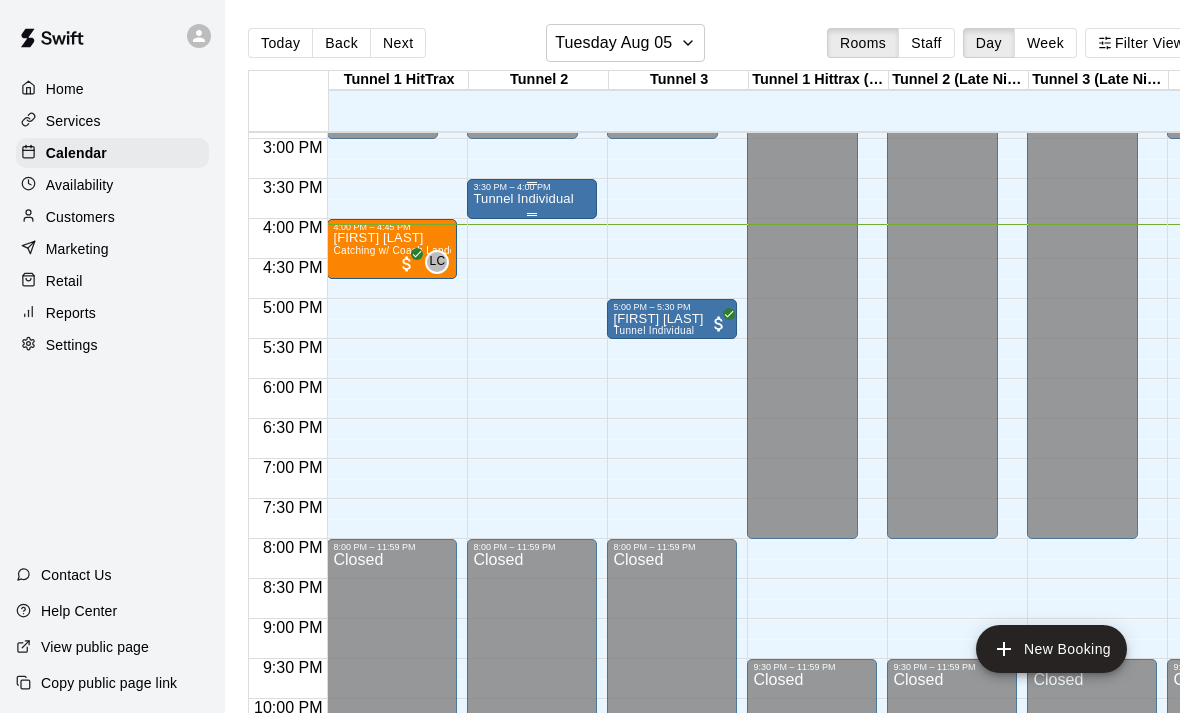 click on "3:30 PM – 4:00 PM Tunnel Individual" at bounding box center [532, 199] 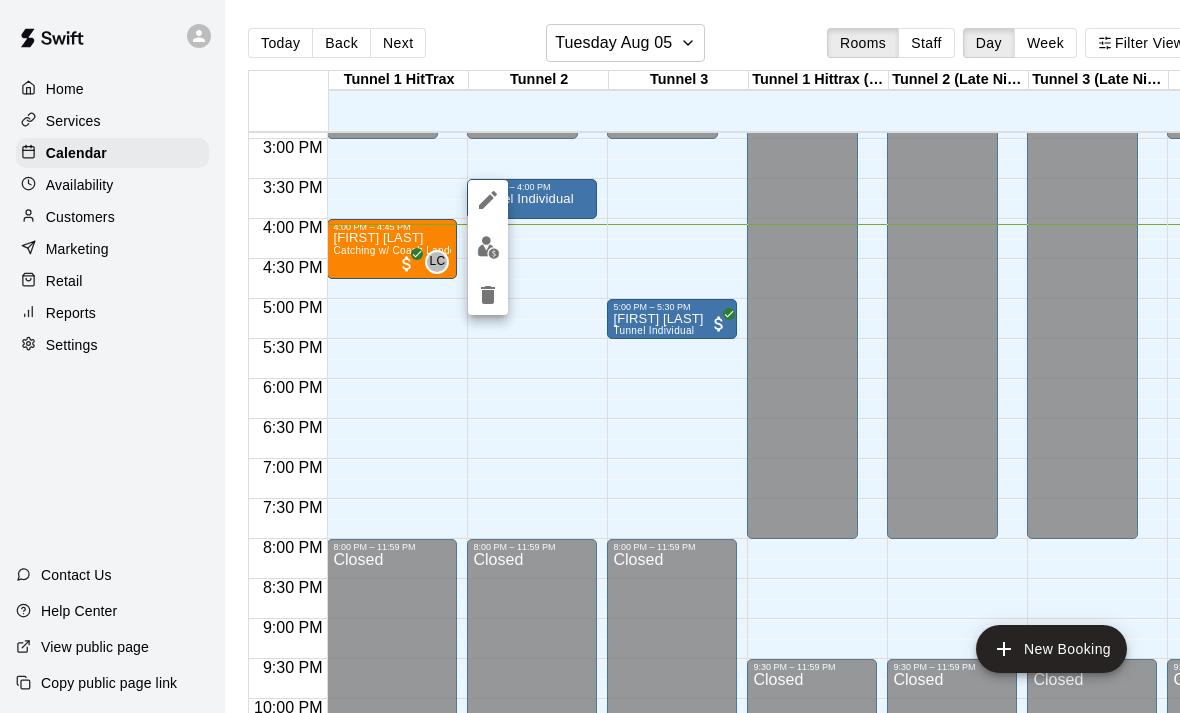 click at bounding box center (590, 356) 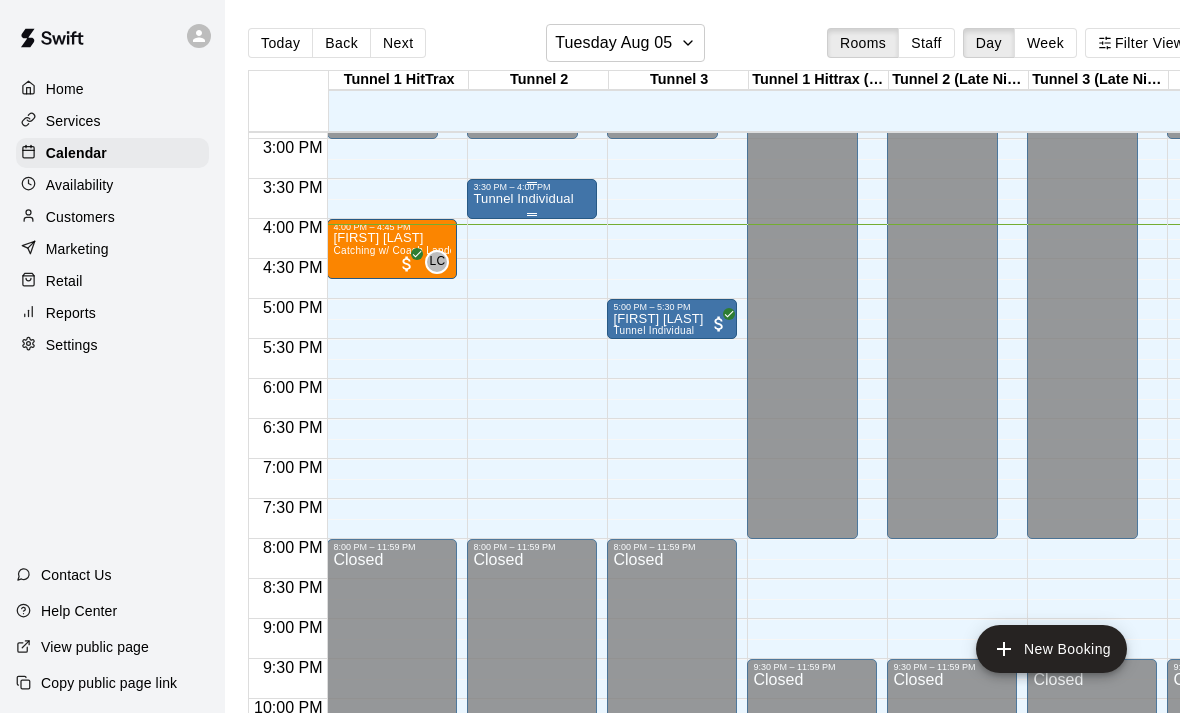 click on "3:30 PM – 4:00 PM" at bounding box center [532, 187] 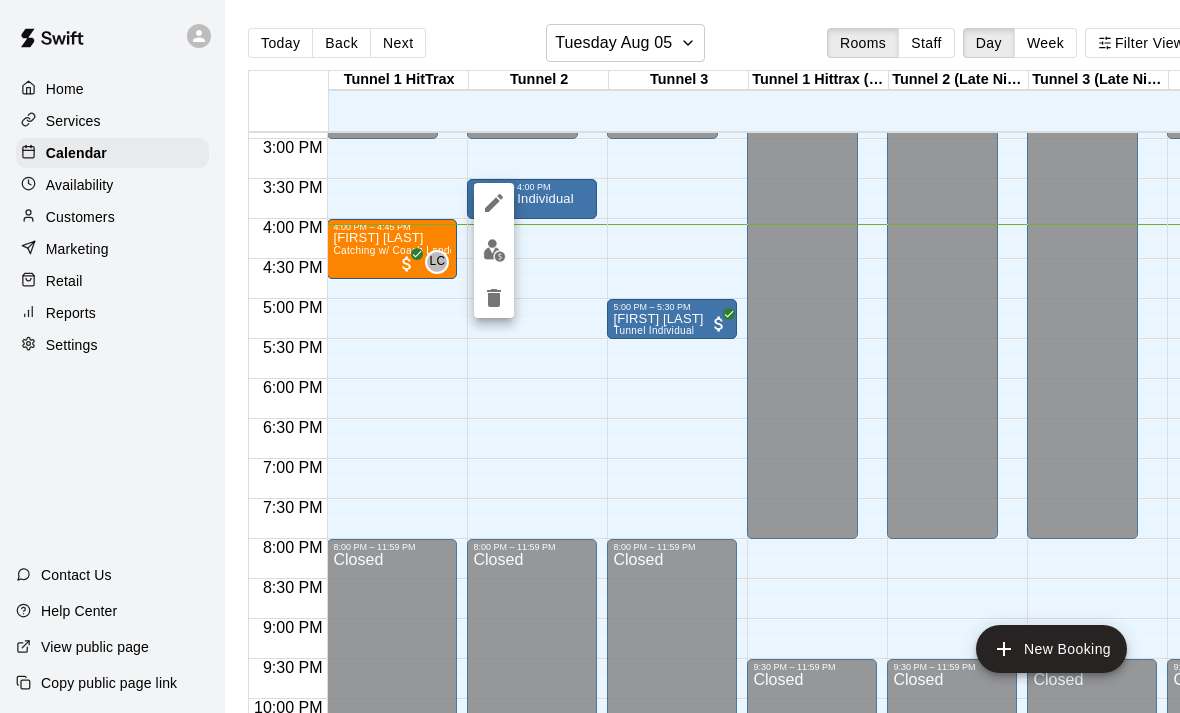 click at bounding box center (494, 203) 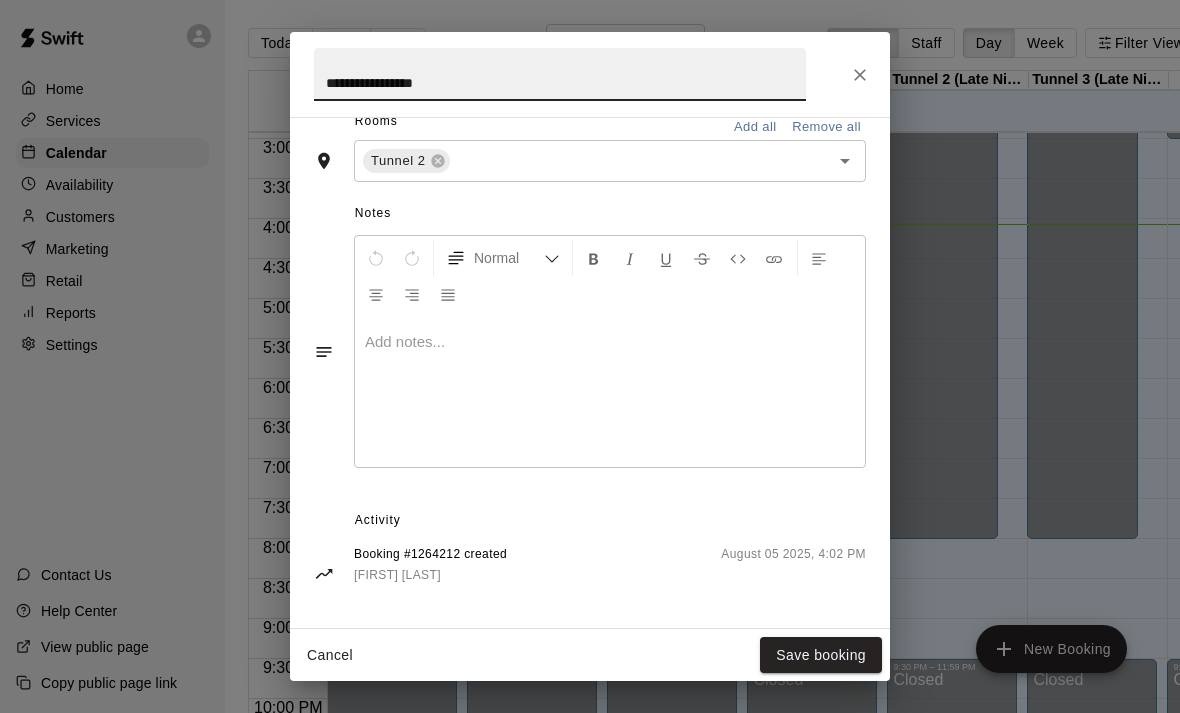 scroll, scrollTop: 490, scrollLeft: 0, axis: vertical 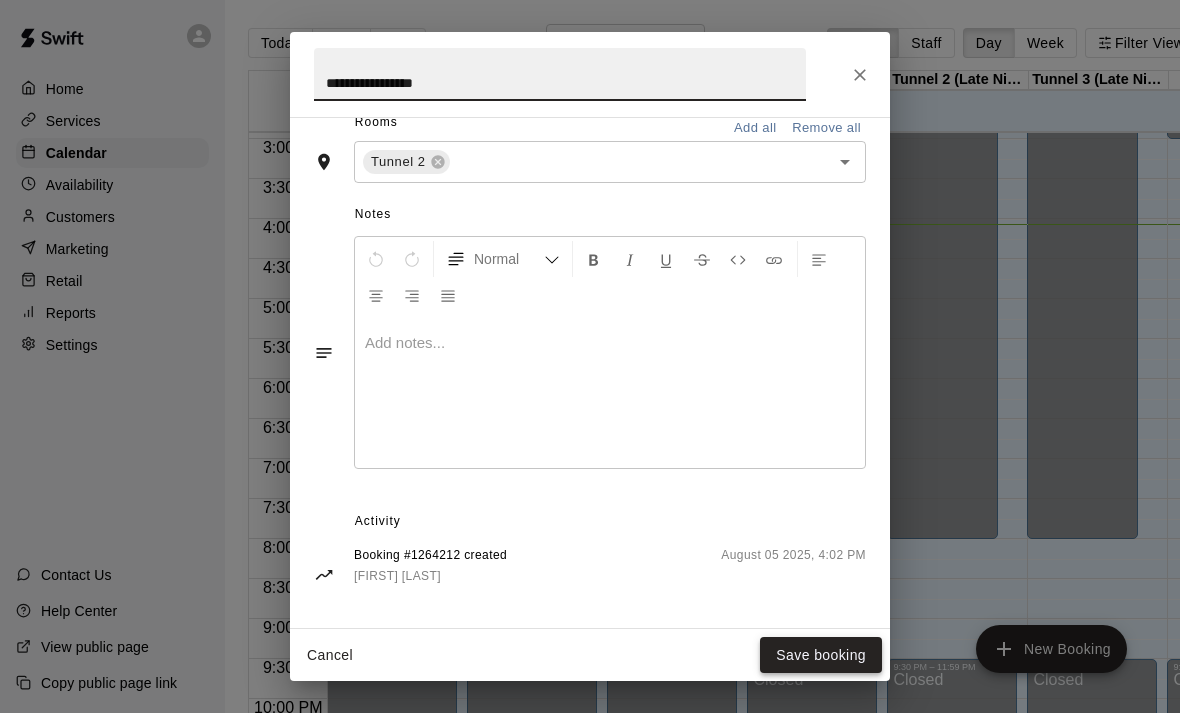 click on "Save booking" at bounding box center [821, 655] 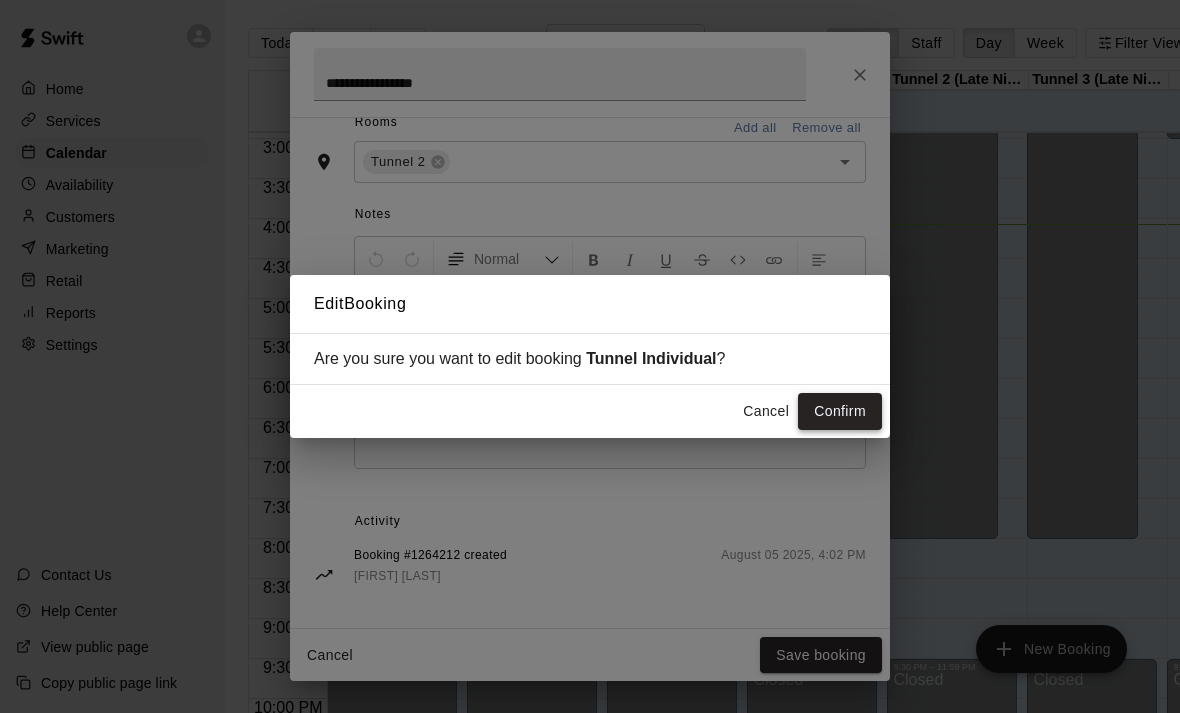 click on "Confirm" at bounding box center [840, 411] 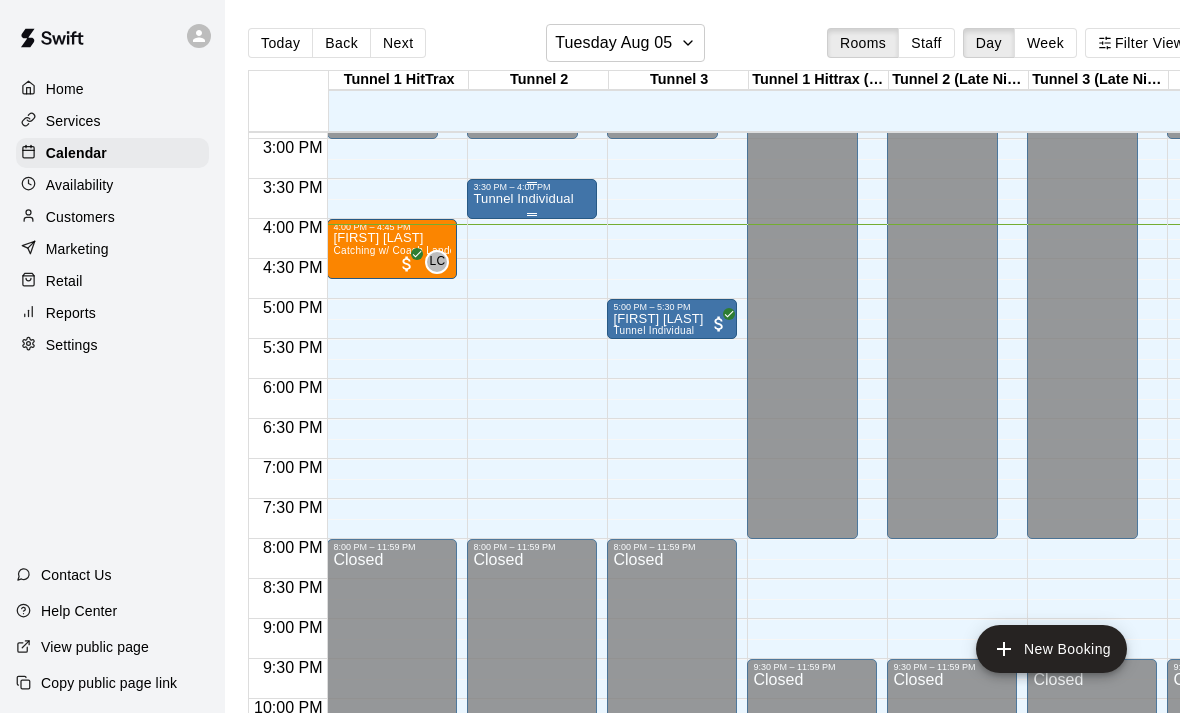 click on "Tunnel Individual" at bounding box center (523, 199) 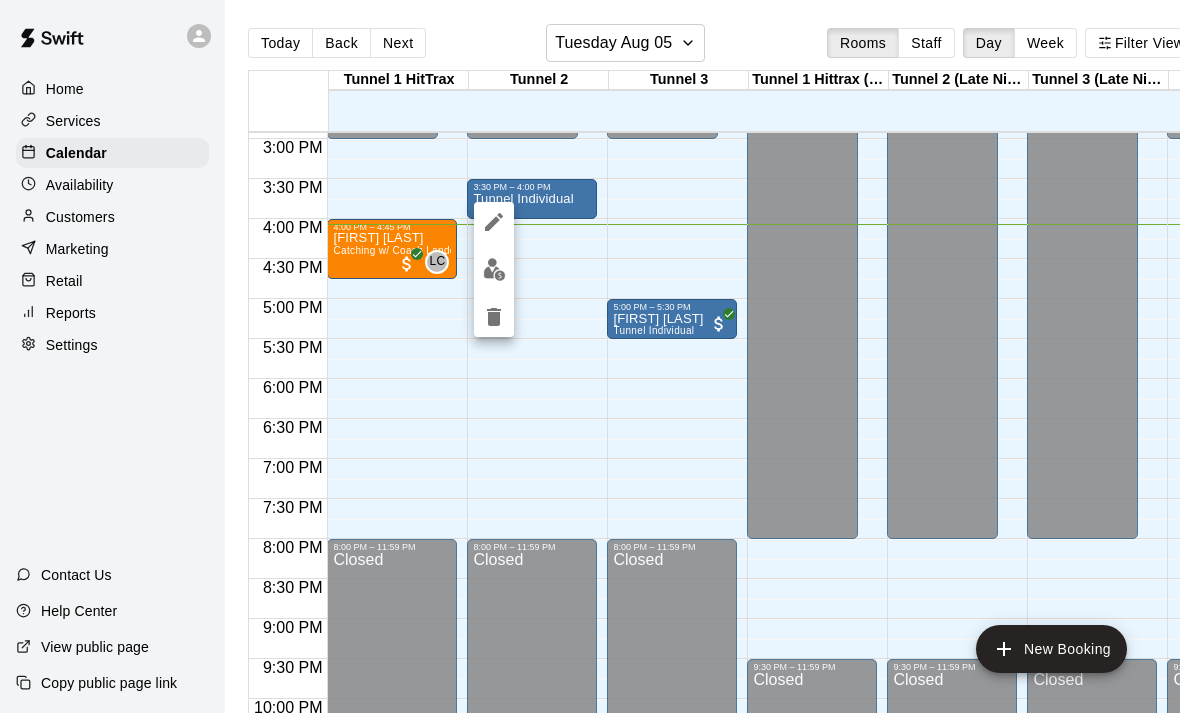 click at bounding box center (494, 269) 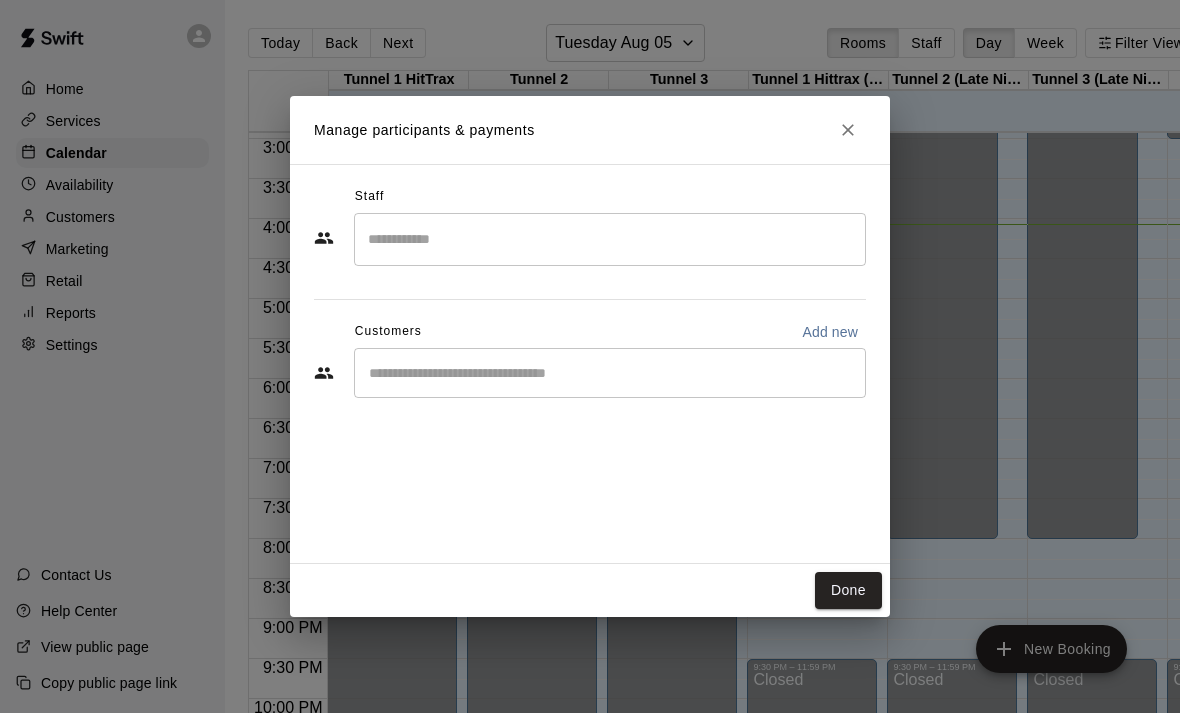 click at bounding box center (610, 239) 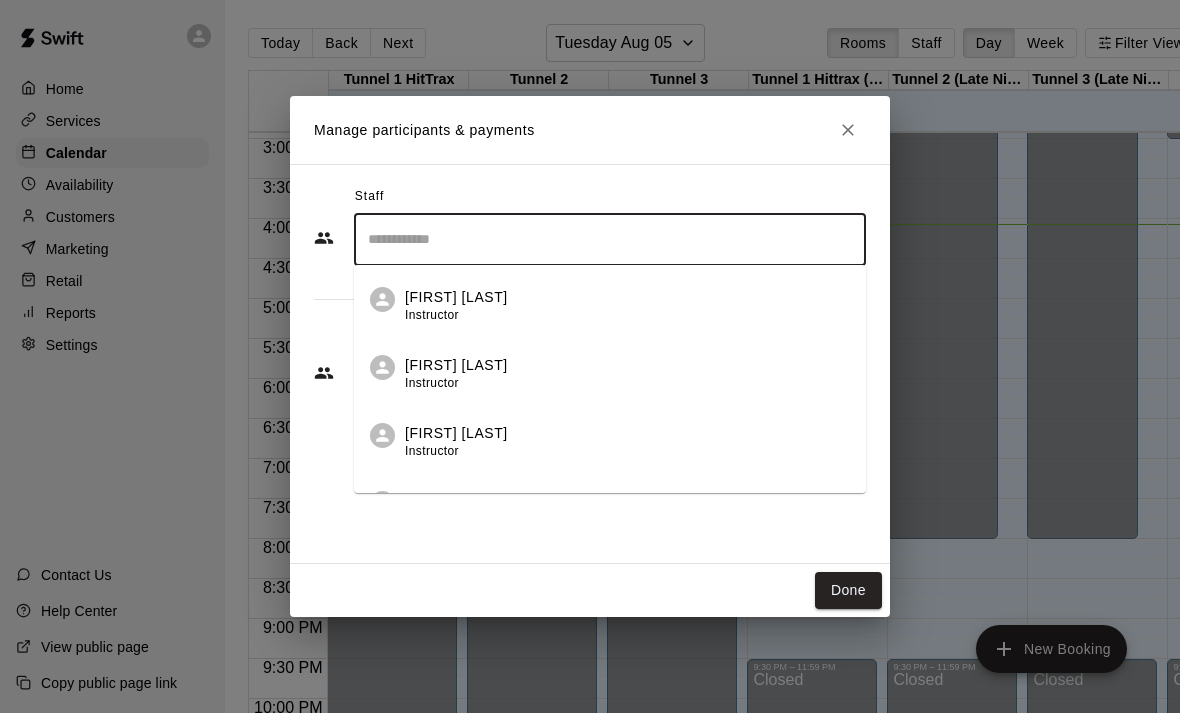 click on "Staff ​ [FIRST] [LAST] Instructor [FIRST] [LAST] Instructor [FIRST] [LAST] Instructor [FIRST] [LAST] Instructor [FIRST] [LAST] Instructor [FIRST] [LAST] Instructor [FIRST] [LAST] Instructor [FIRST] [LAST] Admin [FIRST] [LAST] Admin [FIRST] [LAST] Admin [FIRST] [LAST] Admin [FIRST] [LAST] Instructor [FIRST] [LAST] Admin [FIRST] [LAST] Customers Add new ​" at bounding box center (590, 299) 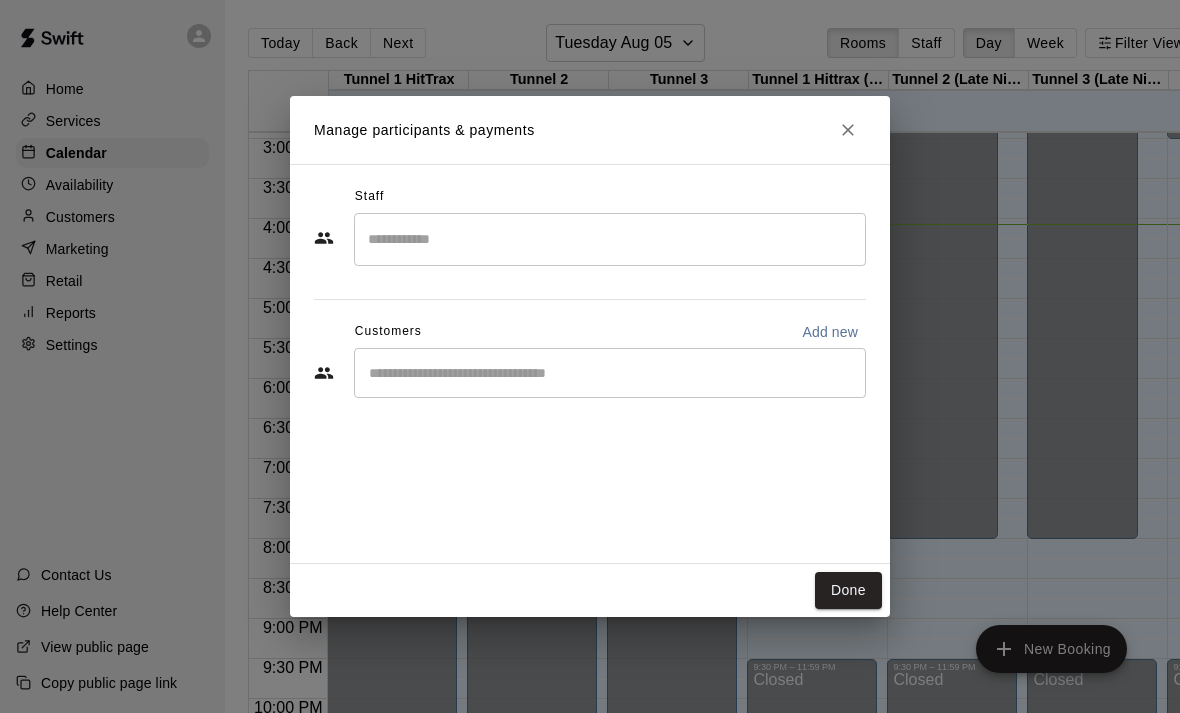 click 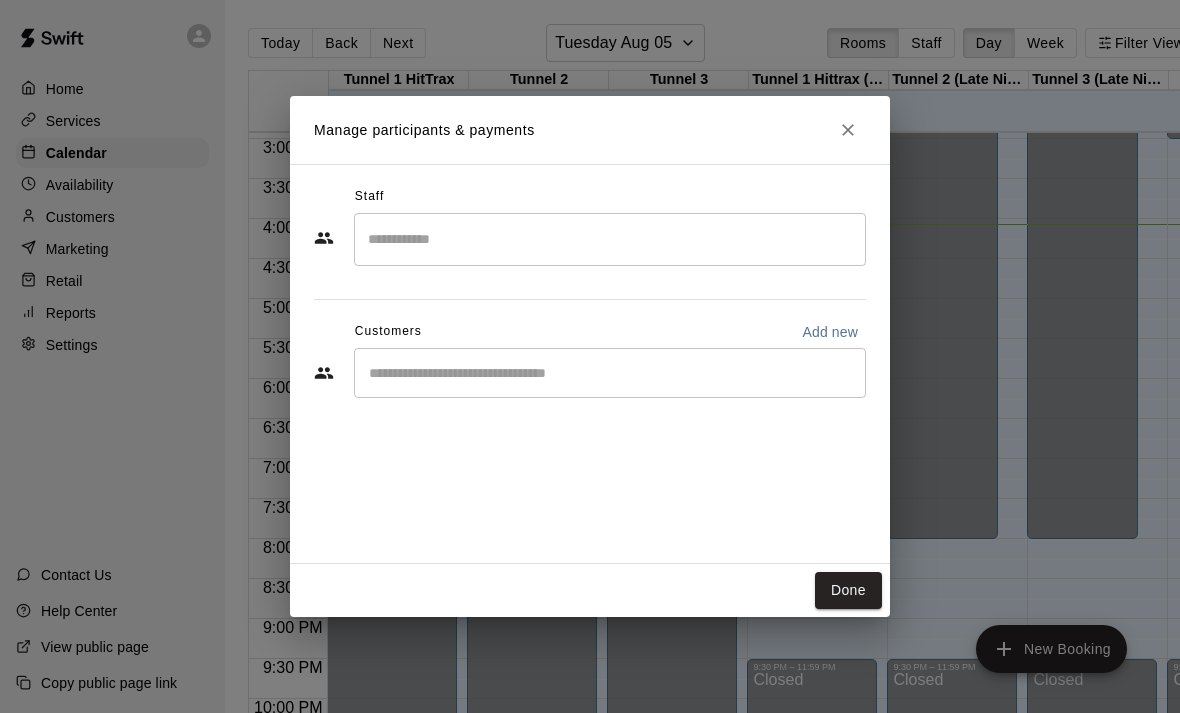 click at bounding box center (610, 373) 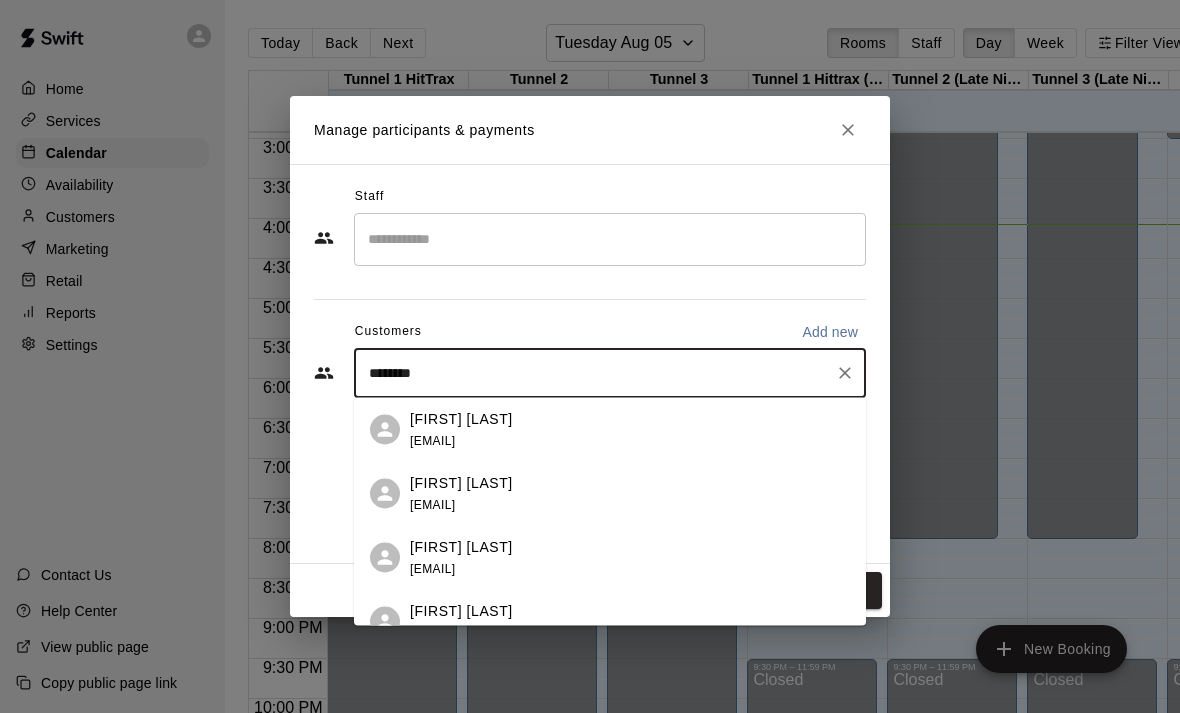 type on "*********" 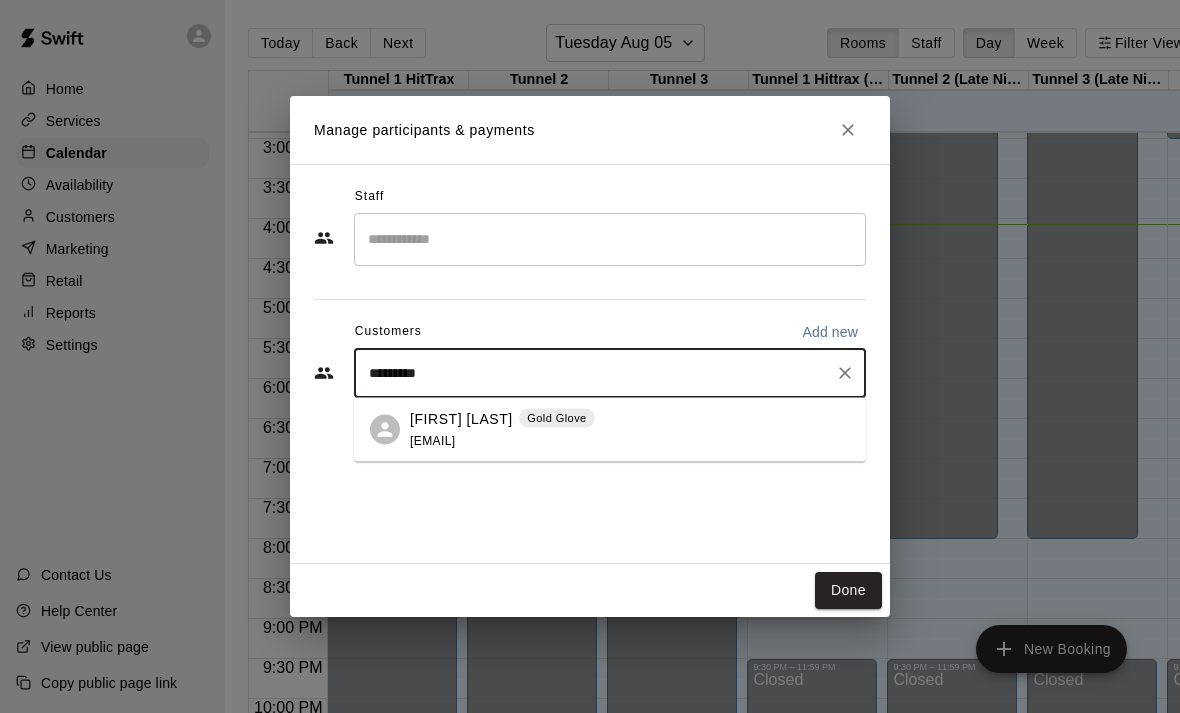 click 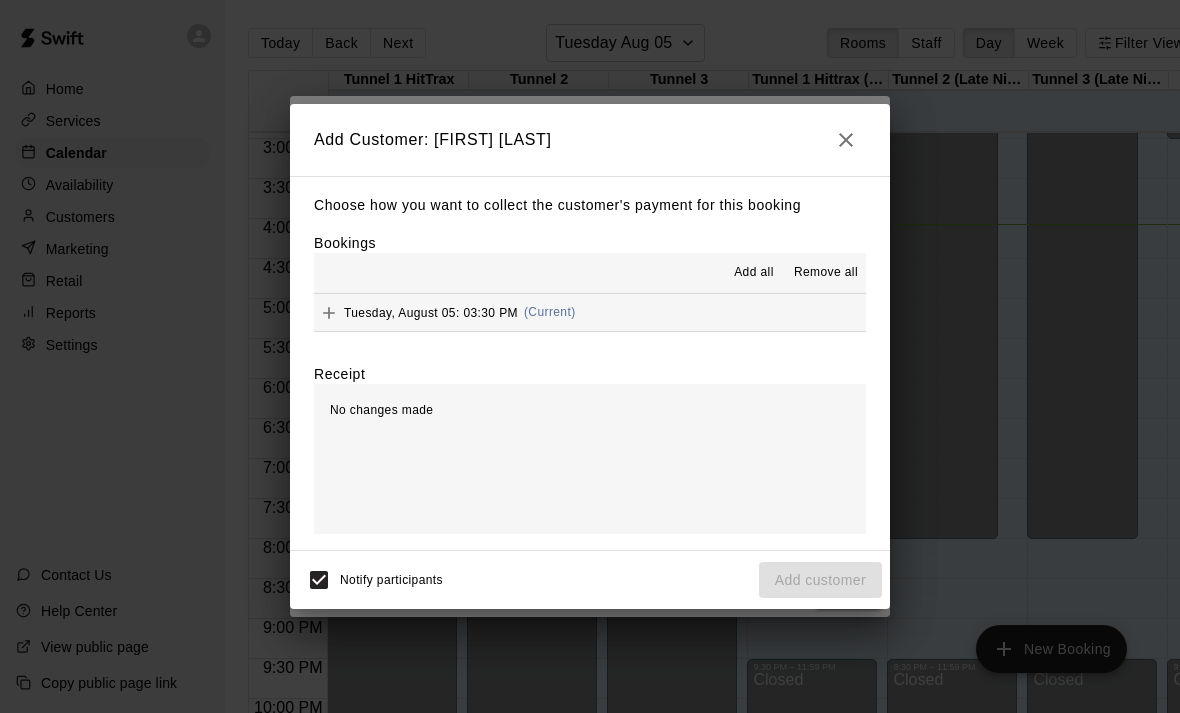click on "Tuesday, August 05: 03:30 PM" at bounding box center (431, 312) 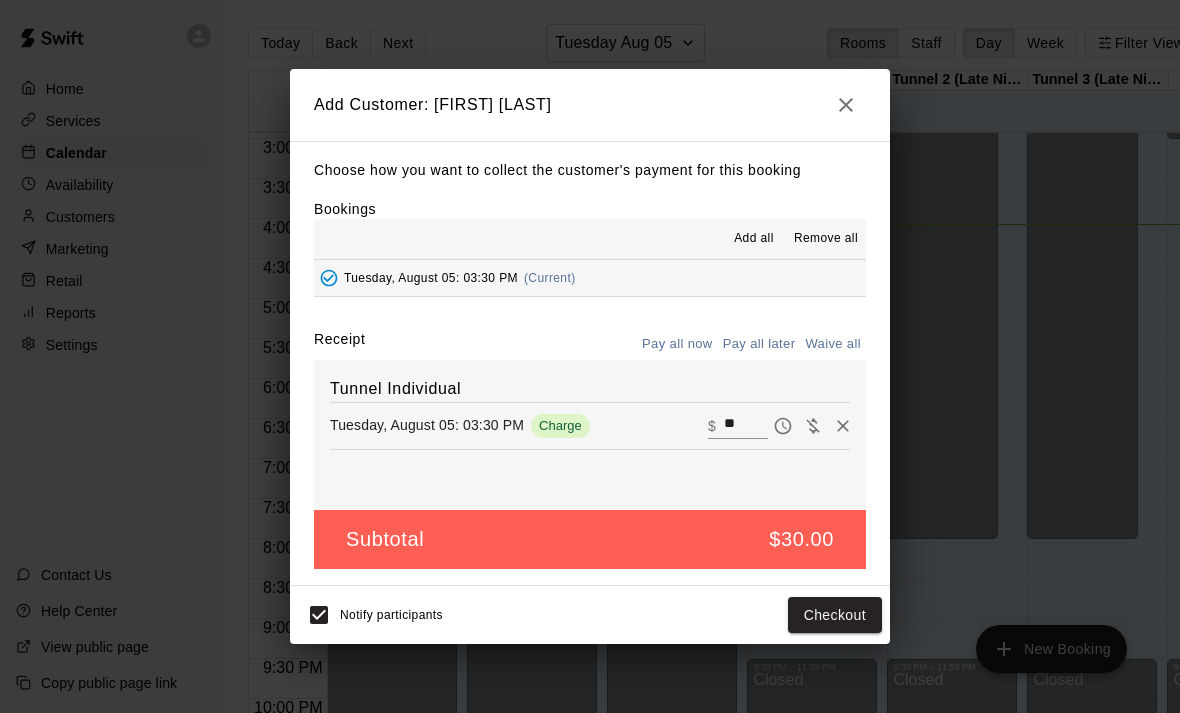click on "Add Customer: [FIRST] [LAST] Choose how you want to collect the customer's payment for this booking Bookings Add all Remove all Tuesday, [DATE]: [TIME] (Current) Receipt Pay all now Pay all later Waive all Tunnel Individual Tuesday, [DATE]: [TIME] Charge ​ $ ** Subtotal $30.00 Notify participants Checkout" at bounding box center (590, 356) 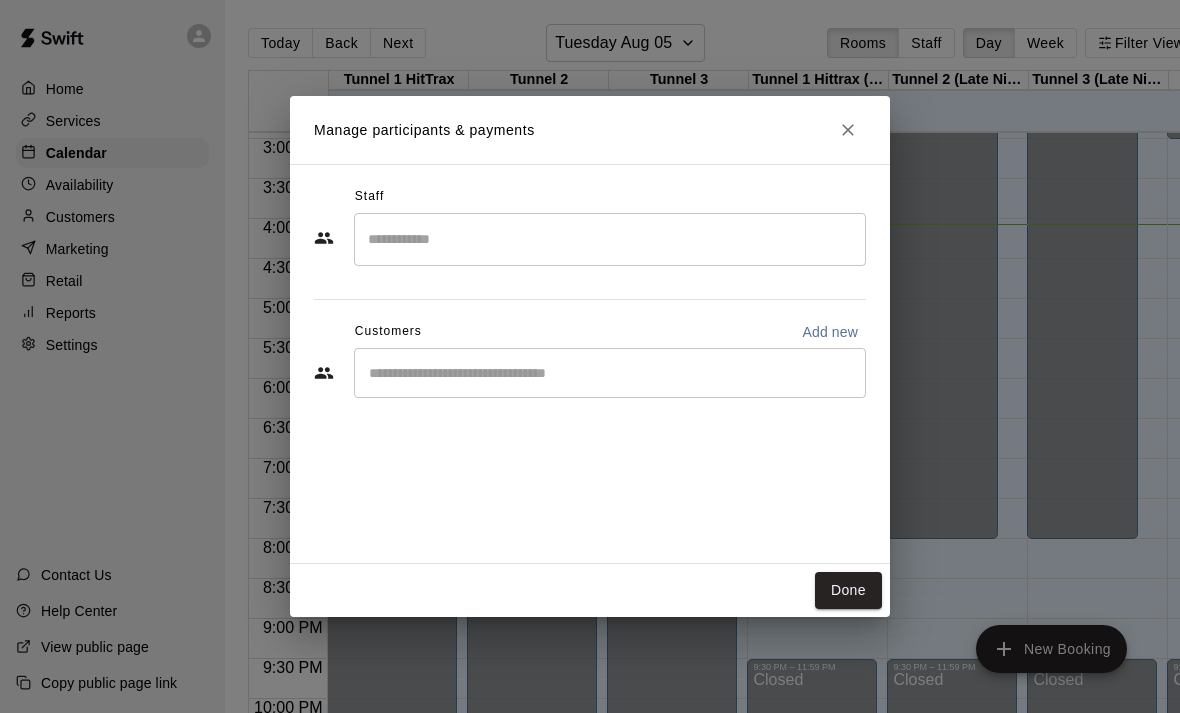 click on "Manage participants & payments Staff ​ Customers Add new ​ Done" at bounding box center [590, 356] 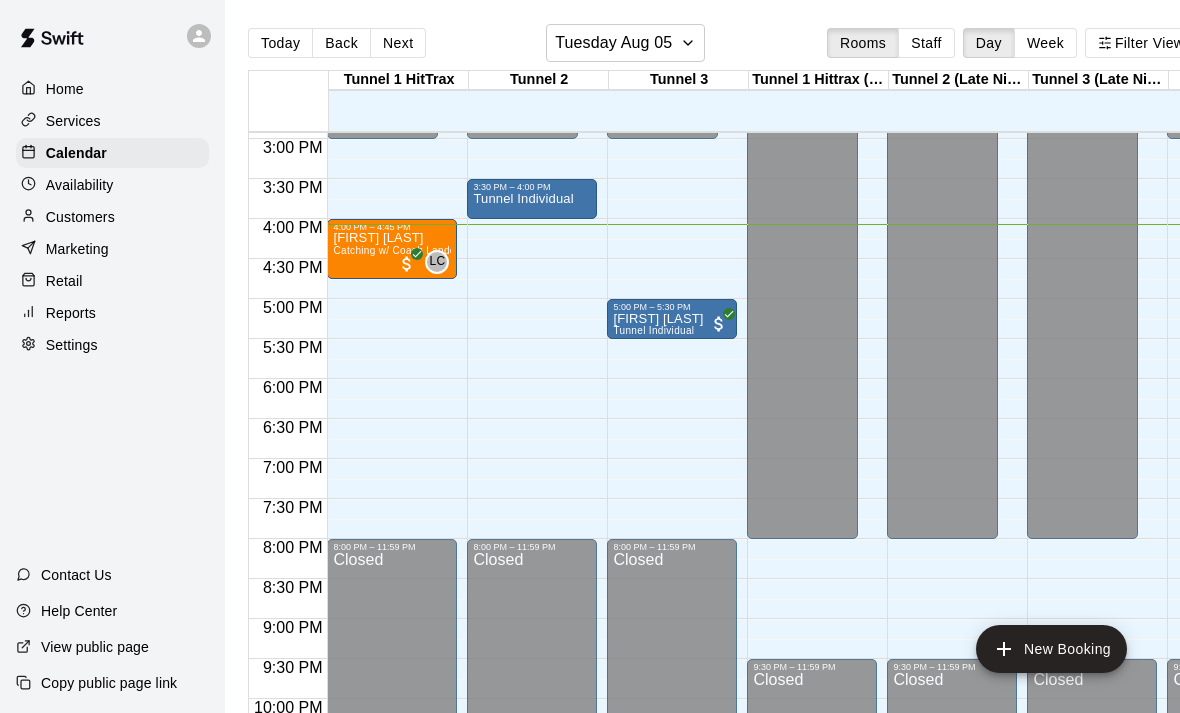 click on "Services" at bounding box center [73, 121] 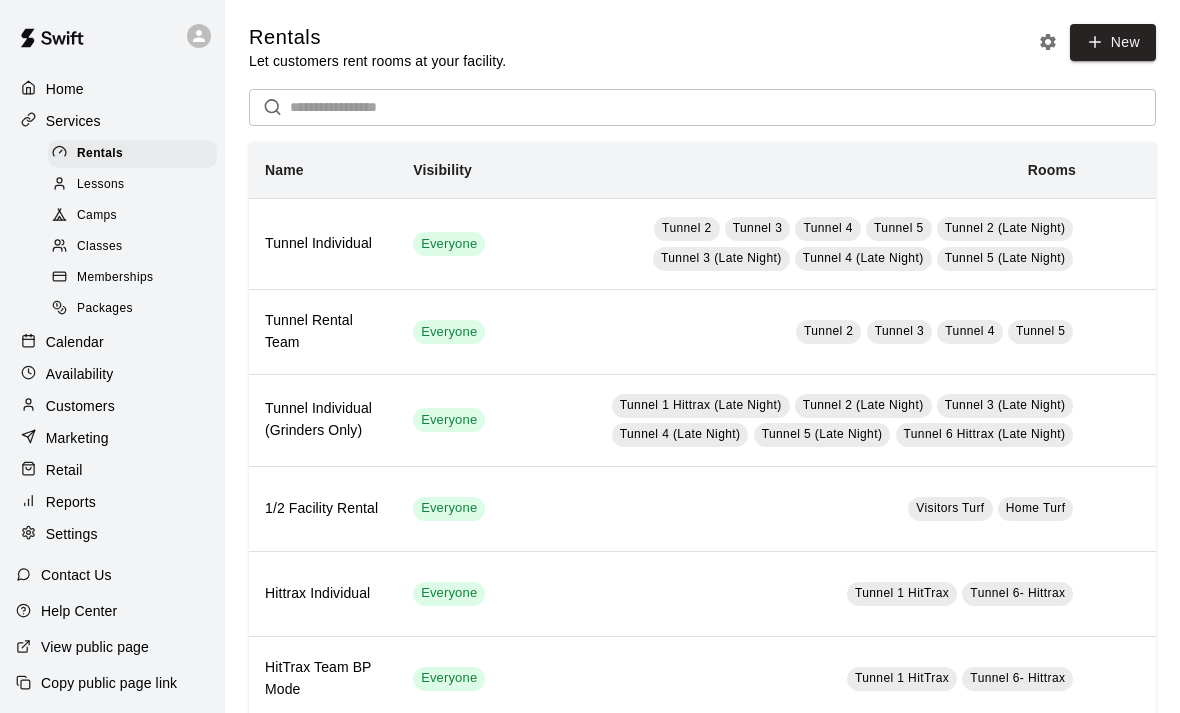 click on "Memberships" at bounding box center [115, 278] 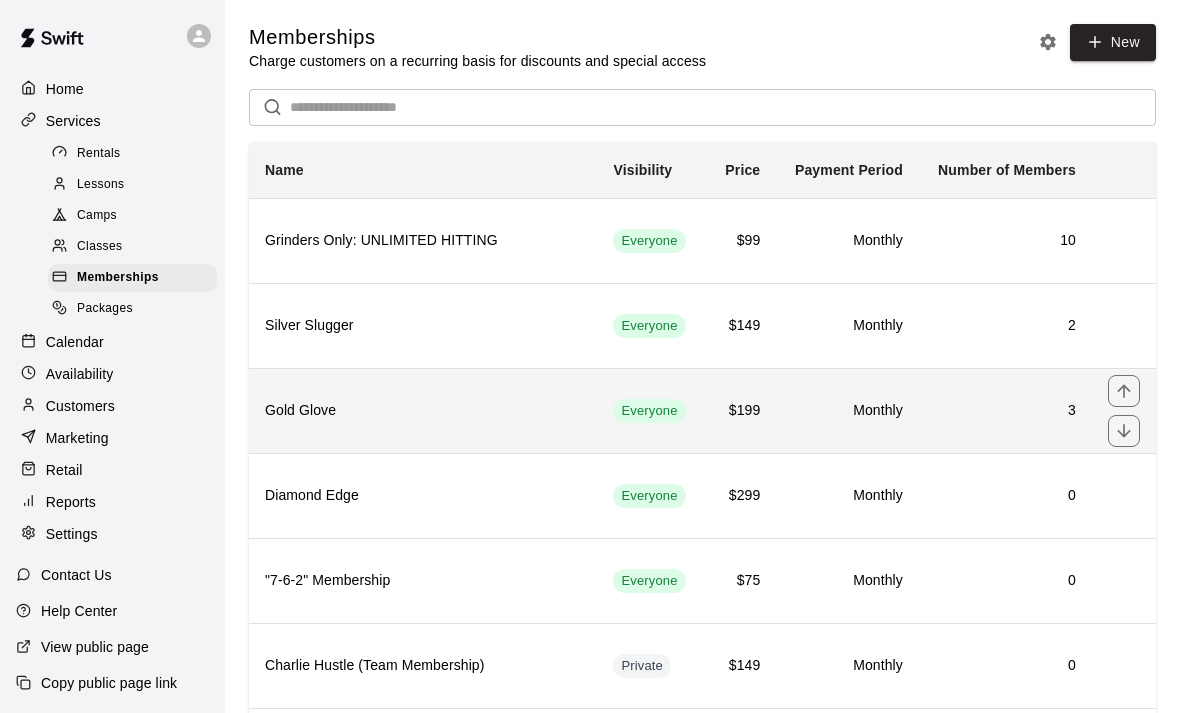 click on "Gold Glove" at bounding box center (423, 411) 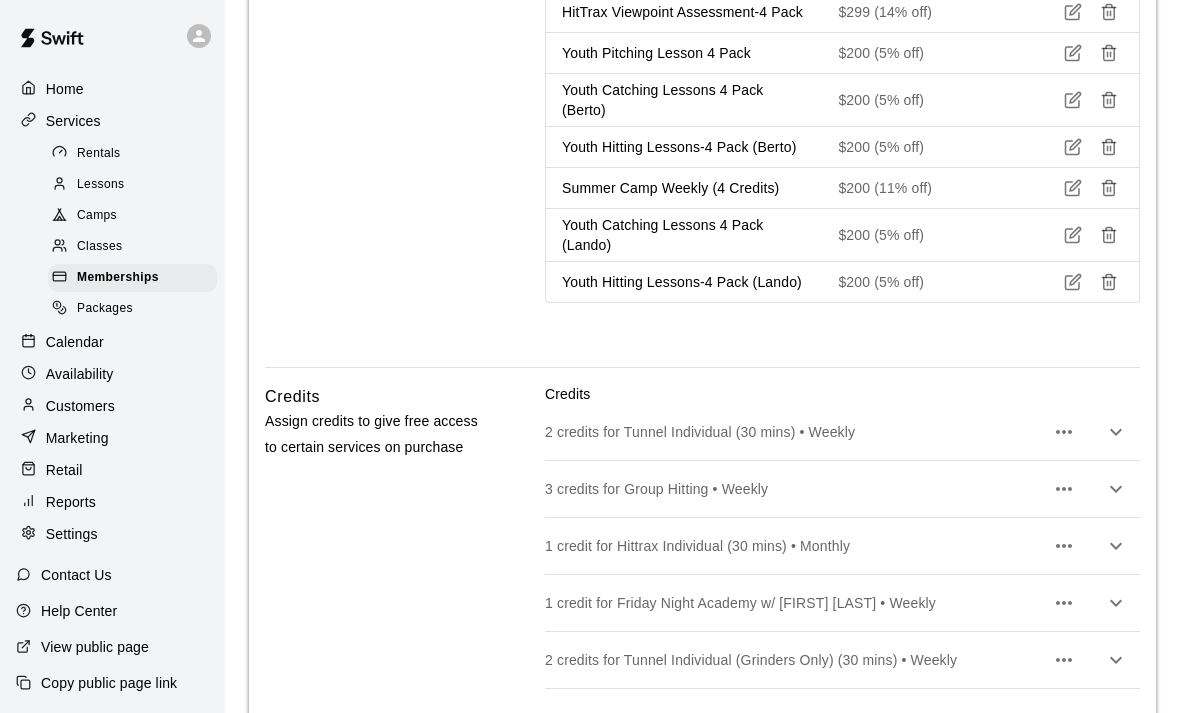 scroll, scrollTop: 3242, scrollLeft: 0, axis: vertical 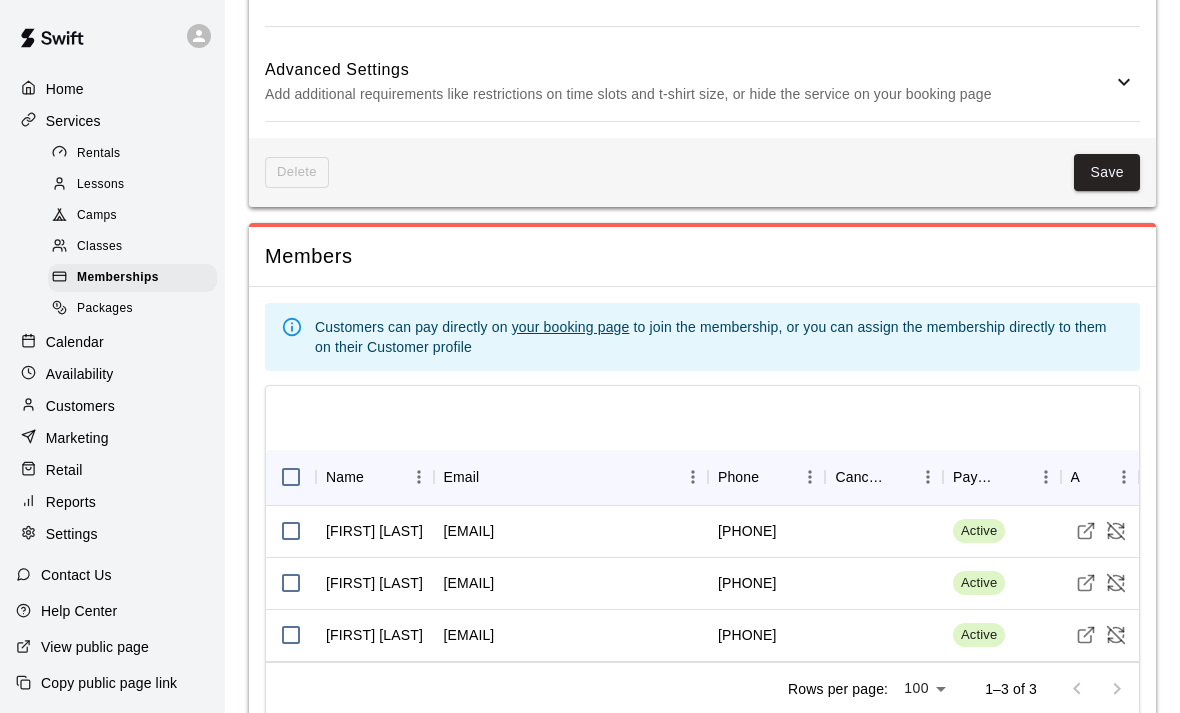 click on "Marketing" at bounding box center (77, 438) 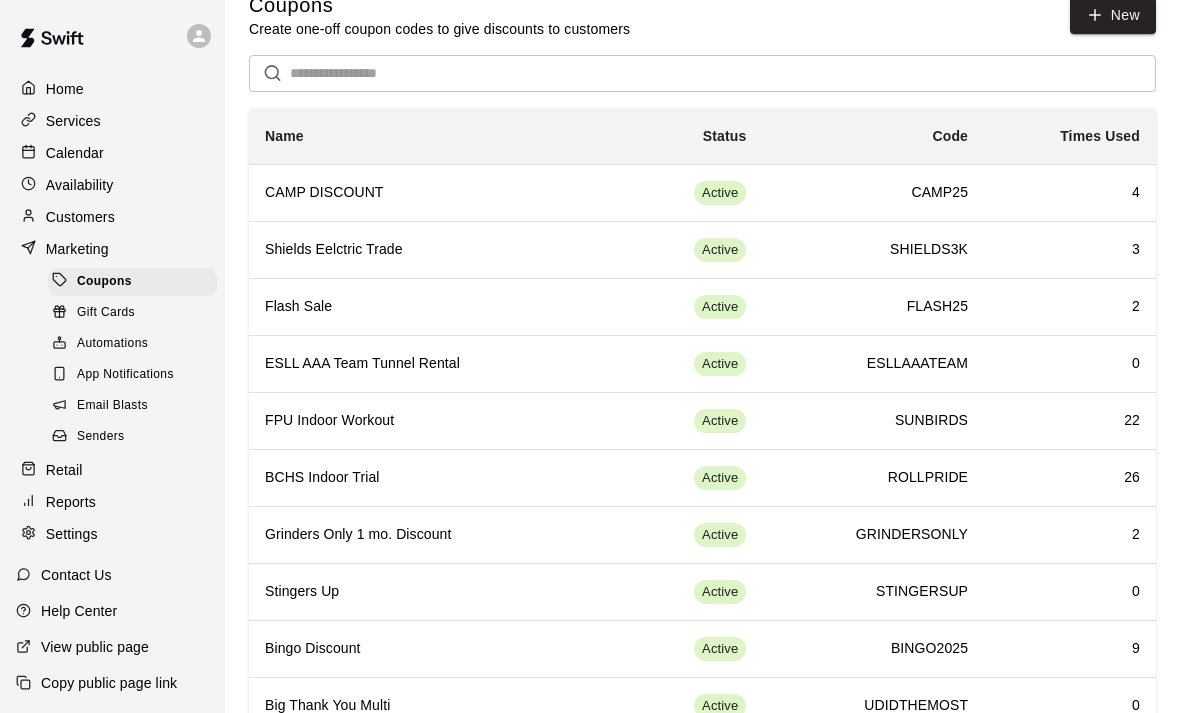 click on "Customers" at bounding box center (80, 217) 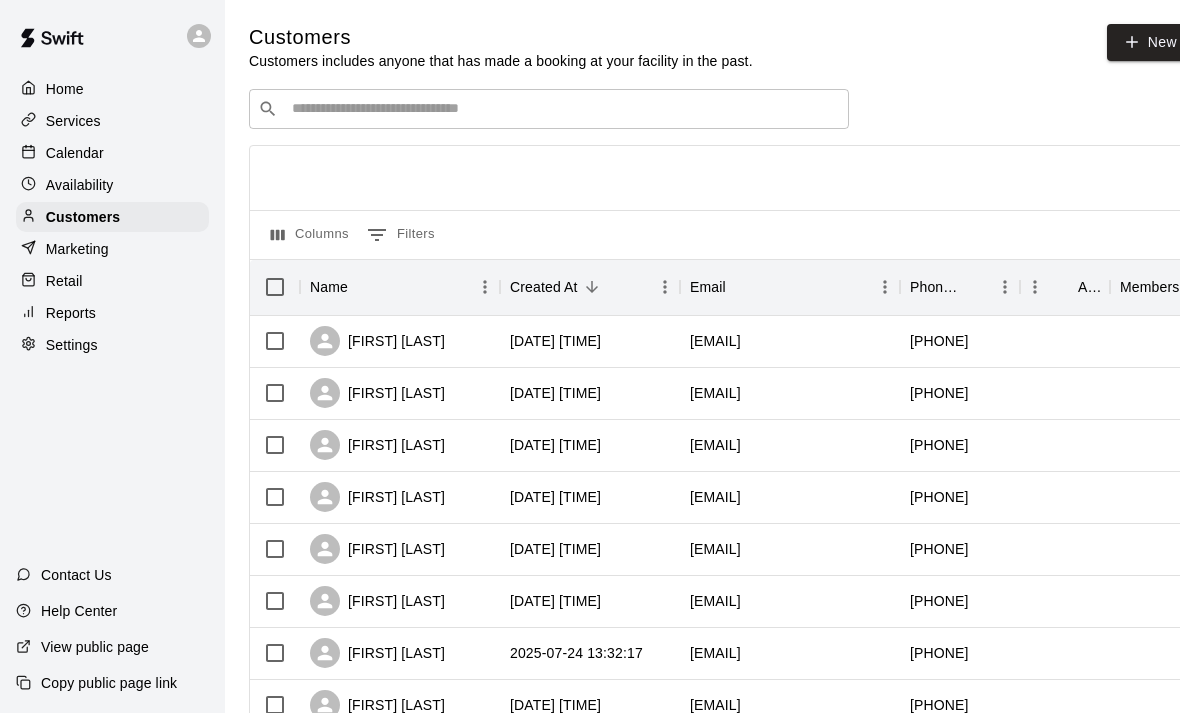 click on "​ ​" at bounding box center [549, 109] 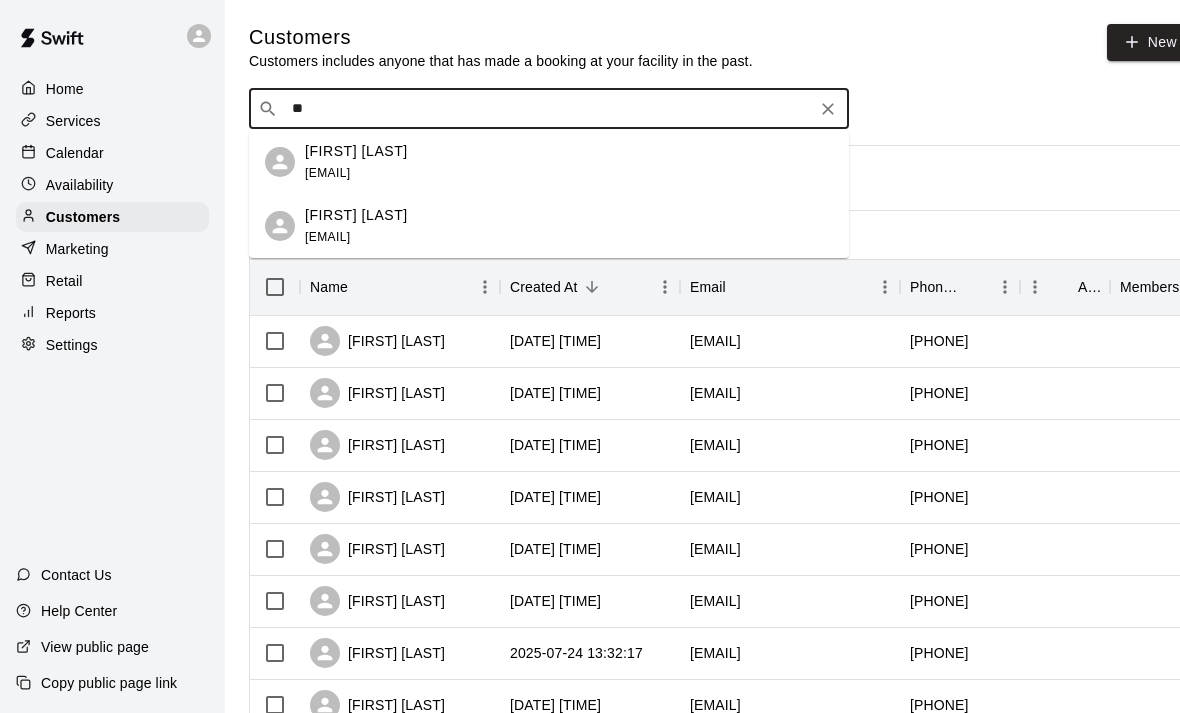 type on "*" 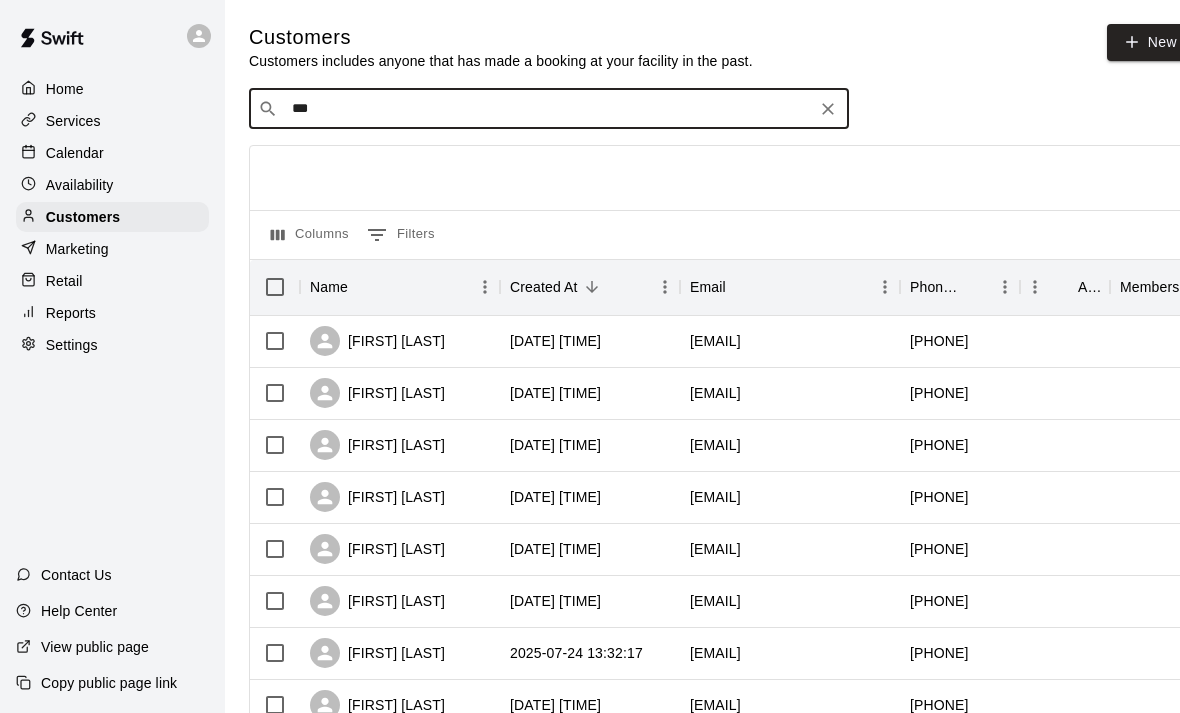 type on "****" 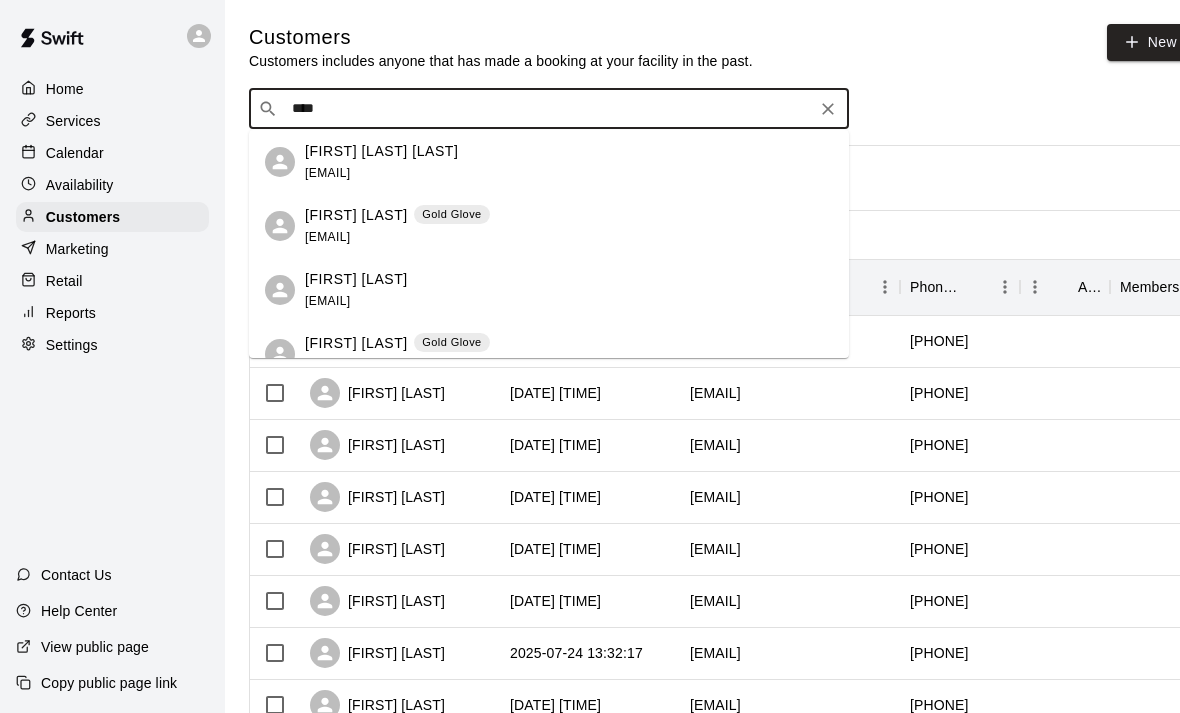 click on "[EMAIL]" at bounding box center (327, 237) 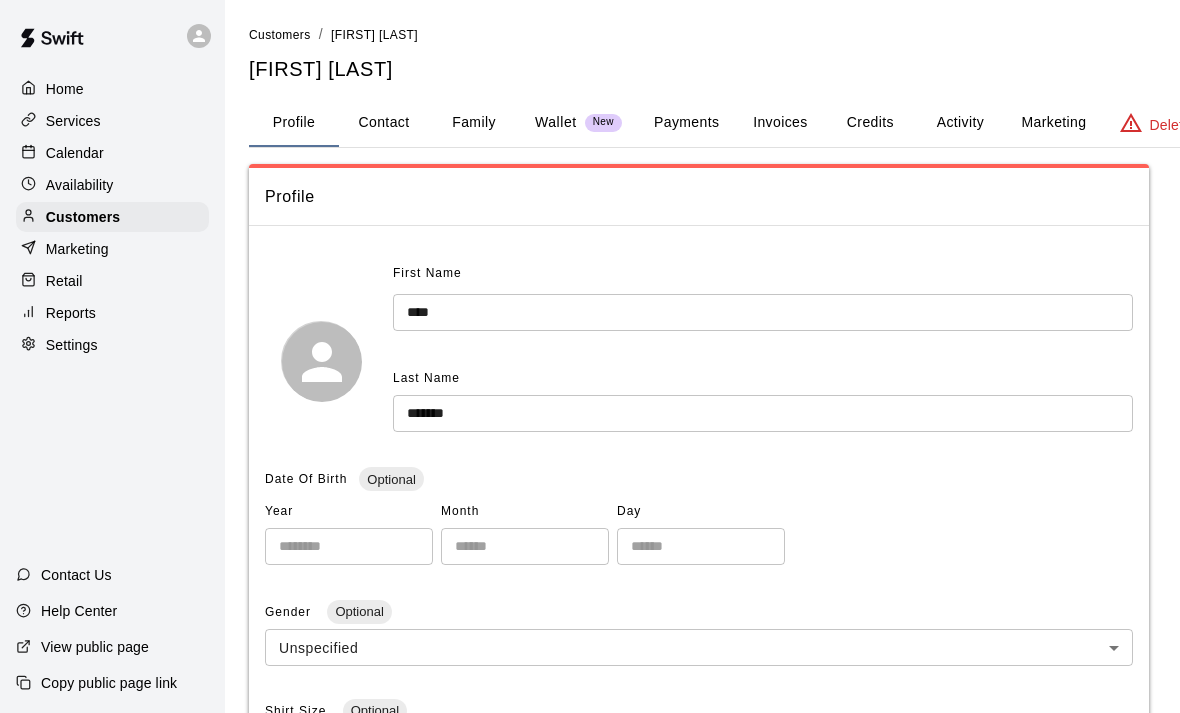 click on "Payments" at bounding box center [686, 123] 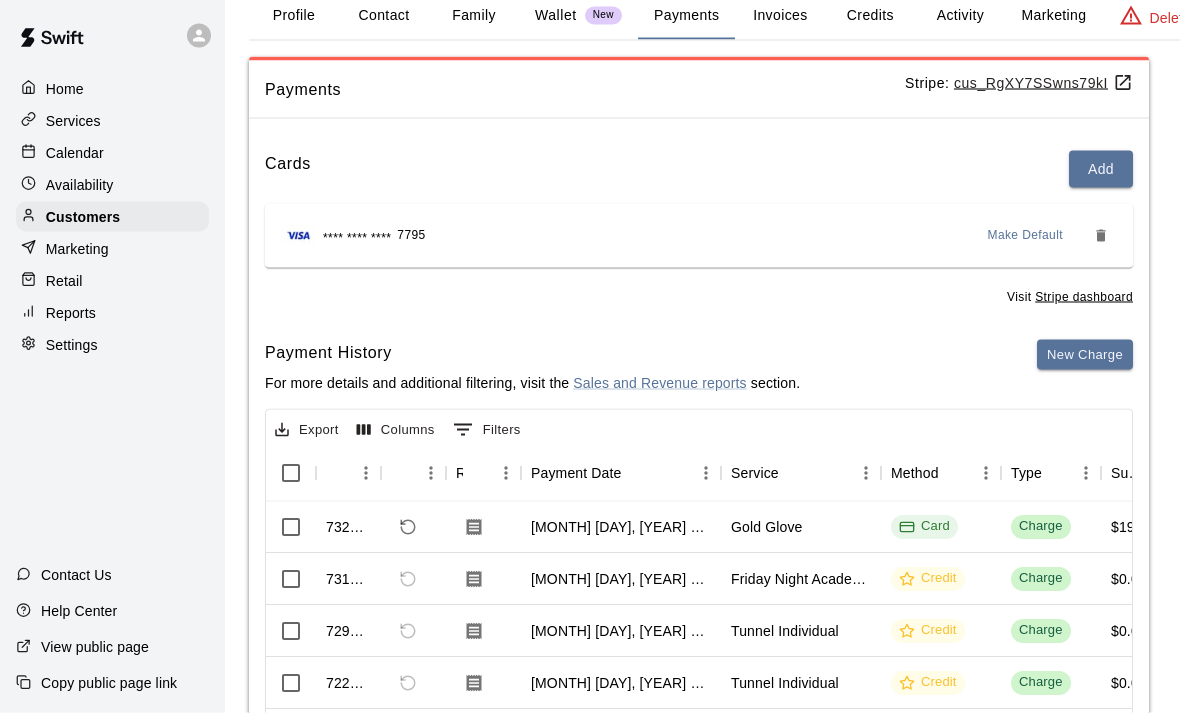 scroll, scrollTop: 109, scrollLeft: 0, axis: vertical 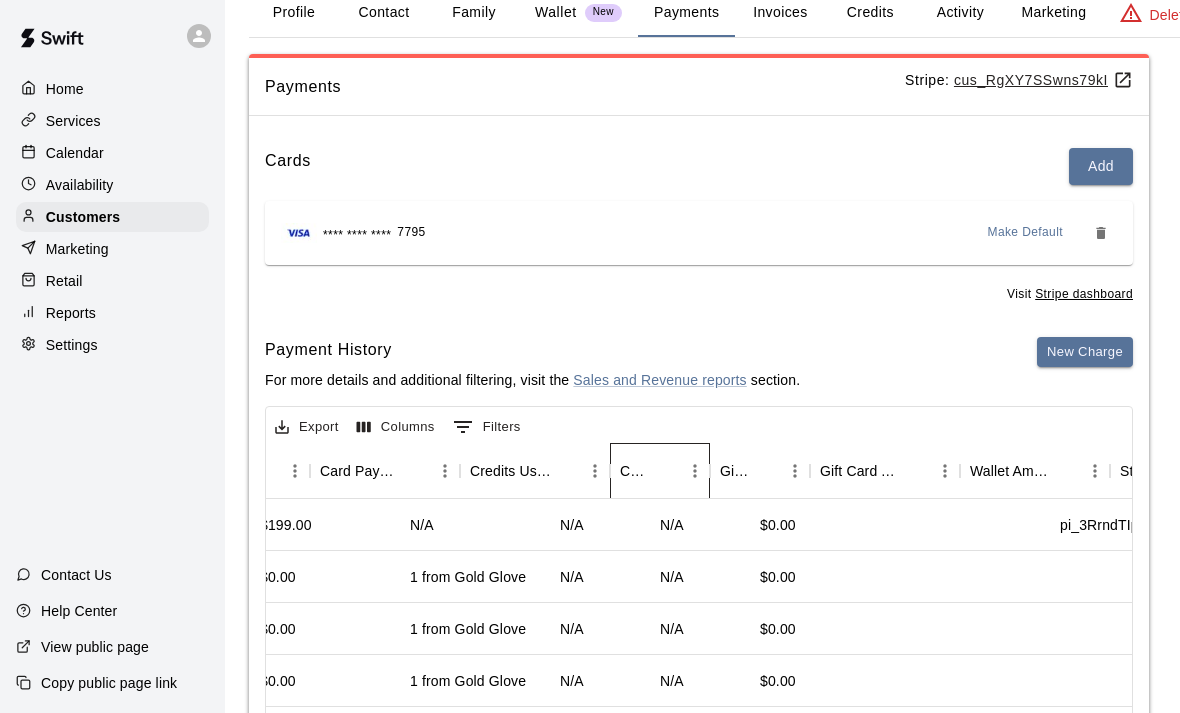 click on "Coupon" at bounding box center [636, 471] 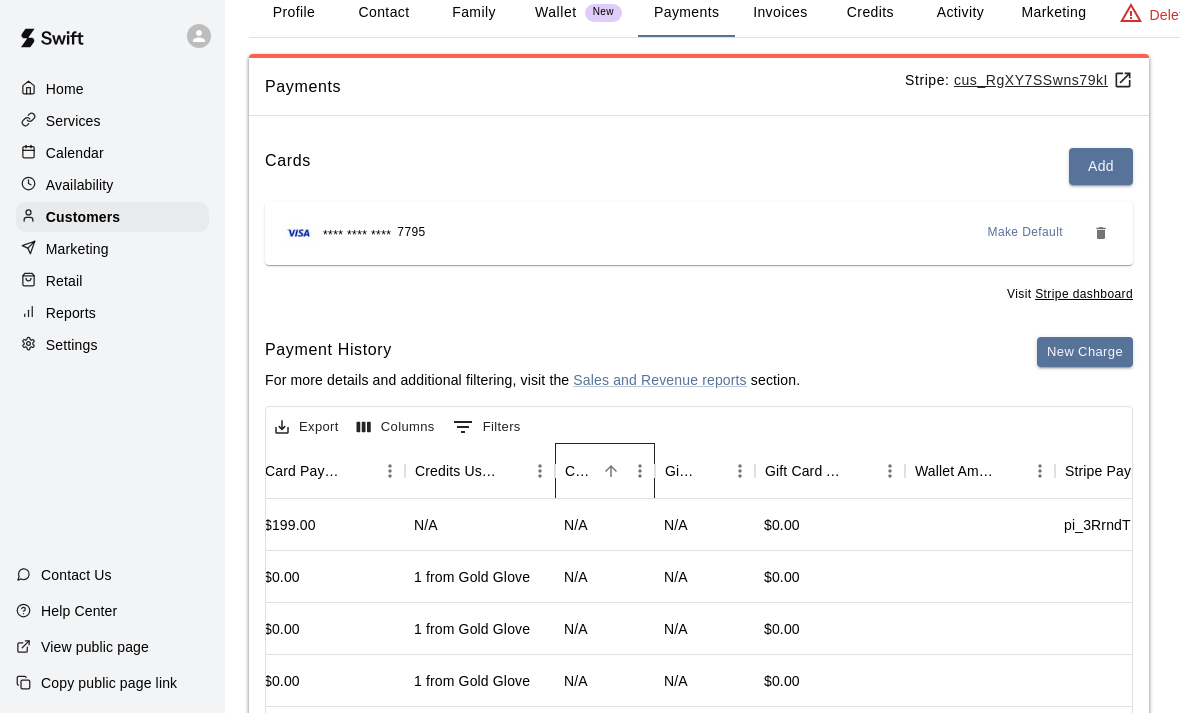 scroll, scrollTop: 0, scrollLeft: 1246, axis: horizontal 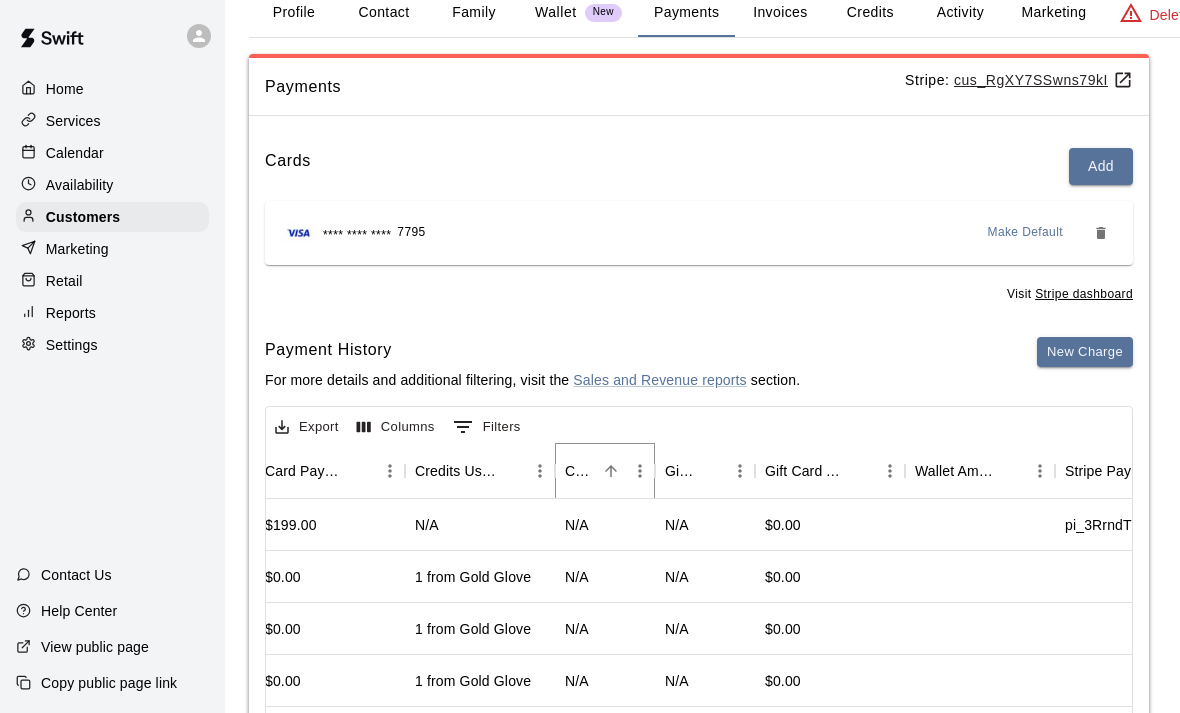 click at bounding box center [611, 471] 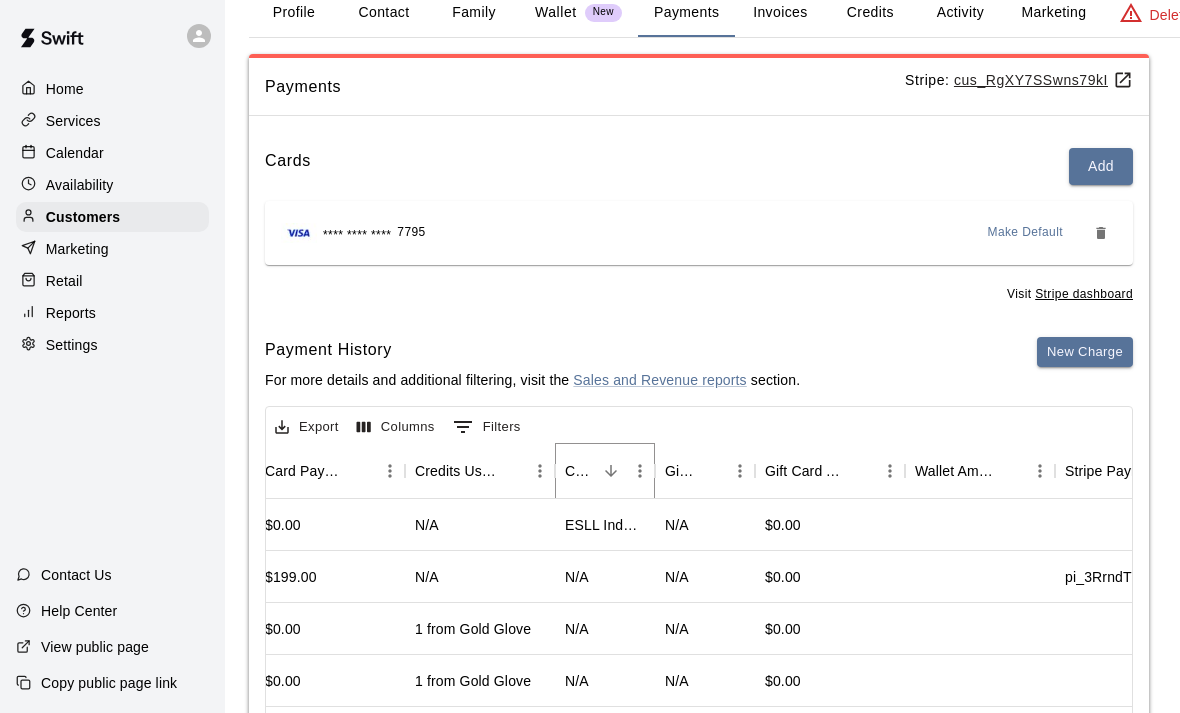 click 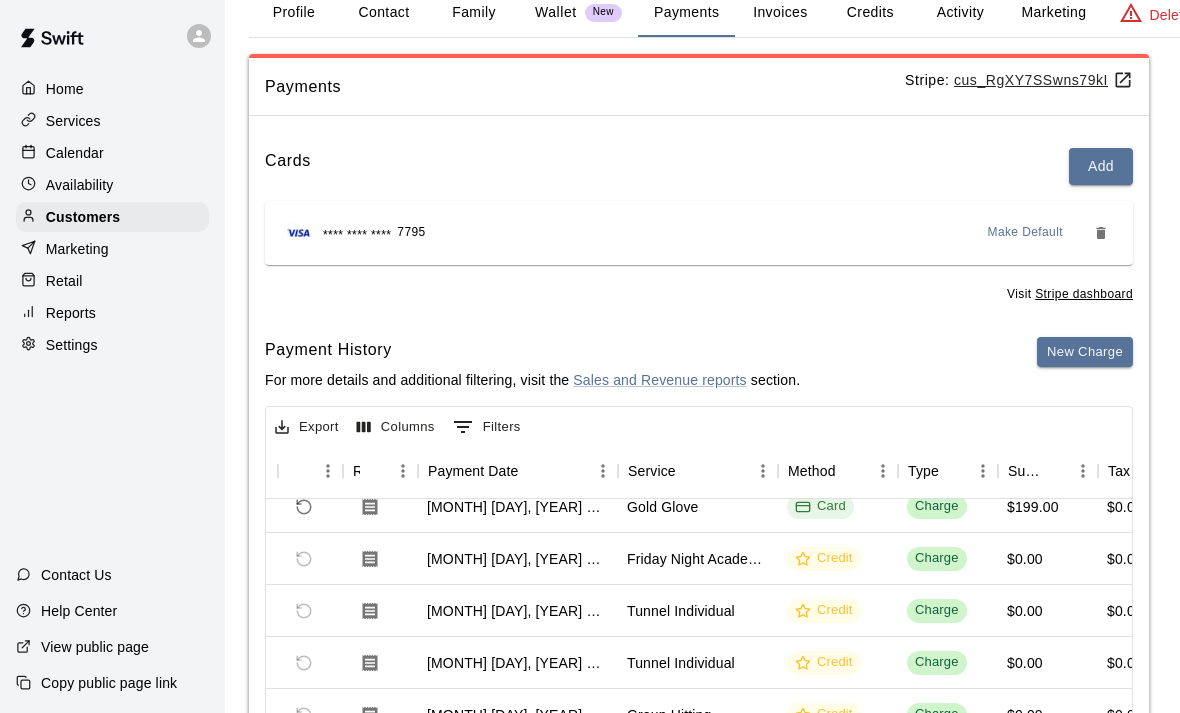 scroll, scrollTop: 21, scrollLeft: 103, axis: both 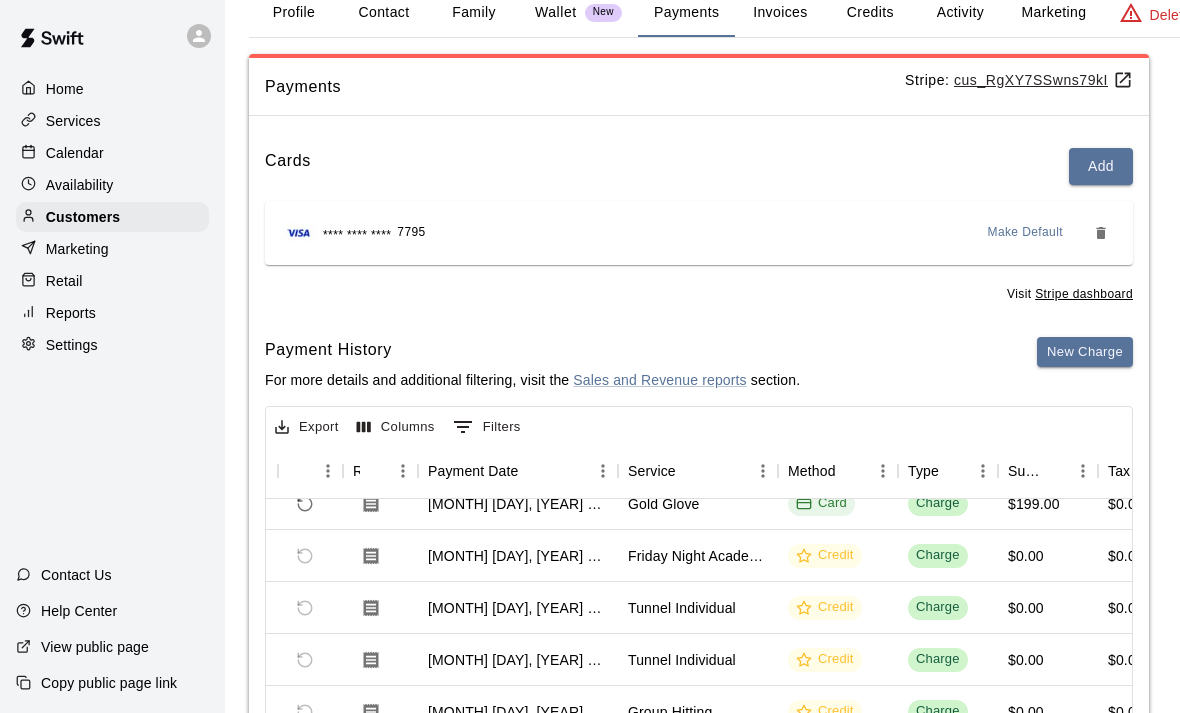 click at bounding box center [33, 153] 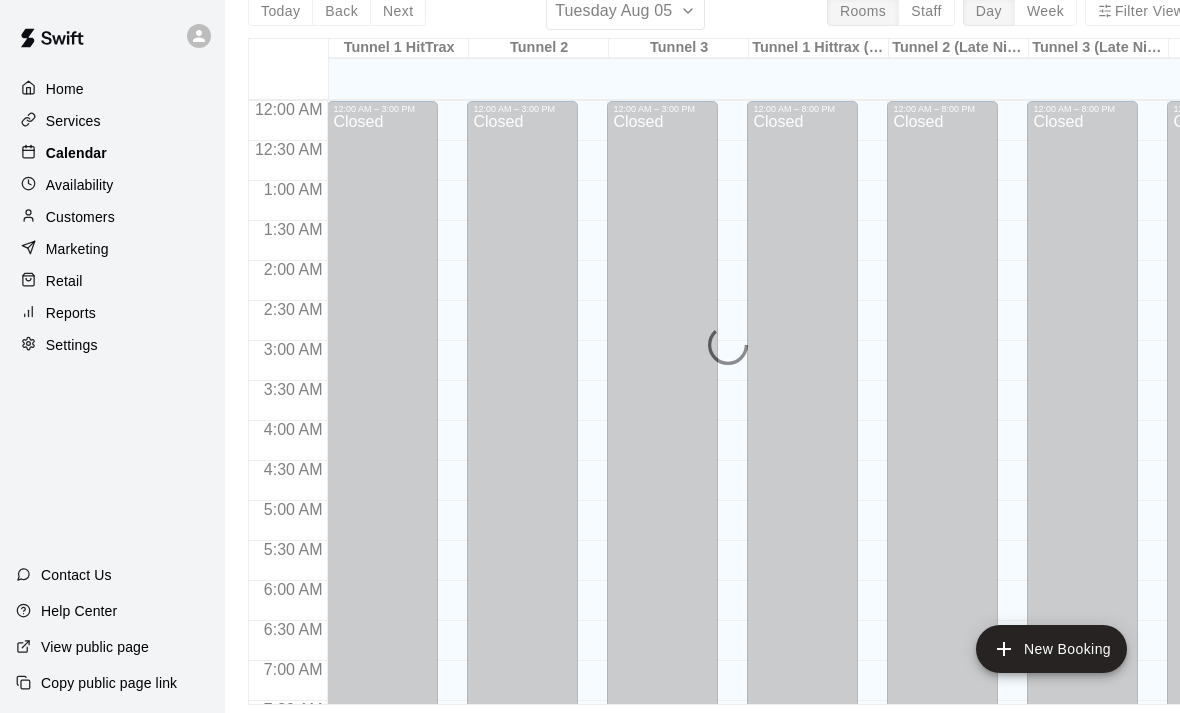 scroll, scrollTop: 32, scrollLeft: 0, axis: vertical 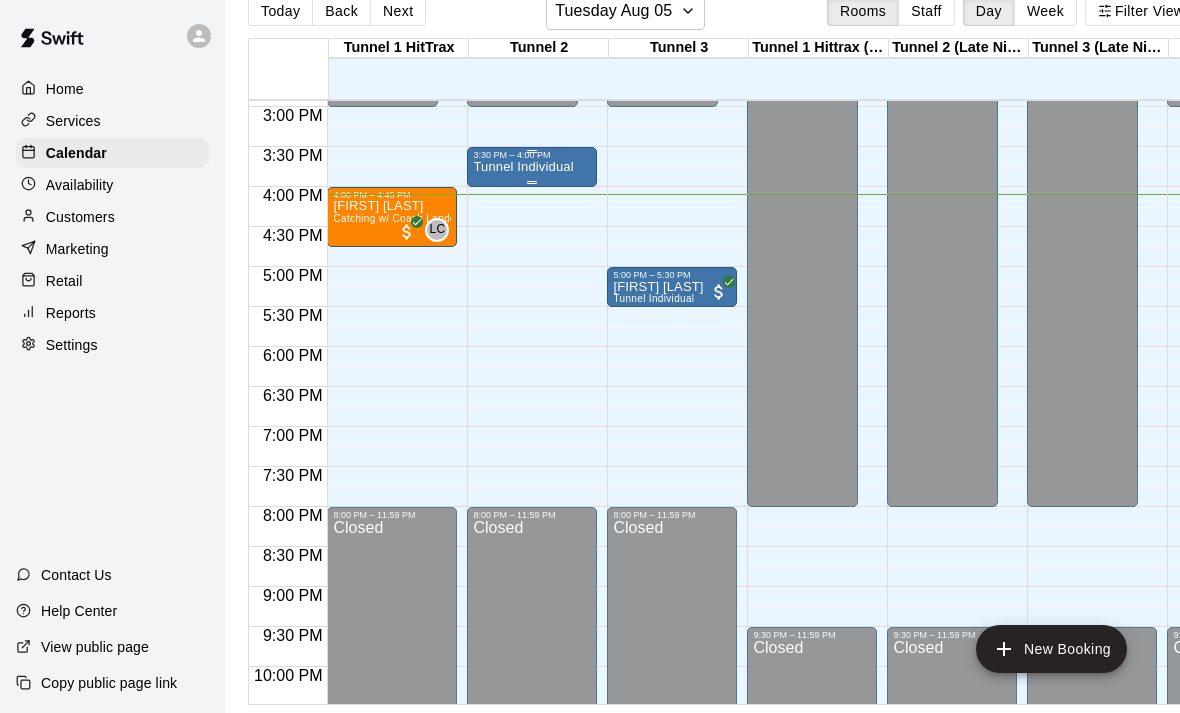 click on "Tunnel Individual" at bounding box center [523, 167] 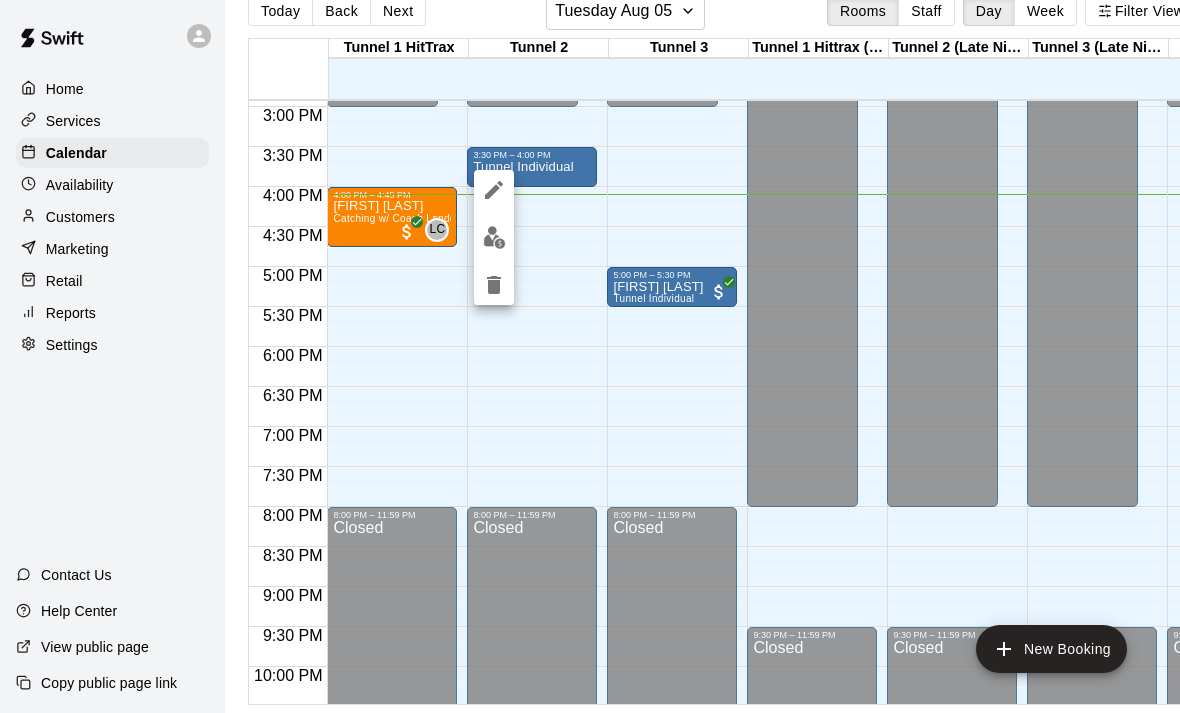 click at bounding box center [494, 237] 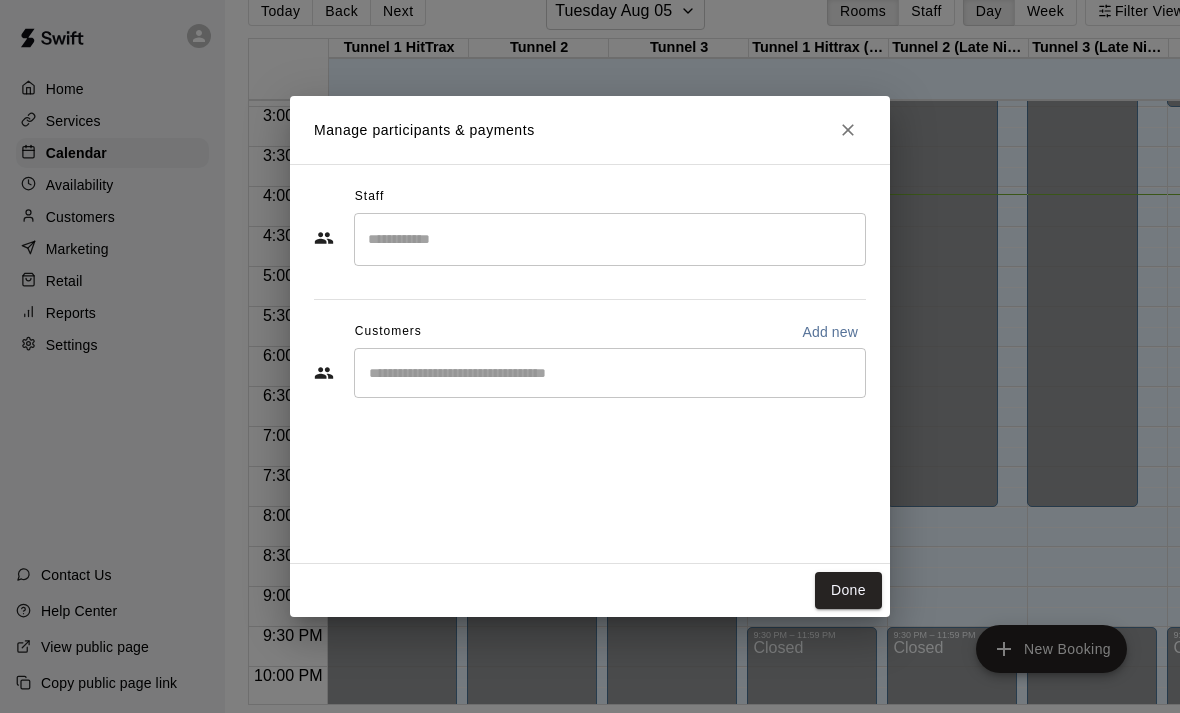 click at bounding box center [610, 373] 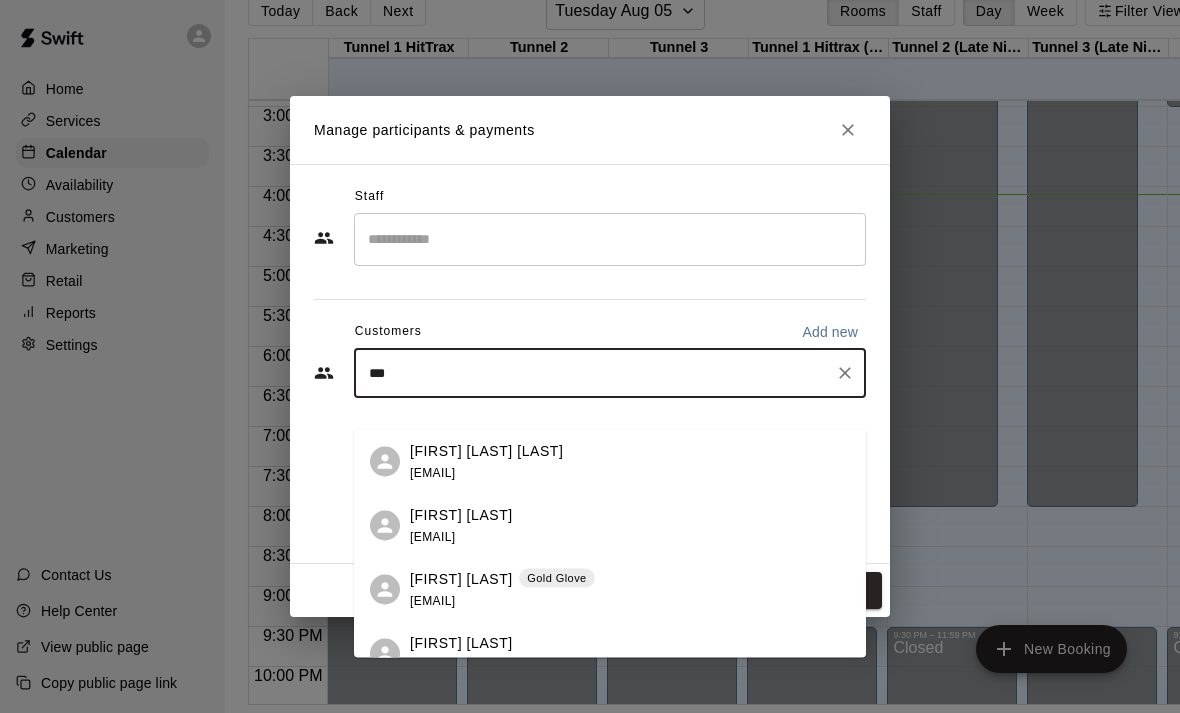 type on "****" 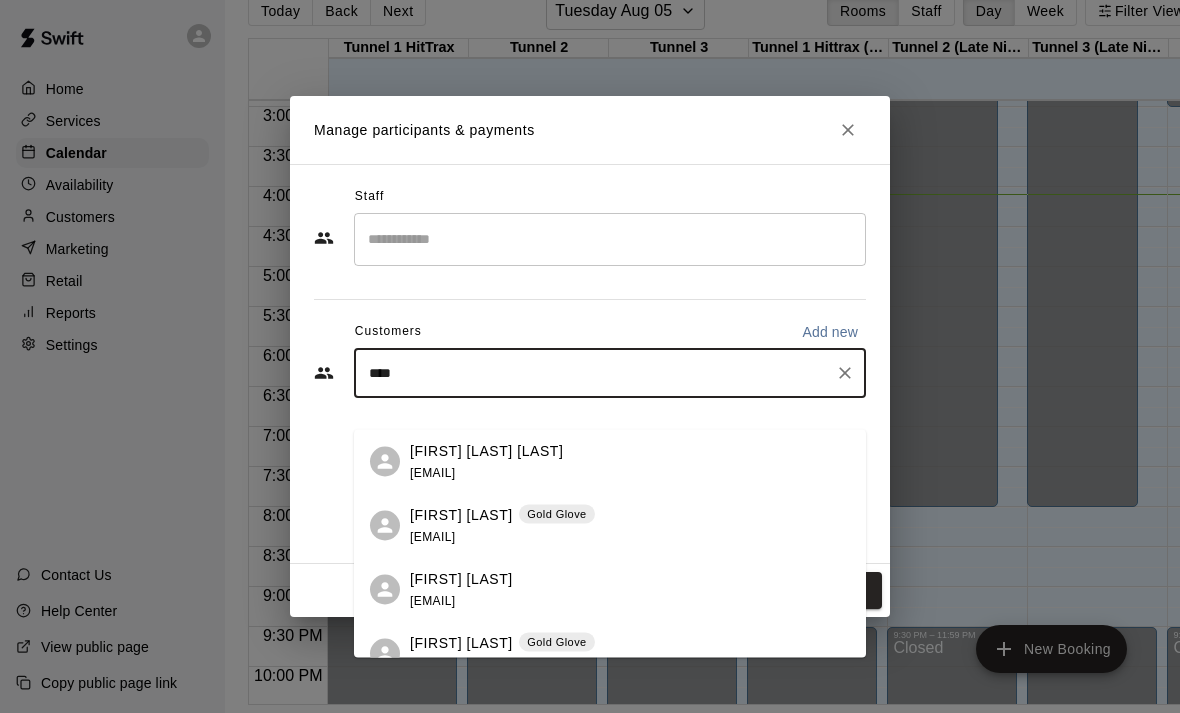 click on "[FIRST] [LAST] Gold Glove [EMAIL]" at bounding box center [630, 525] 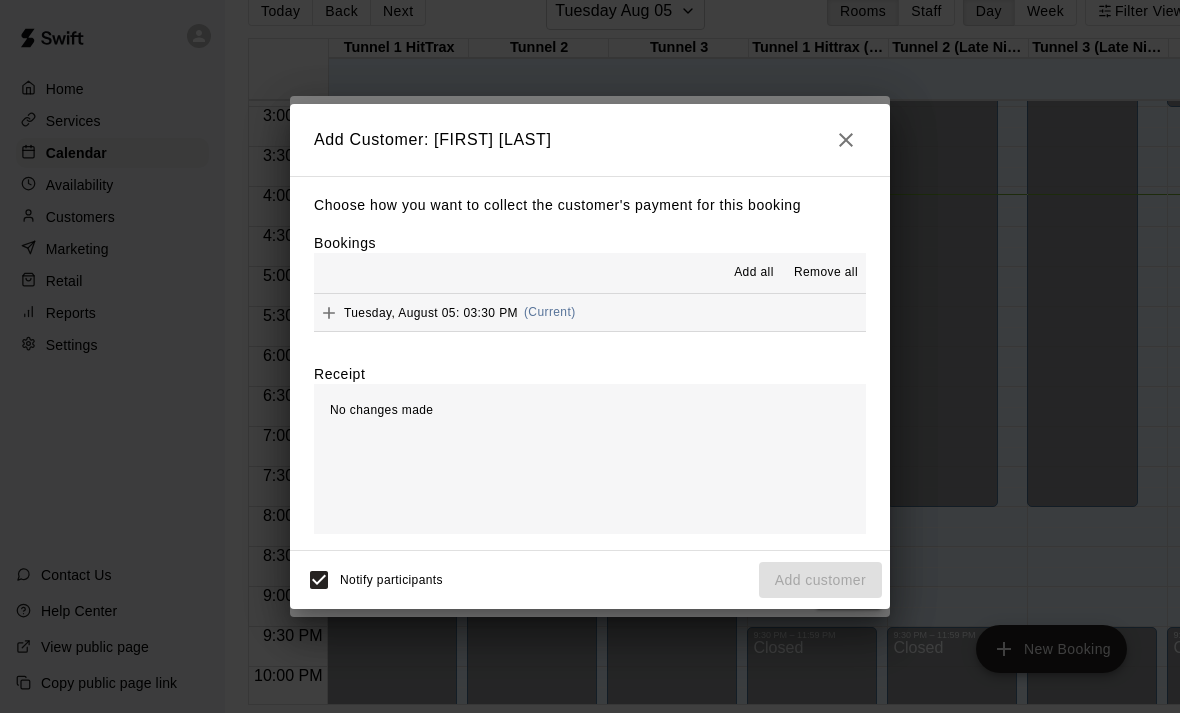 click on "Tuesday, August 05: 03:30 PM (Current)" at bounding box center [590, 312] 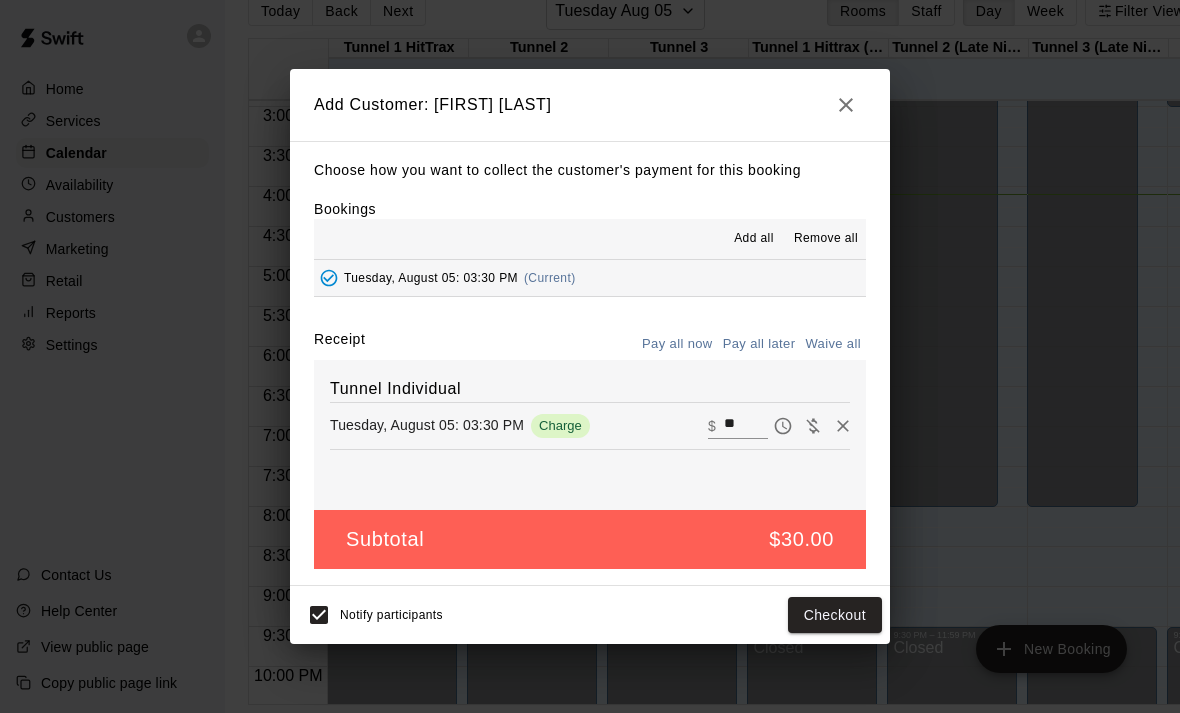 click 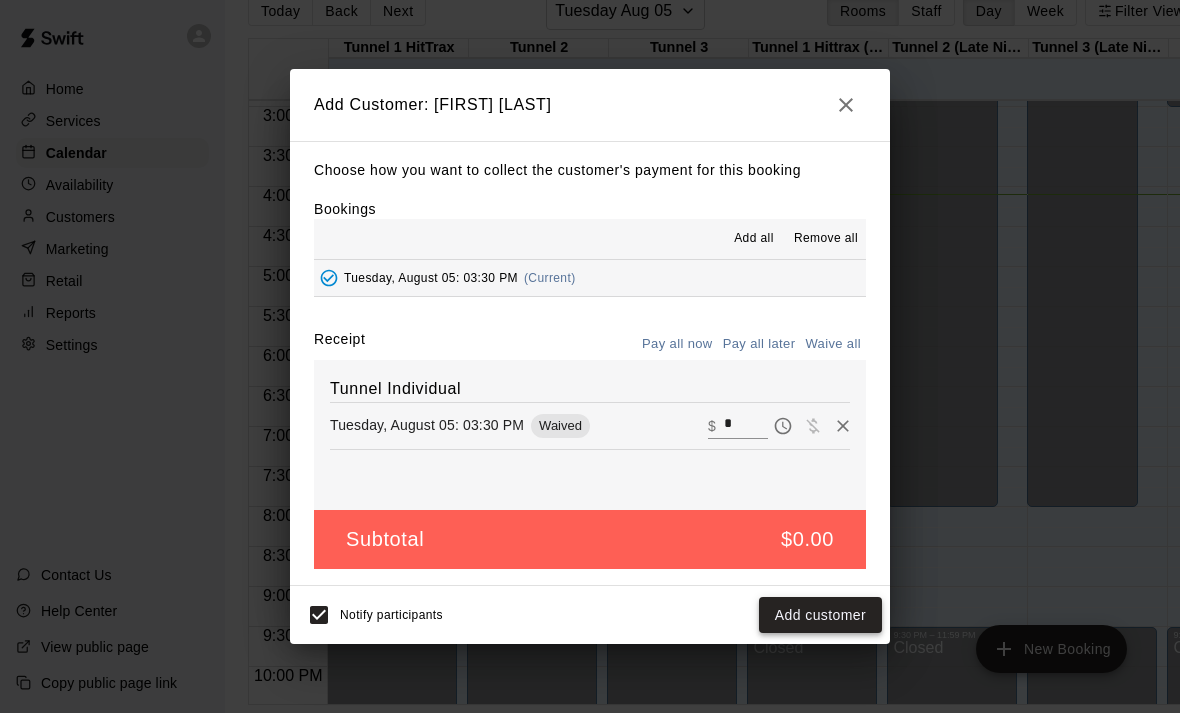 click on "Add customer" at bounding box center [820, 615] 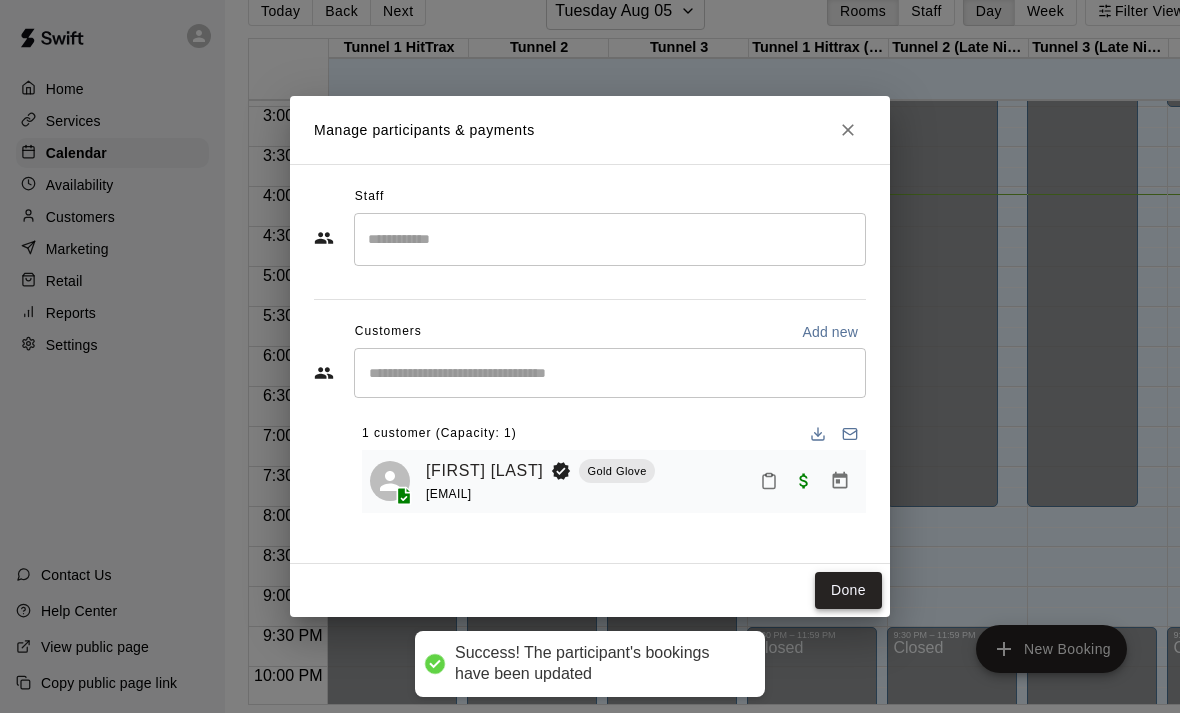 click on "Done" at bounding box center (848, 590) 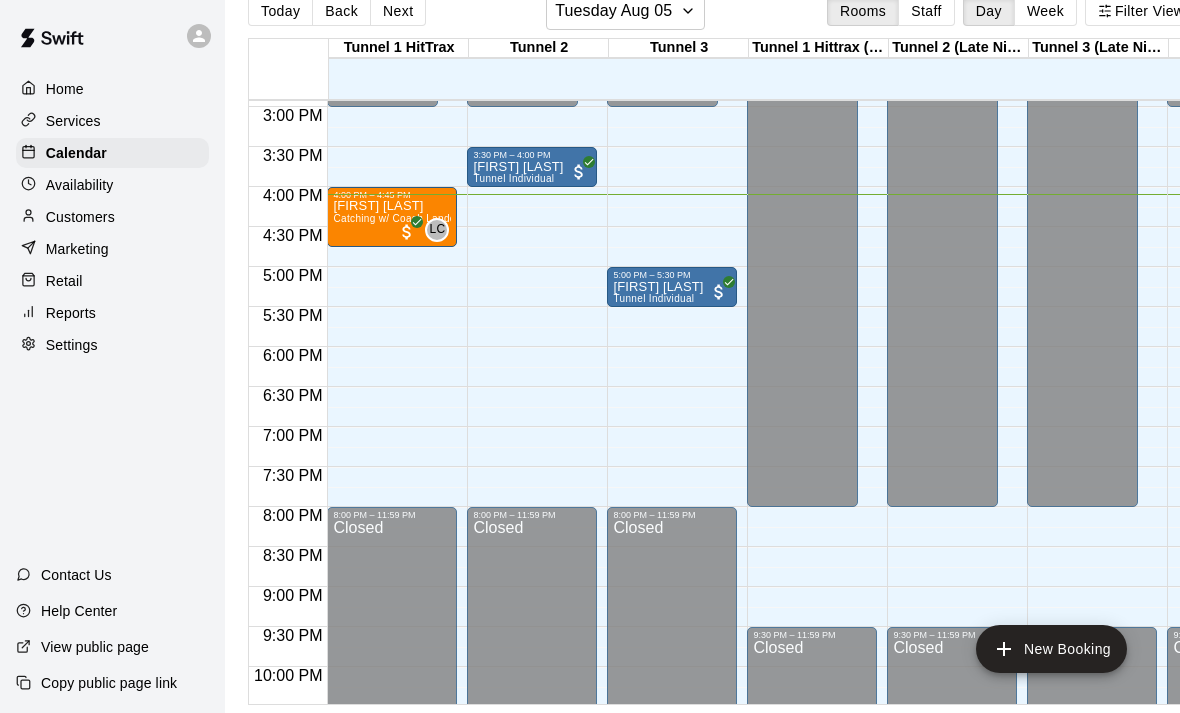 scroll, scrollTop: 1102, scrollLeft: 185, axis: both 